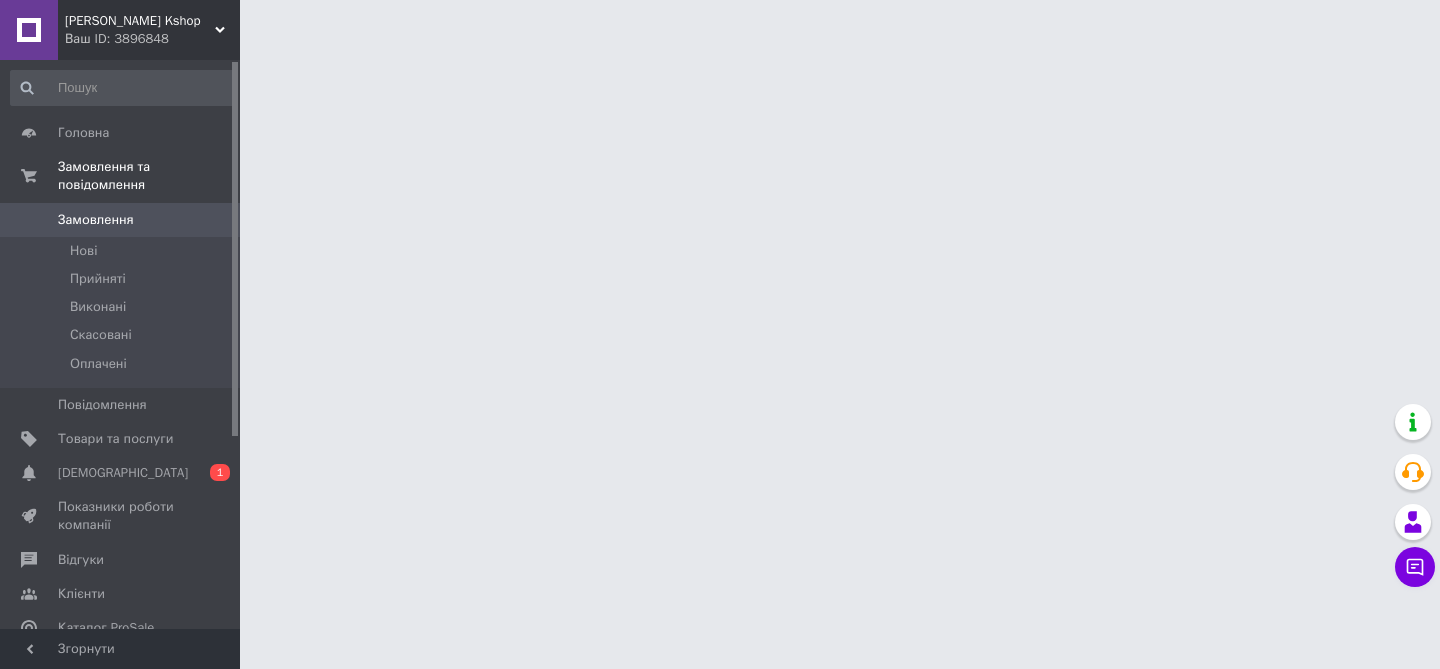 scroll, scrollTop: 0, scrollLeft: 0, axis: both 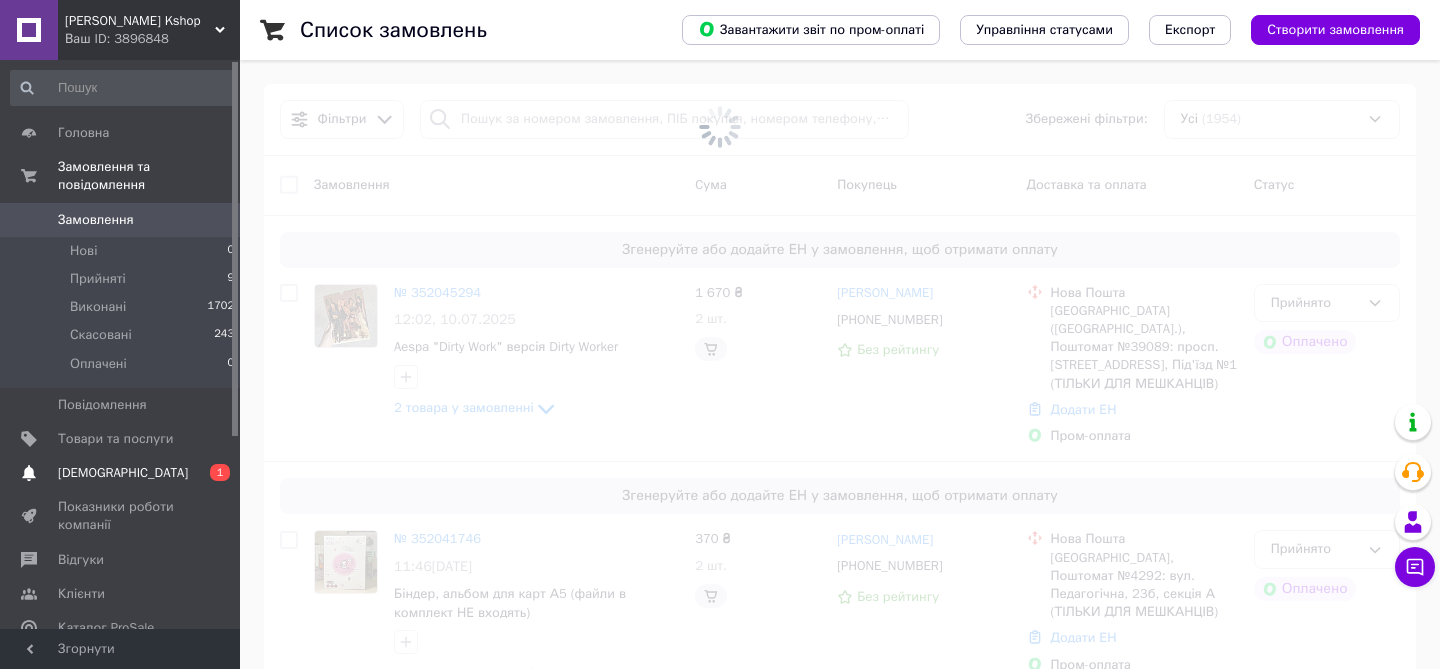 click on "[DEMOGRAPHIC_DATA]" at bounding box center [123, 473] 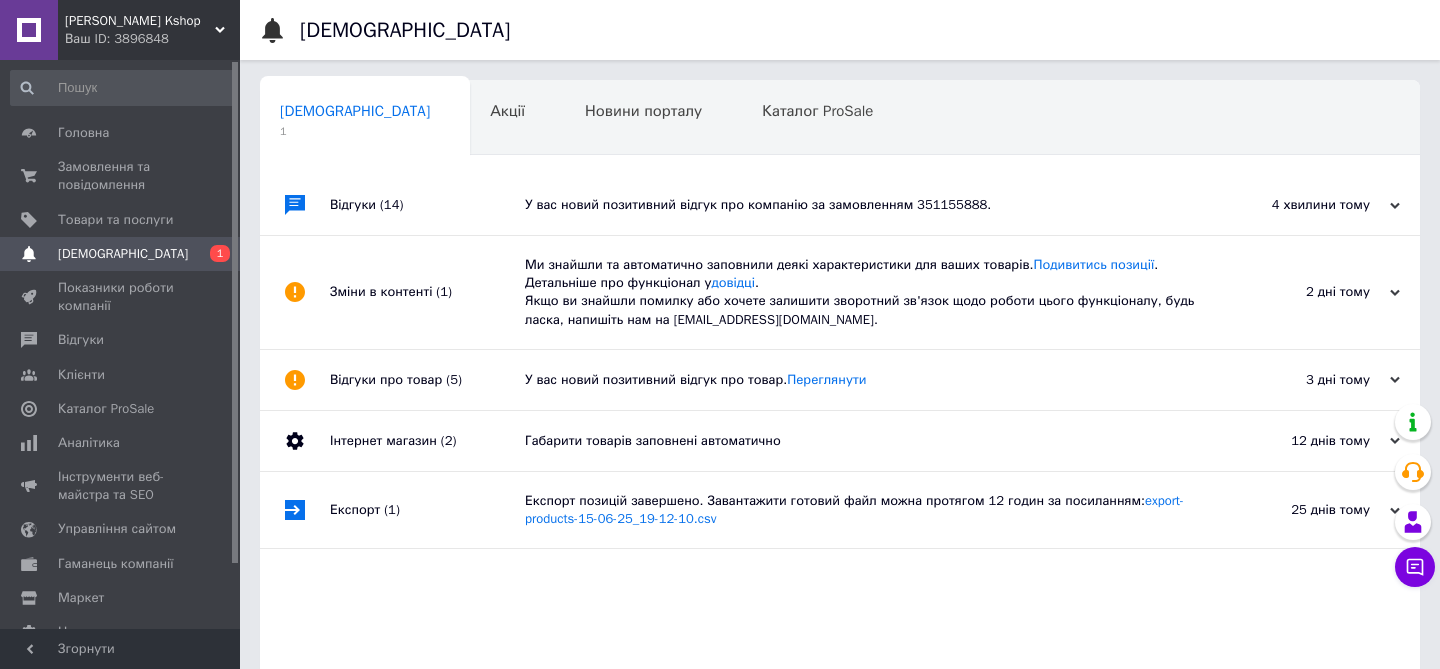 click on "У вас новий позитивний відгук про компанію за замовленням 351155888." at bounding box center [862, 205] 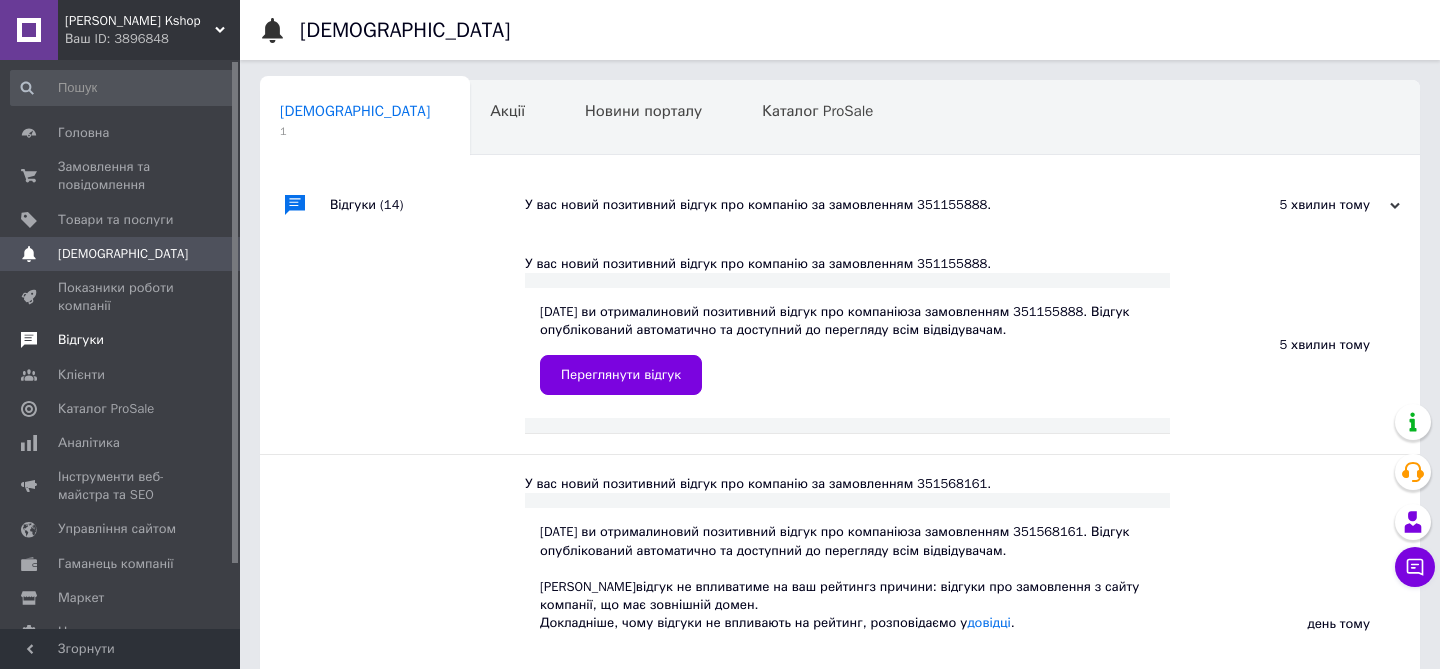 click on "Відгуки" at bounding box center (81, 340) 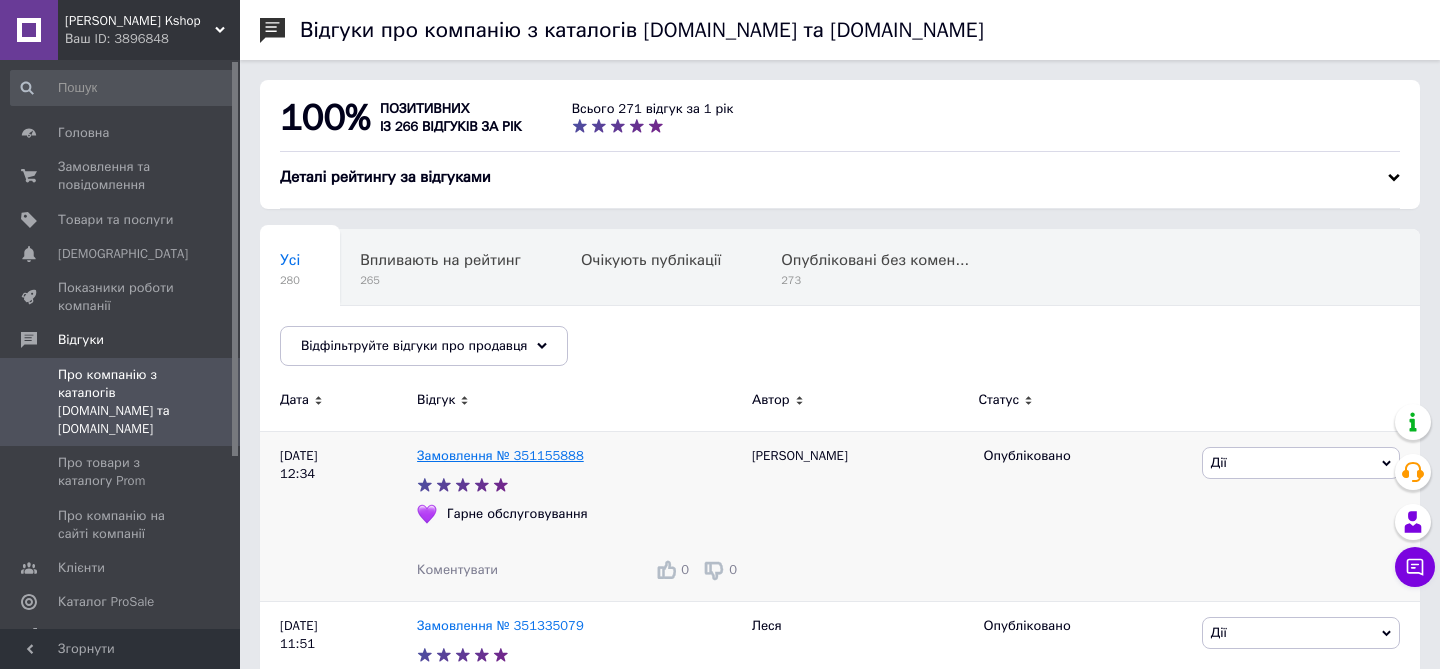 click on "Замовлення № 351155888" at bounding box center (500, 455) 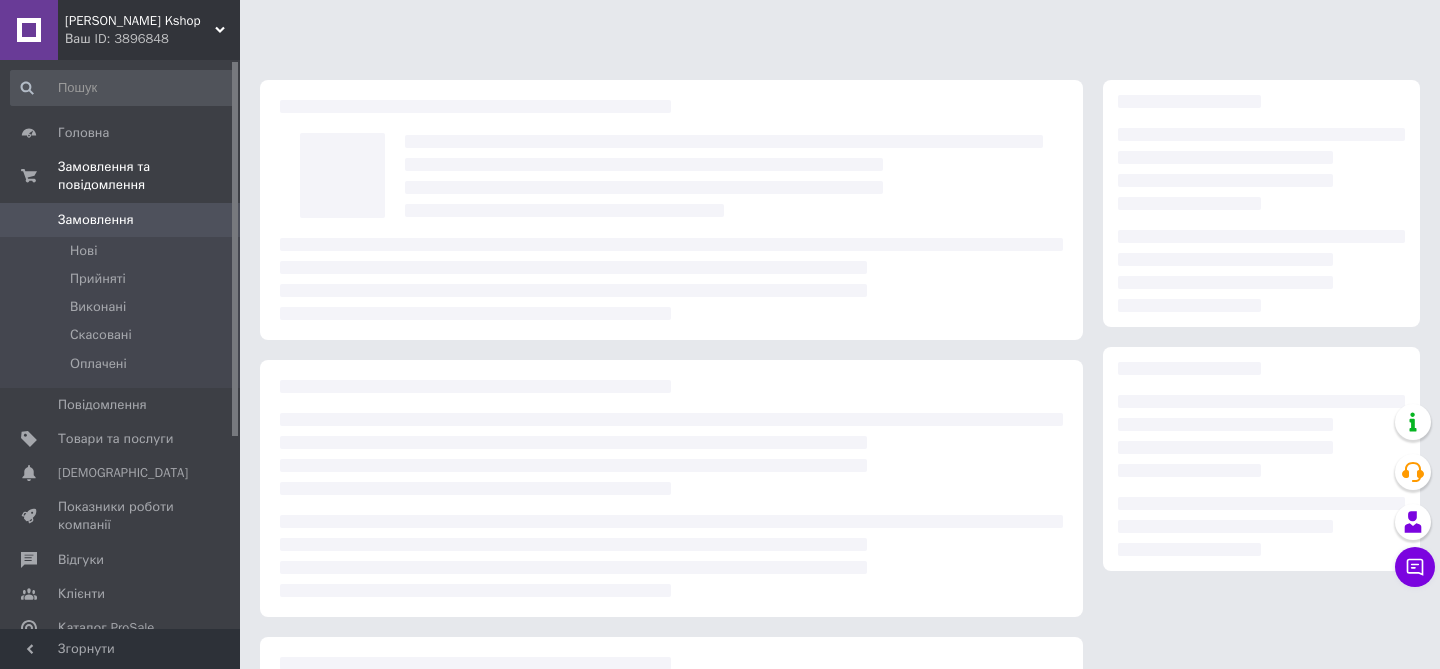 scroll, scrollTop: 0, scrollLeft: 0, axis: both 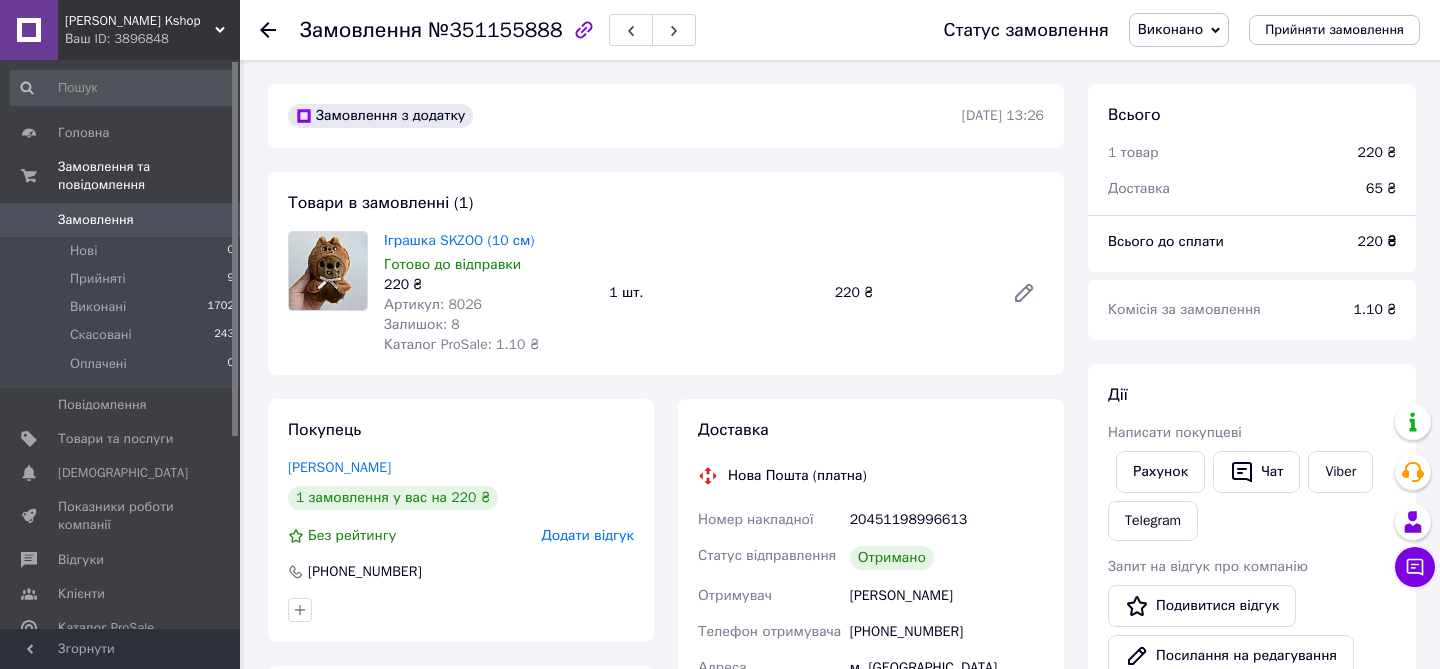 click on "Замовлення" at bounding box center (96, 220) 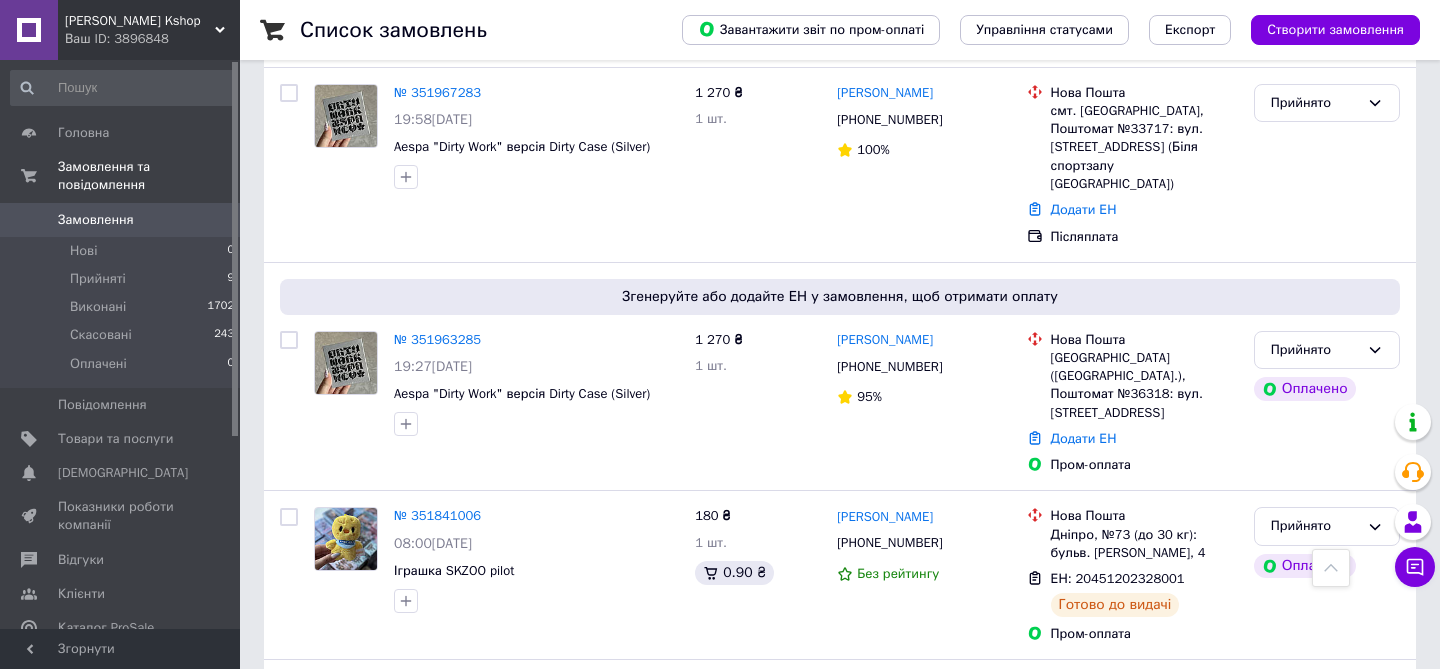 scroll, scrollTop: 868, scrollLeft: 0, axis: vertical 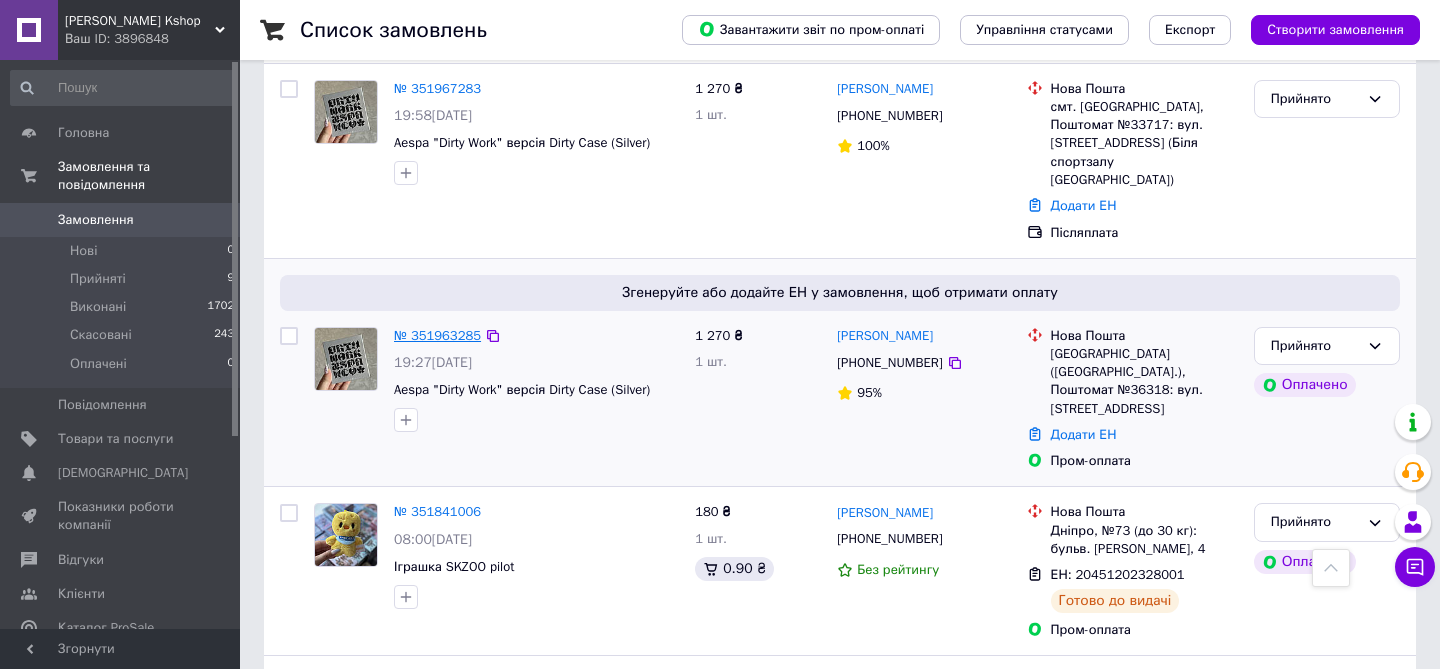 click on "№ 351963285" at bounding box center [437, 335] 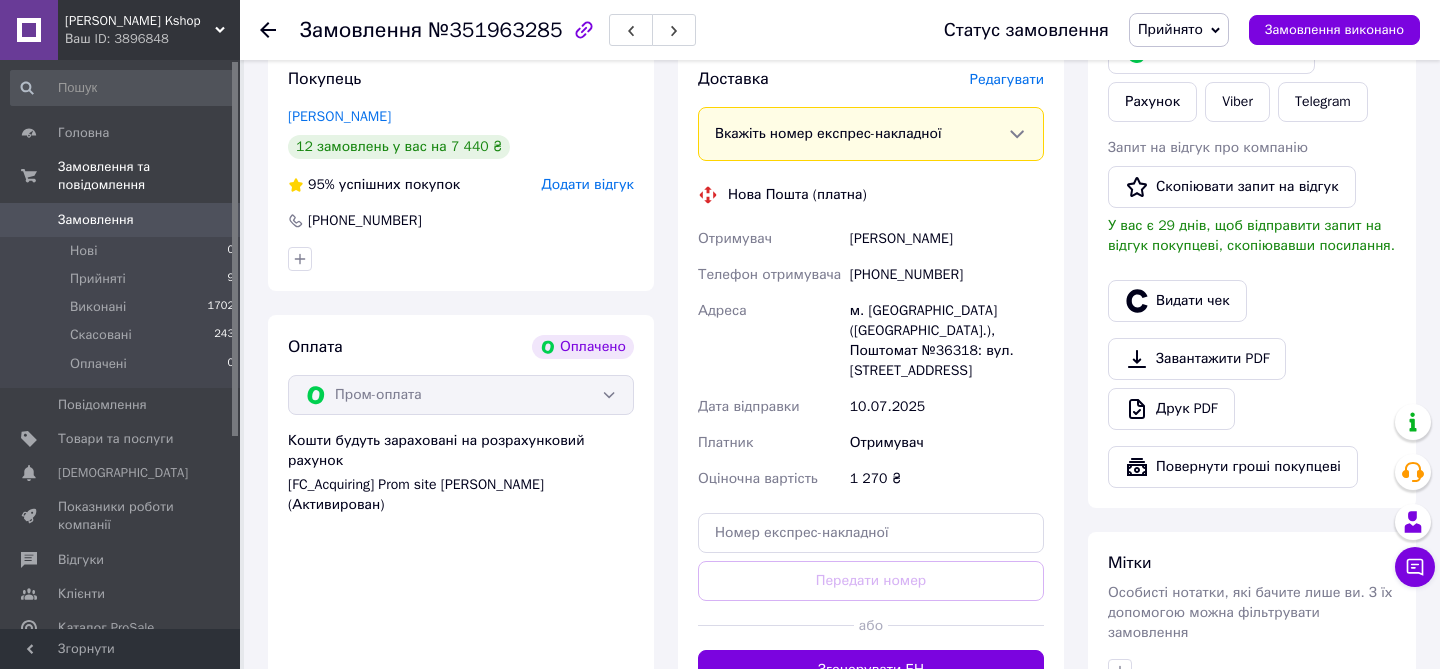 scroll, scrollTop: 346, scrollLeft: 0, axis: vertical 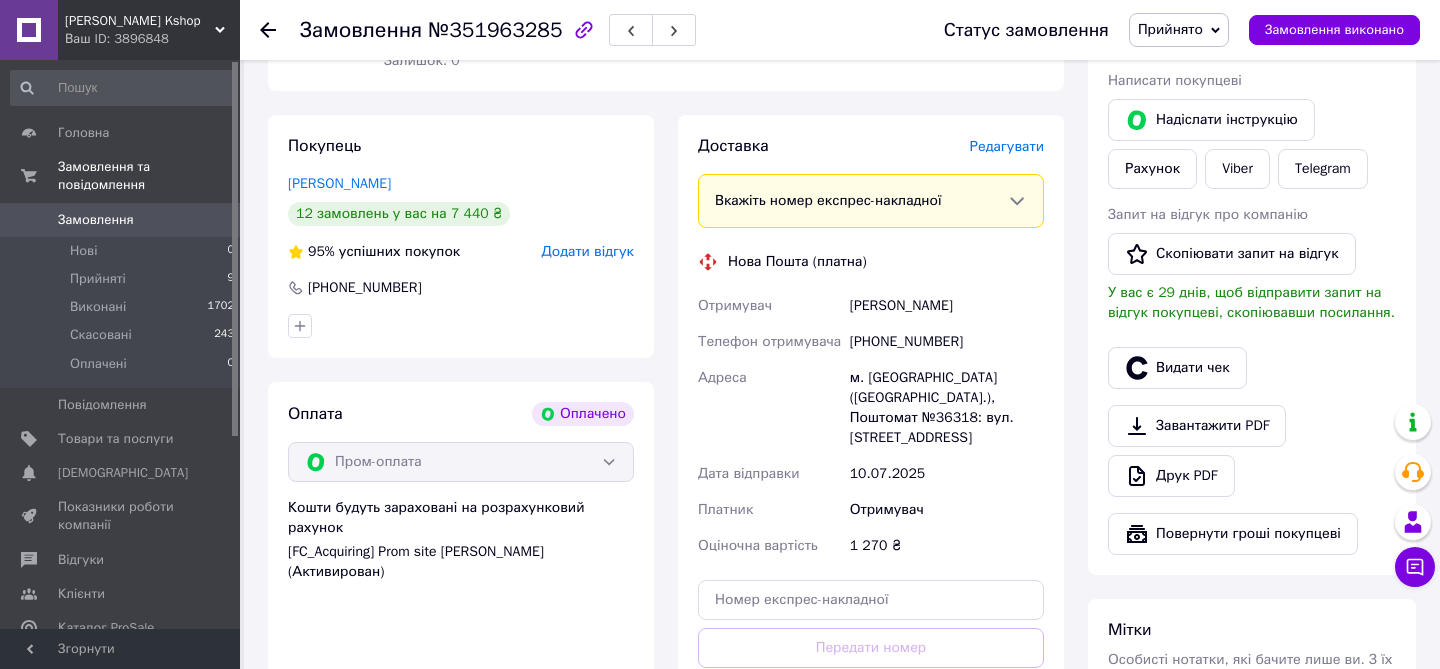 click on "Редагувати" at bounding box center [1007, 146] 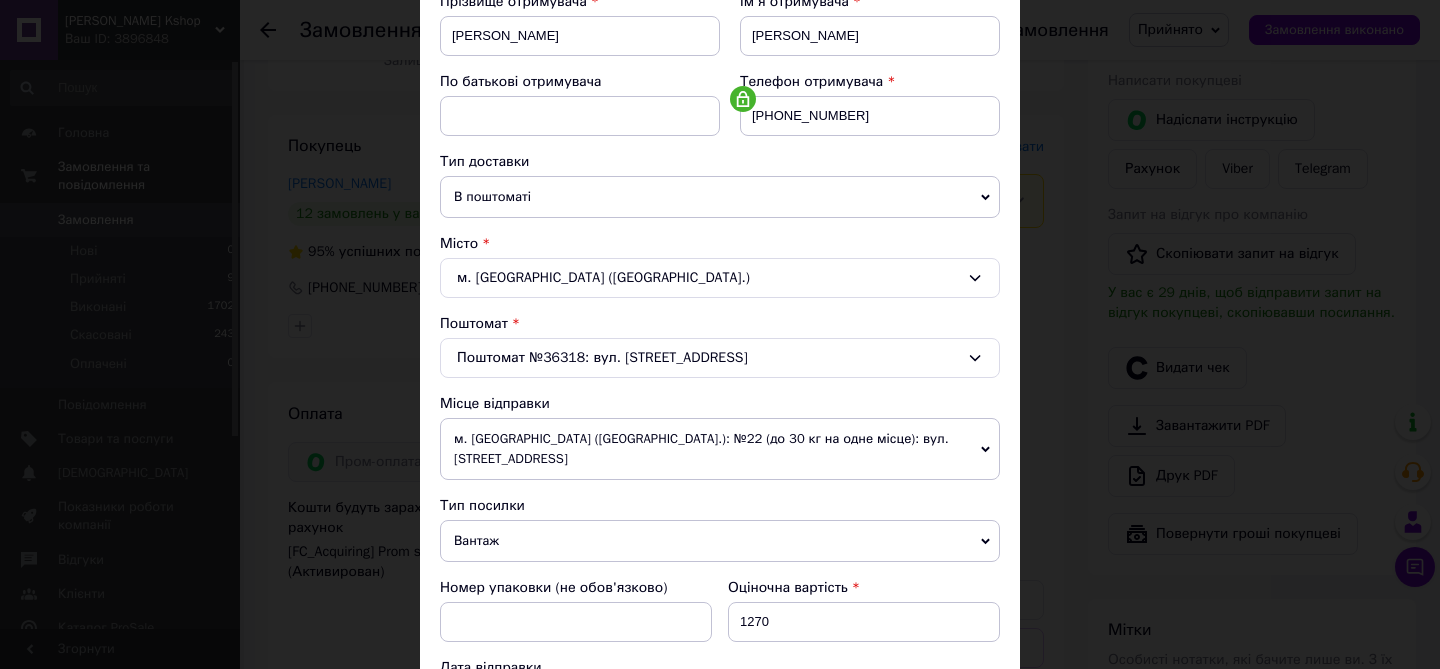 scroll, scrollTop: 377, scrollLeft: 0, axis: vertical 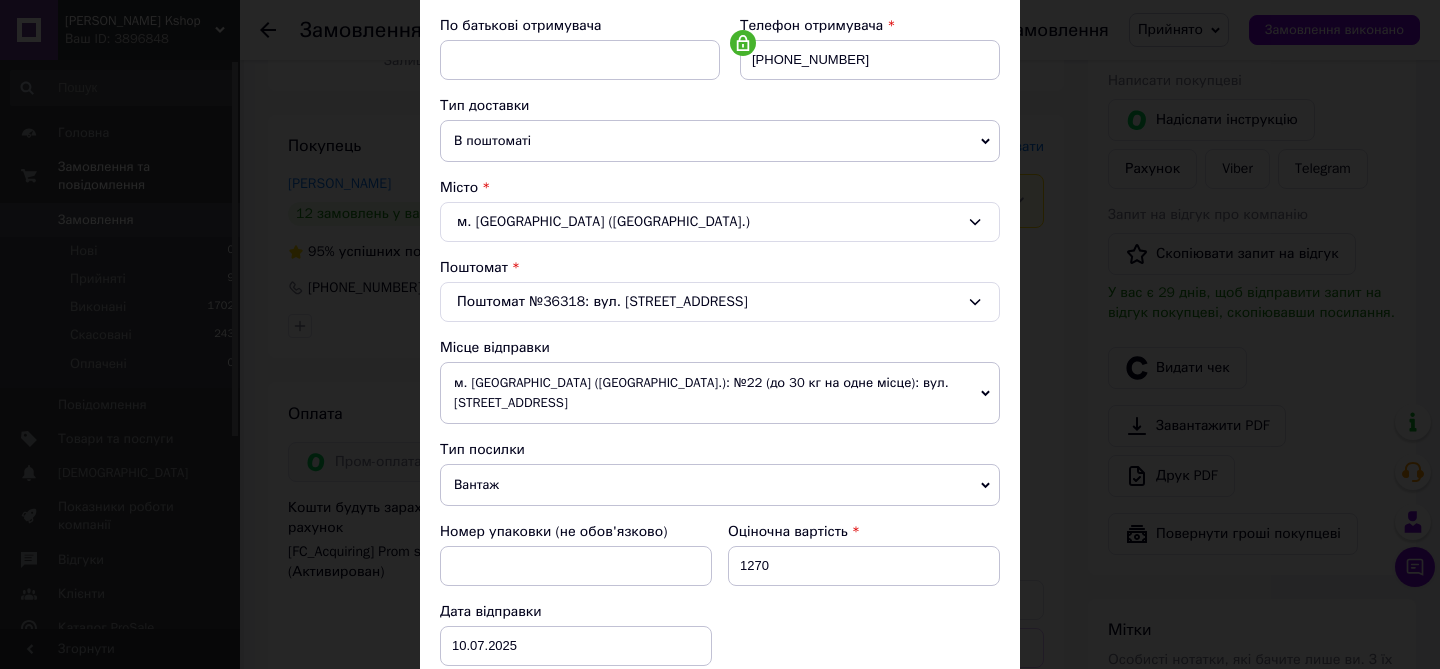 click on "Вантаж" at bounding box center [720, 485] 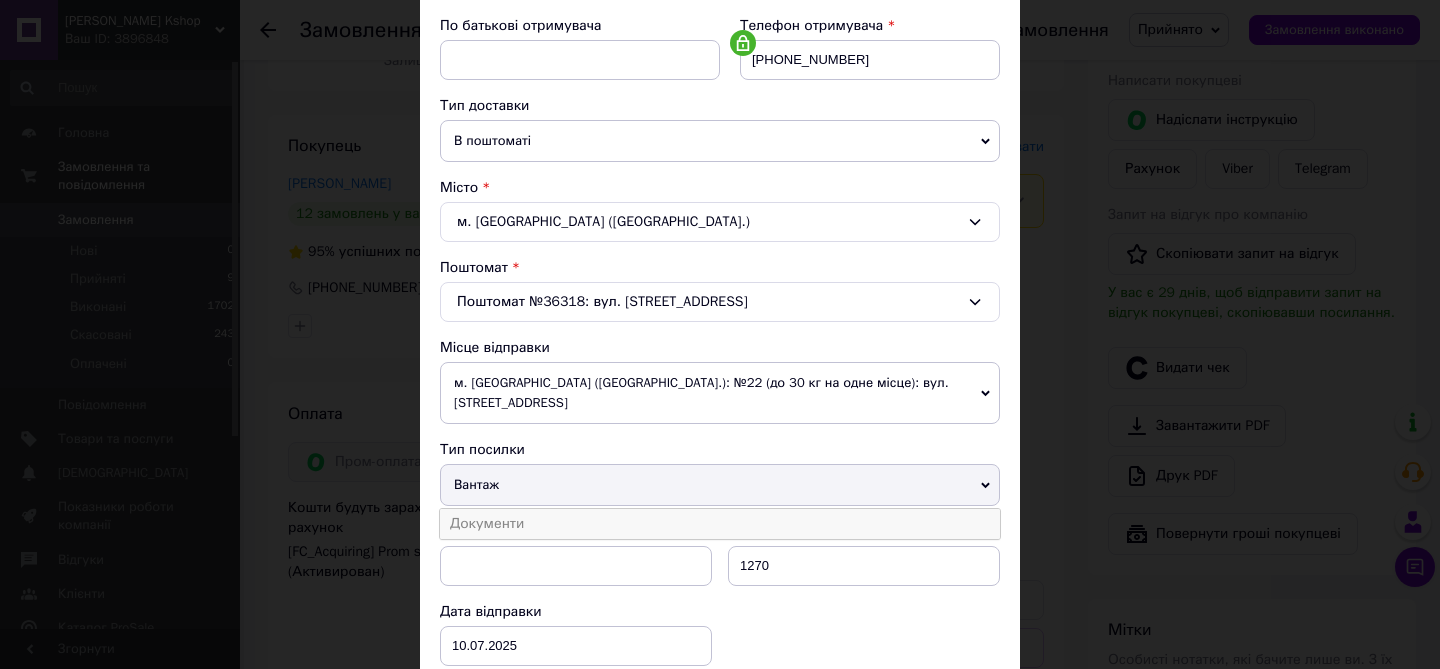 click on "Документи" at bounding box center [720, 524] 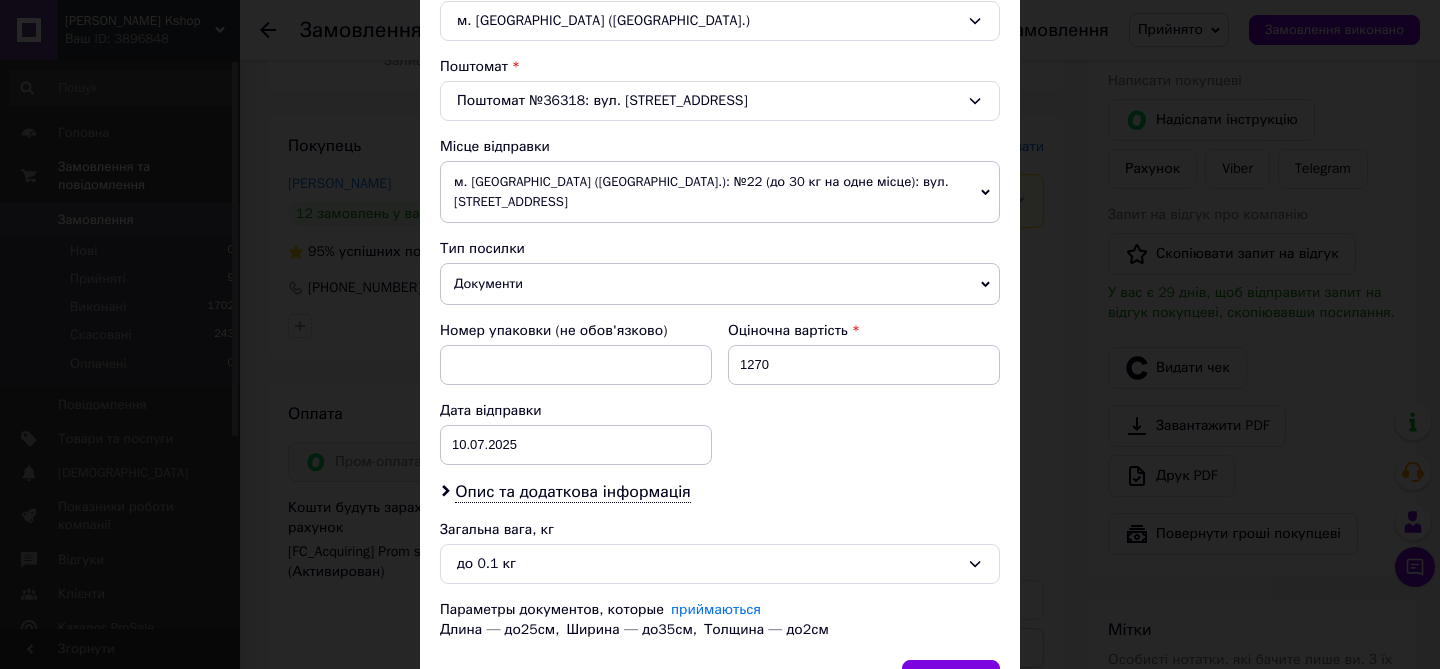 scroll, scrollTop: 699, scrollLeft: 0, axis: vertical 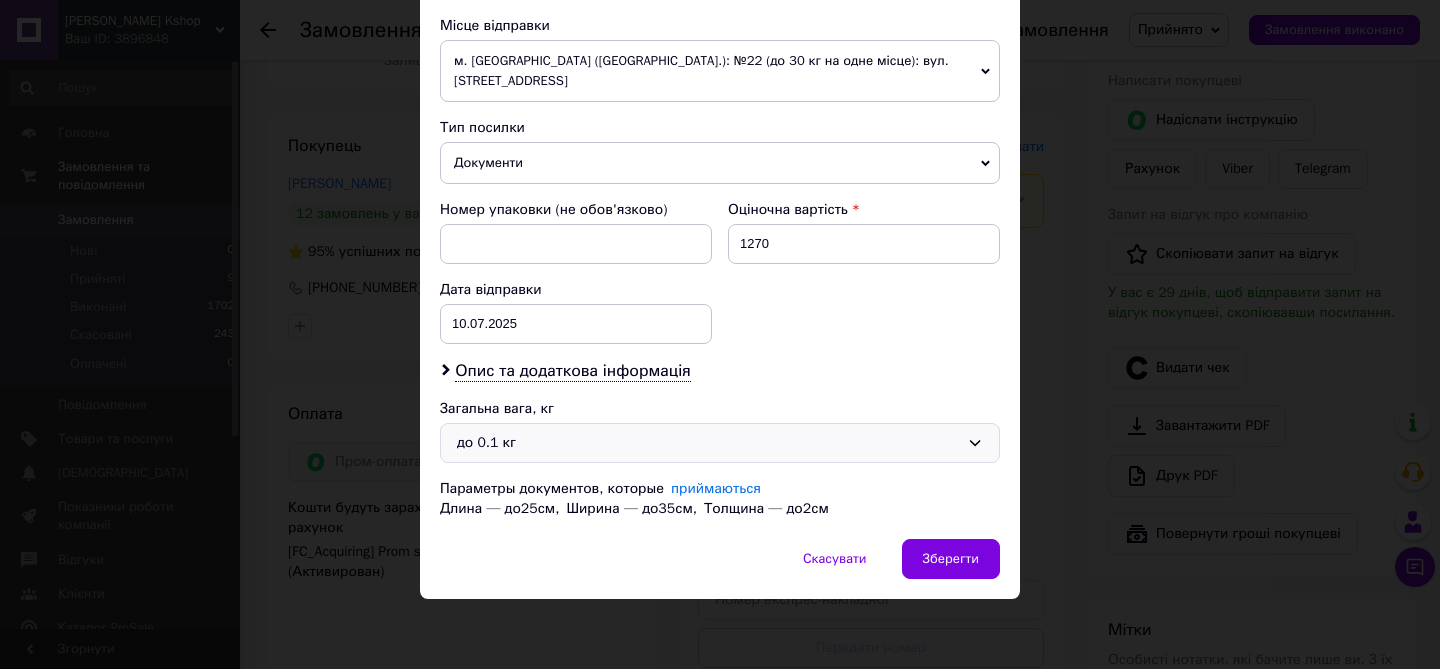 click on "до 0.1 кг" at bounding box center [708, 443] 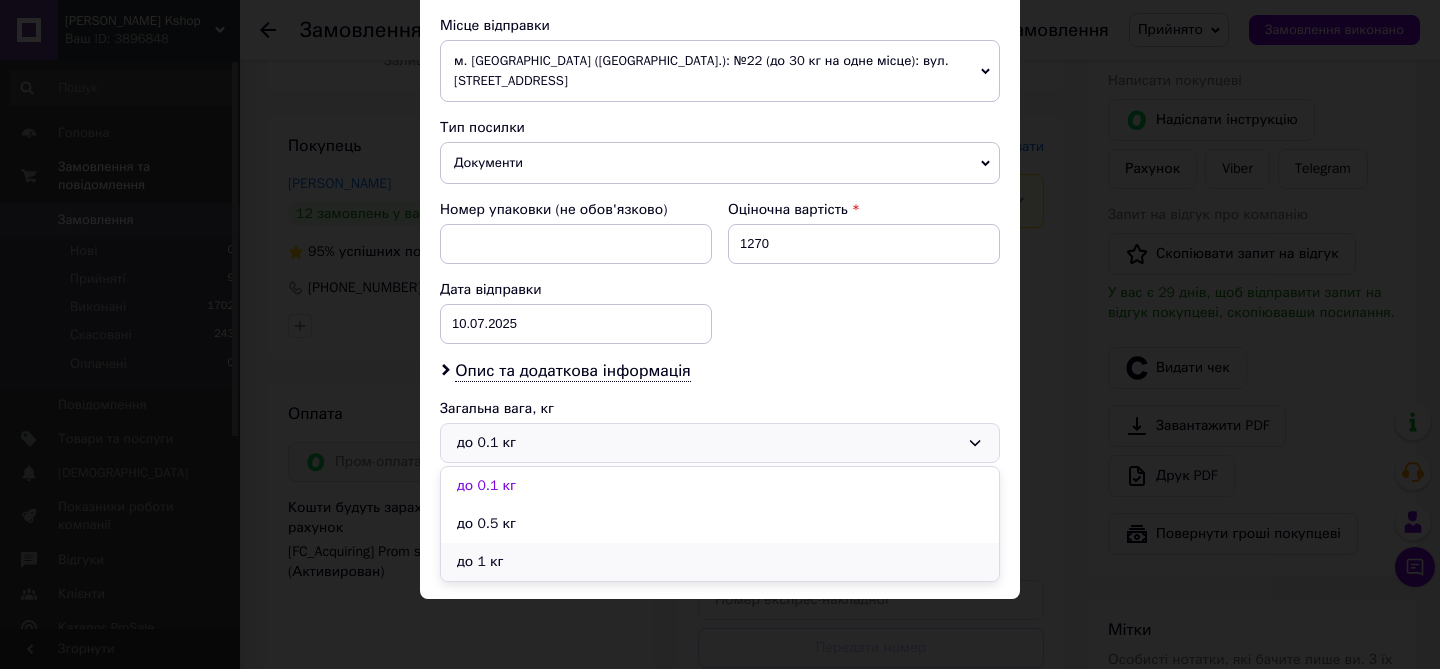 click on "до 1 кг" at bounding box center [720, 562] 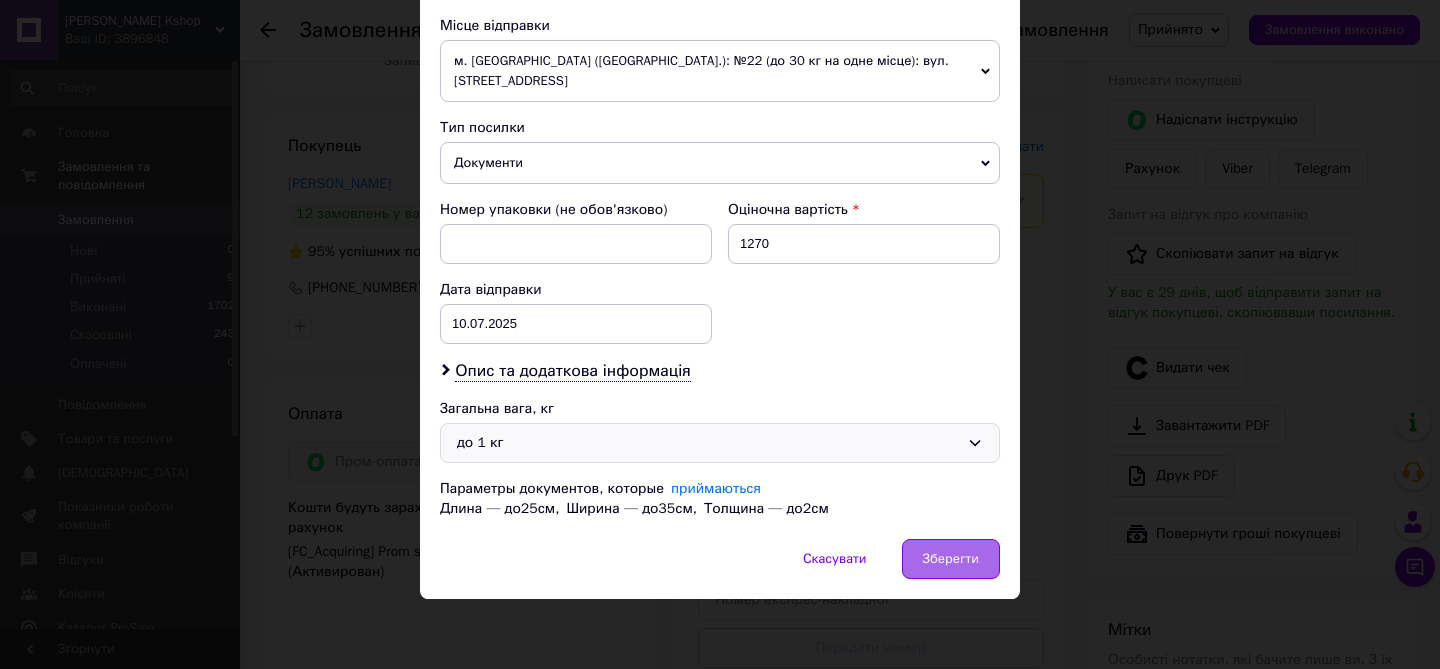 click on "Зберегти" at bounding box center [951, 559] 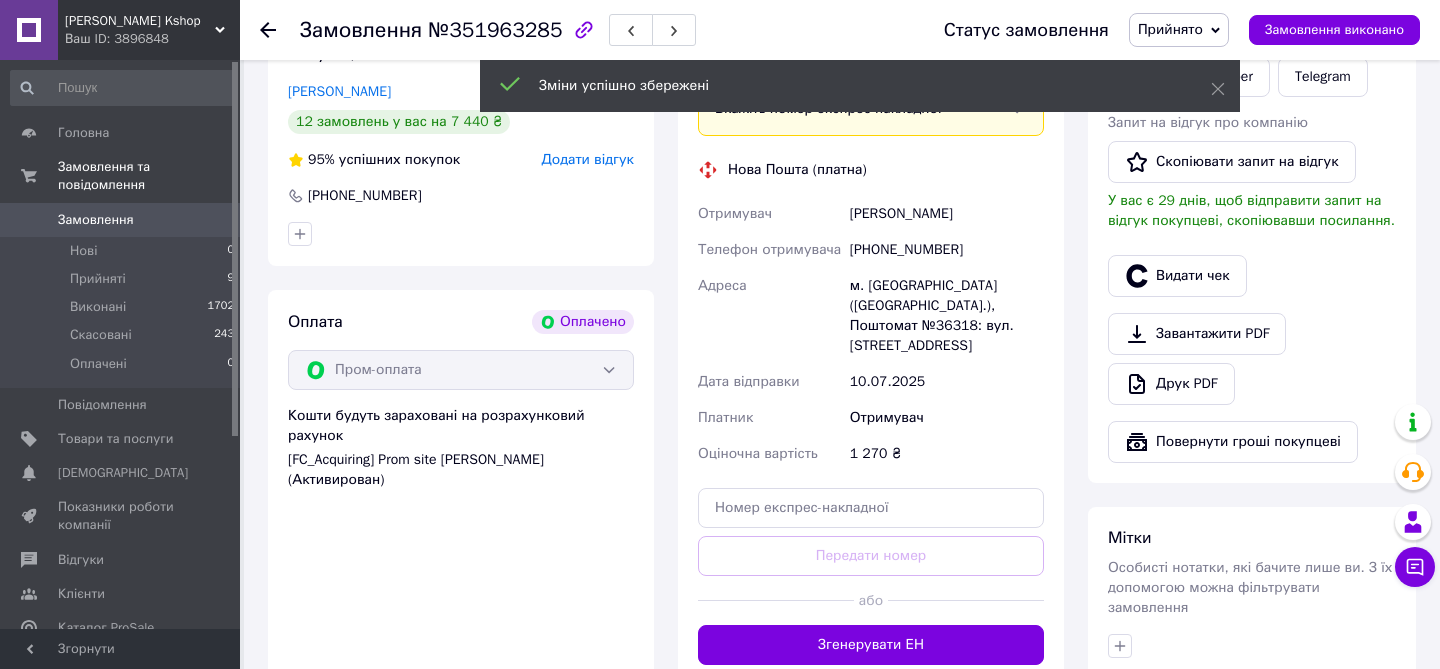 scroll, scrollTop: 445, scrollLeft: 0, axis: vertical 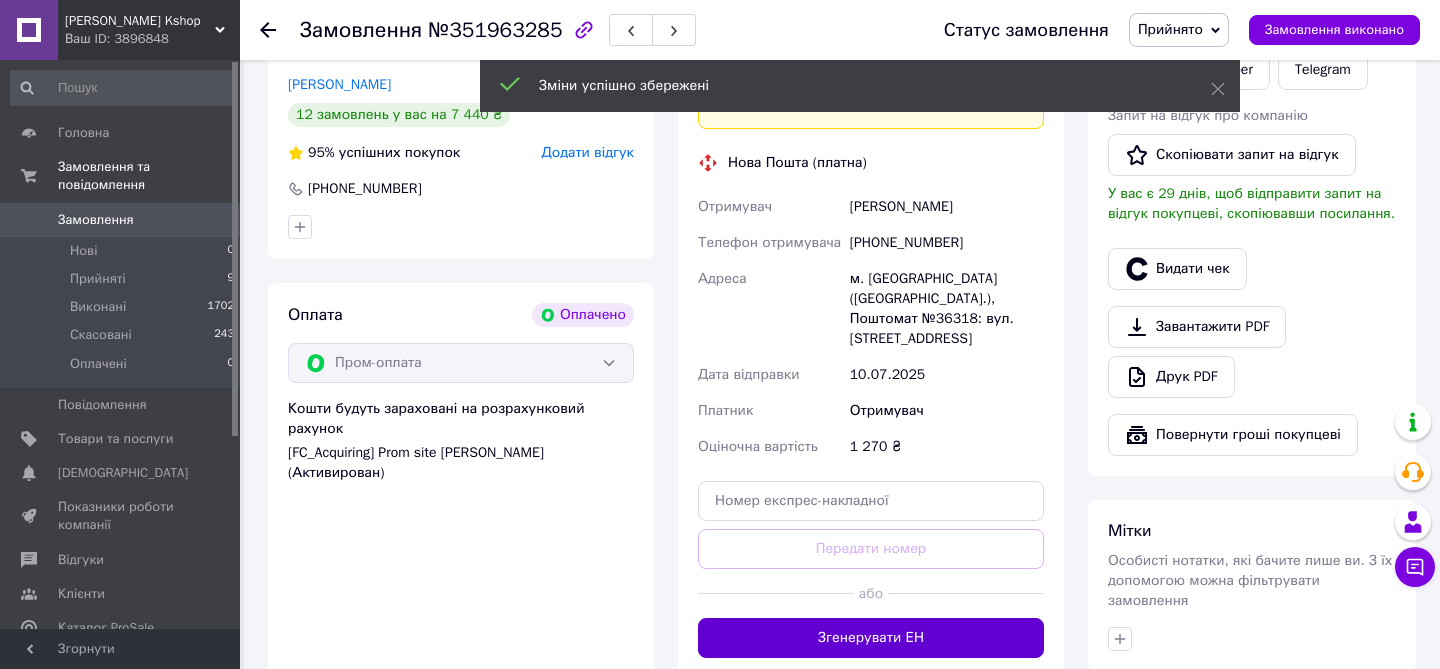 click on "Згенерувати ЕН" at bounding box center (871, 638) 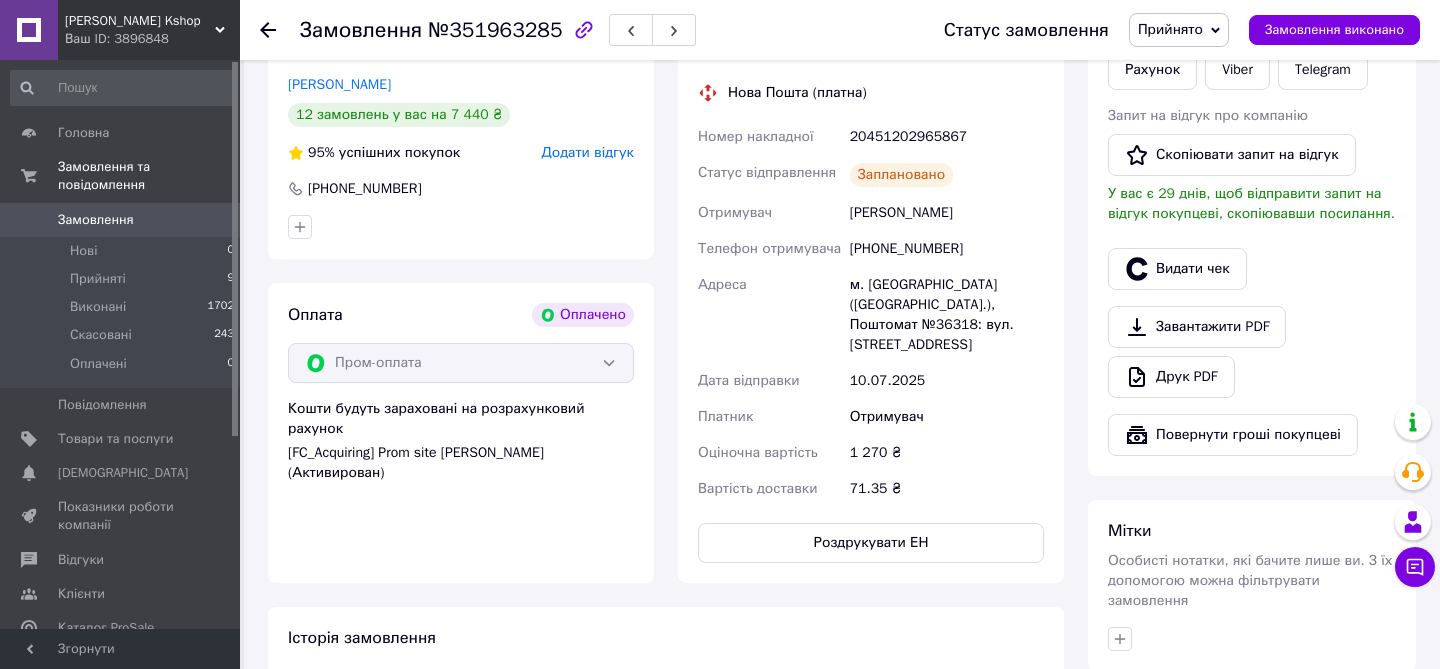 click on "[PHONE_NUMBER]" at bounding box center [947, 249] 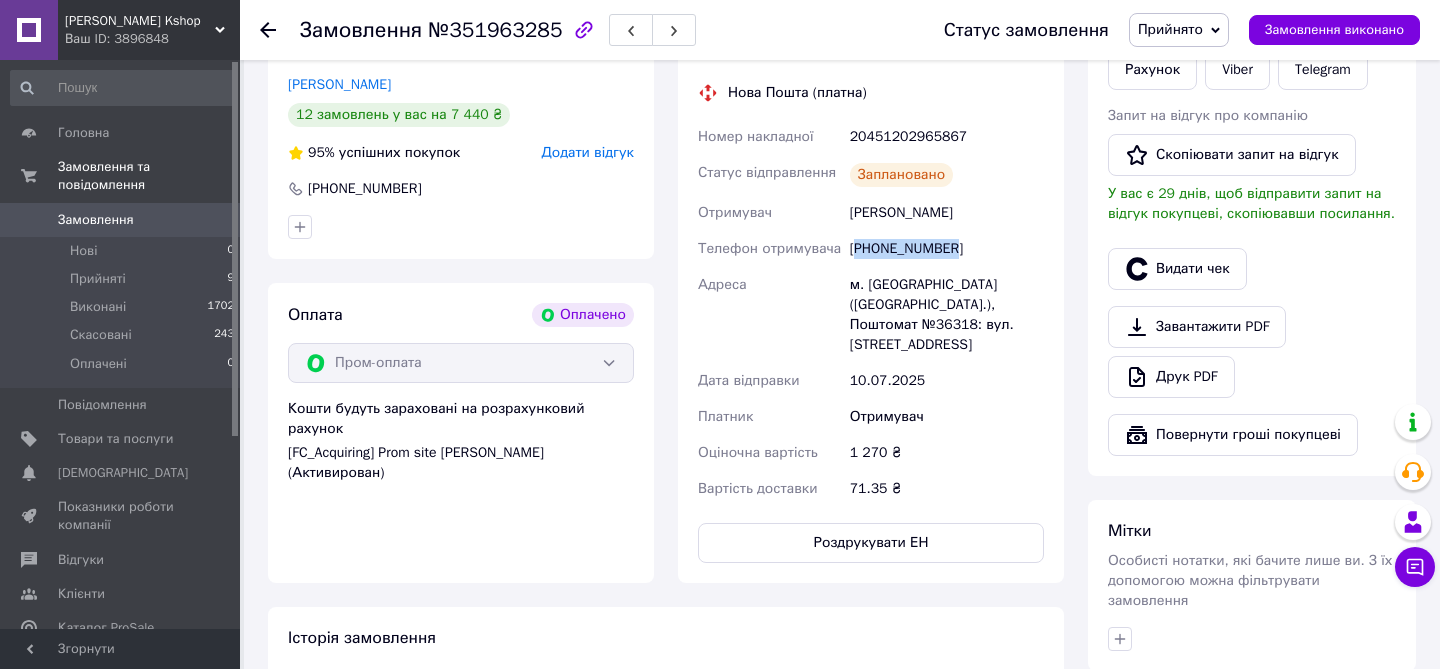 copy on "380665731286" 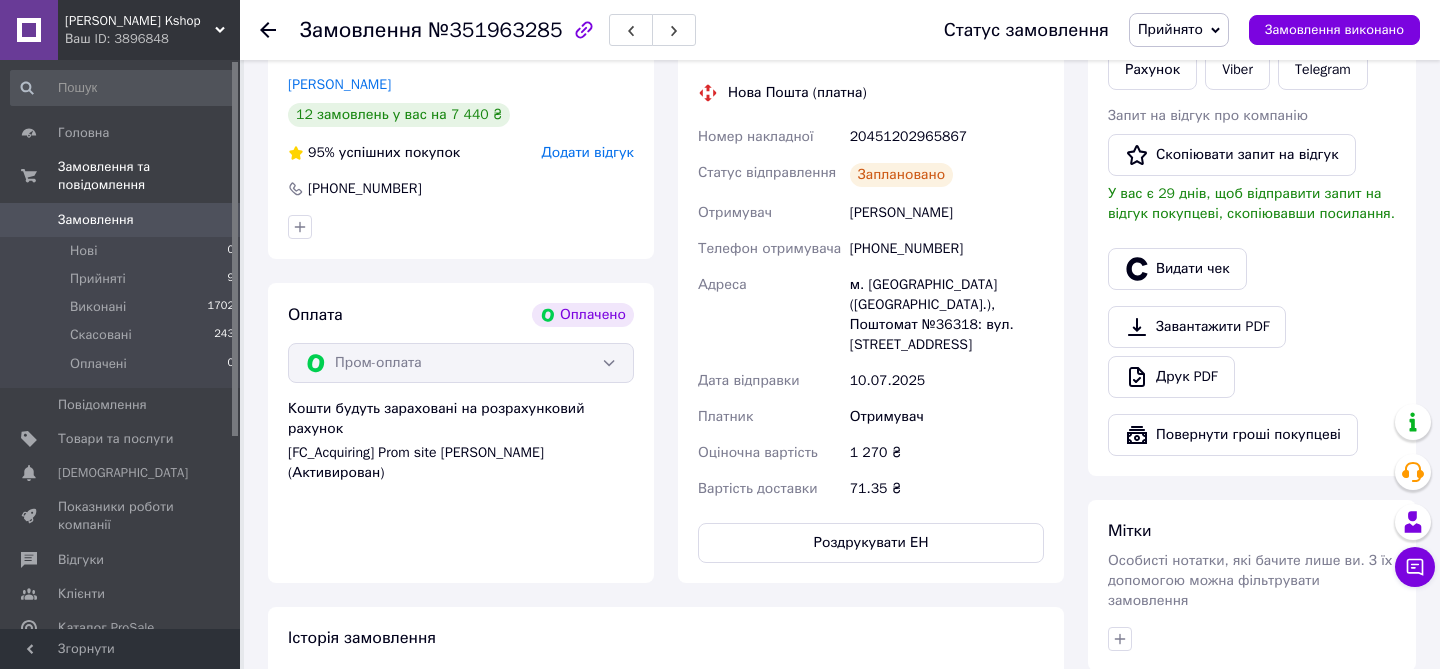 click on "20451202965867" at bounding box center [947, 137] 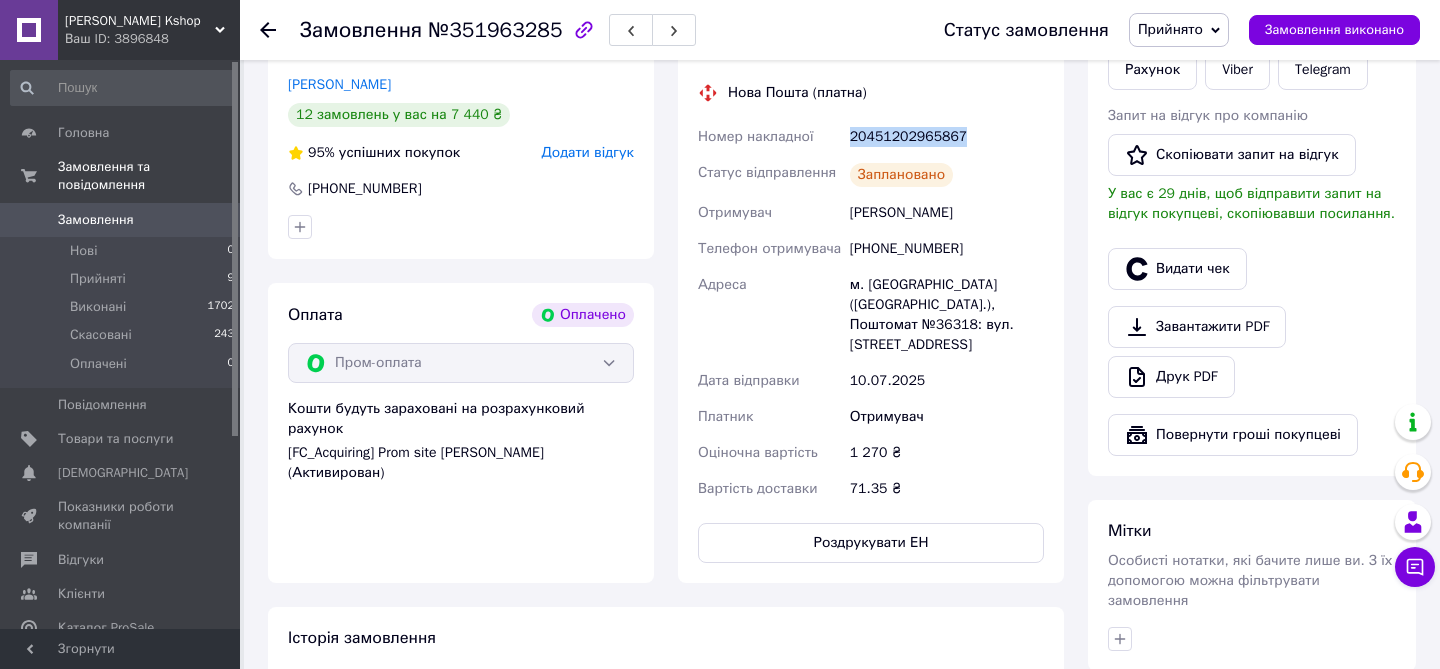 copy on "20451202965867" 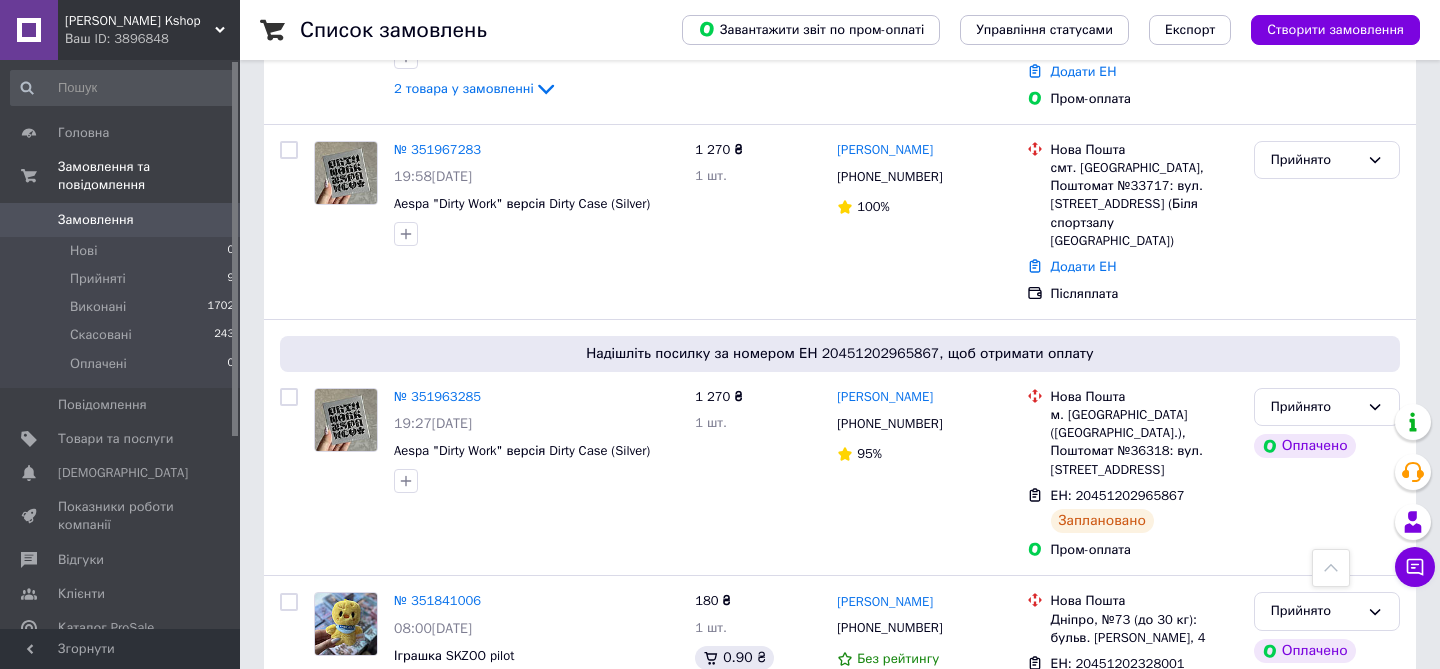 scroll, scrollTop: 740, scrollLeft: 0, axis: vertical 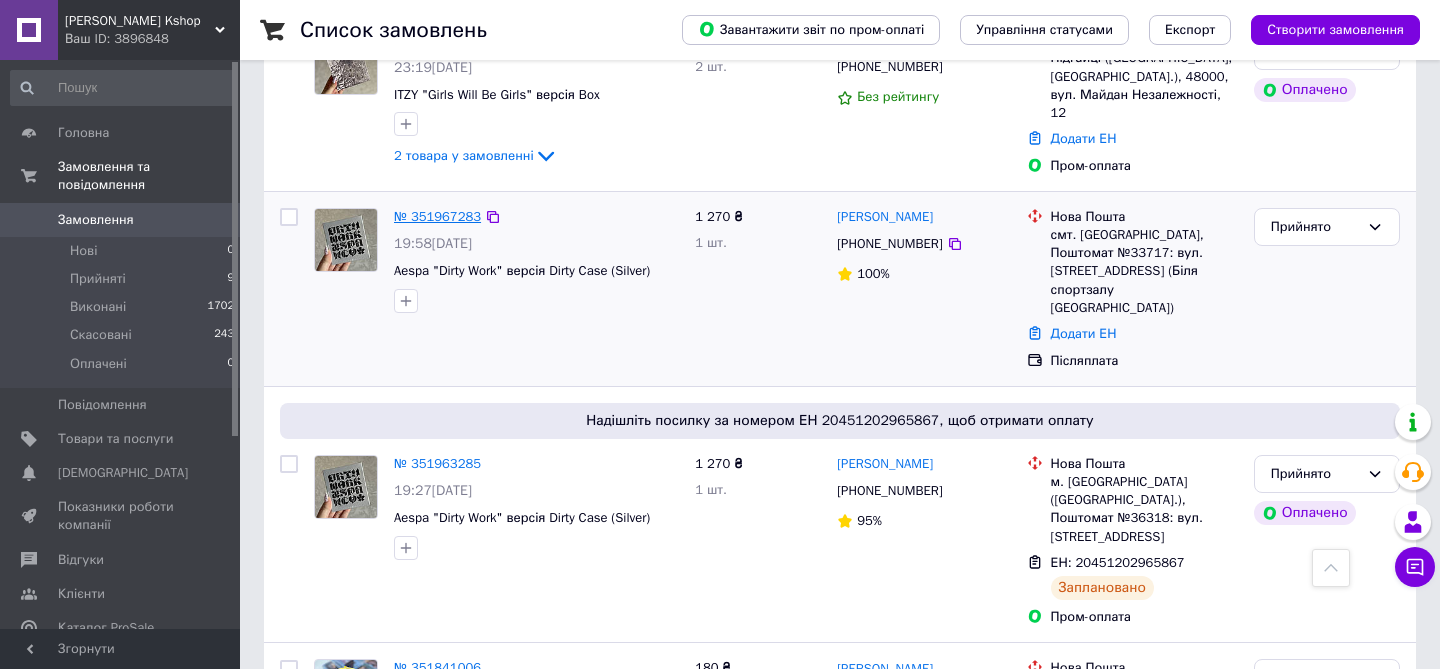 click on "№ 351967283" at bounding box center [437, 216] 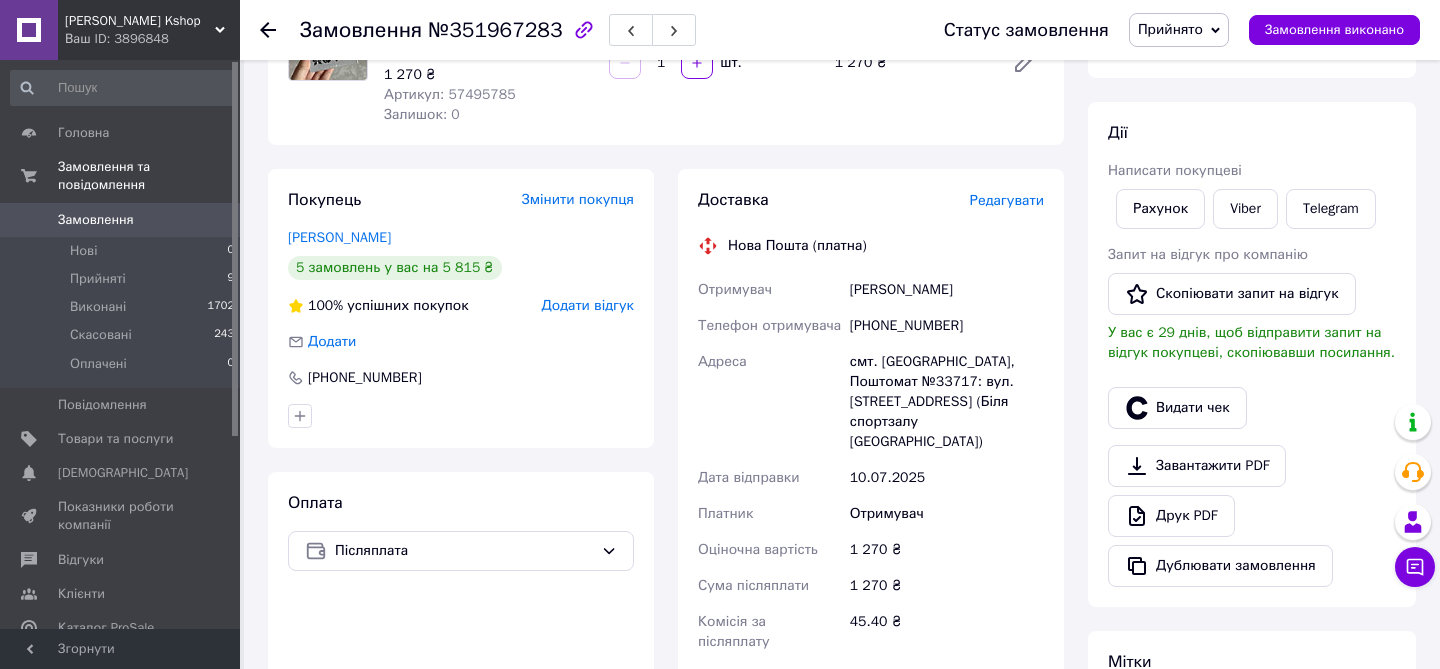 scroll, scrollTop: 221, scrollLeft: 0, axis: vertical 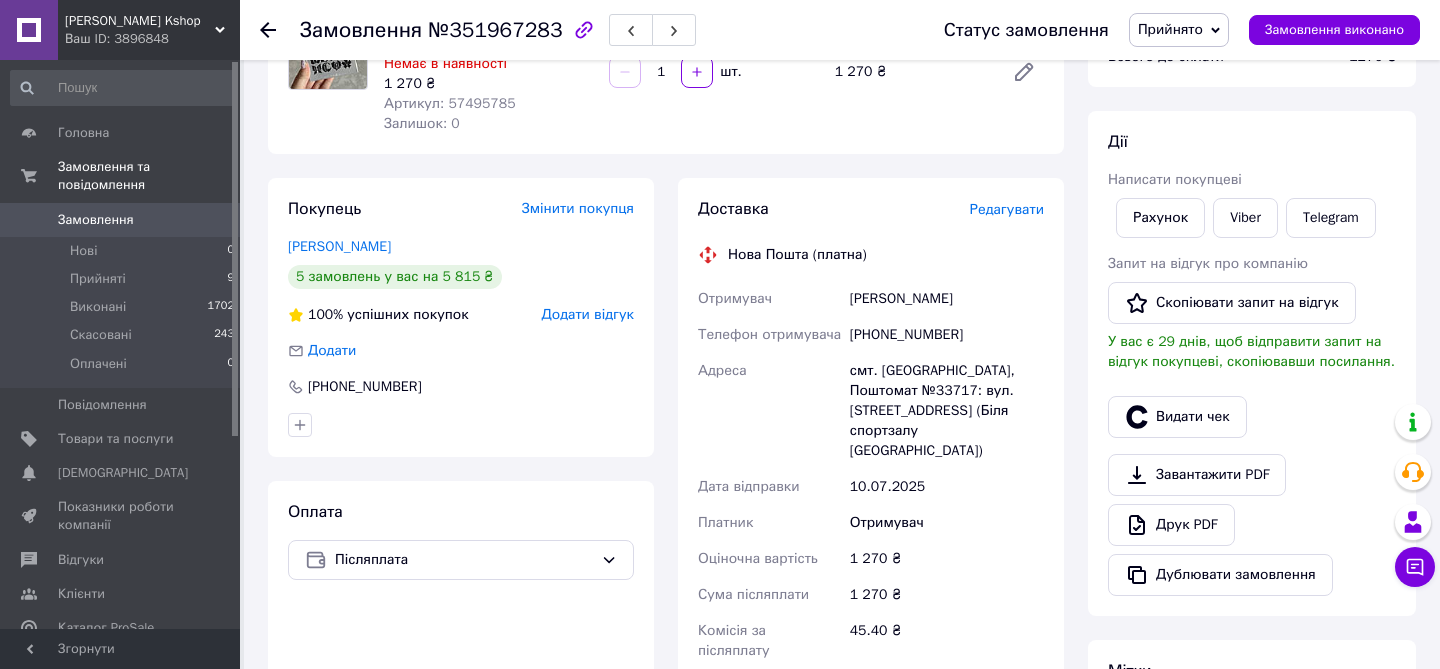 click on "Редагувати" at bounding box center (1007, 209) 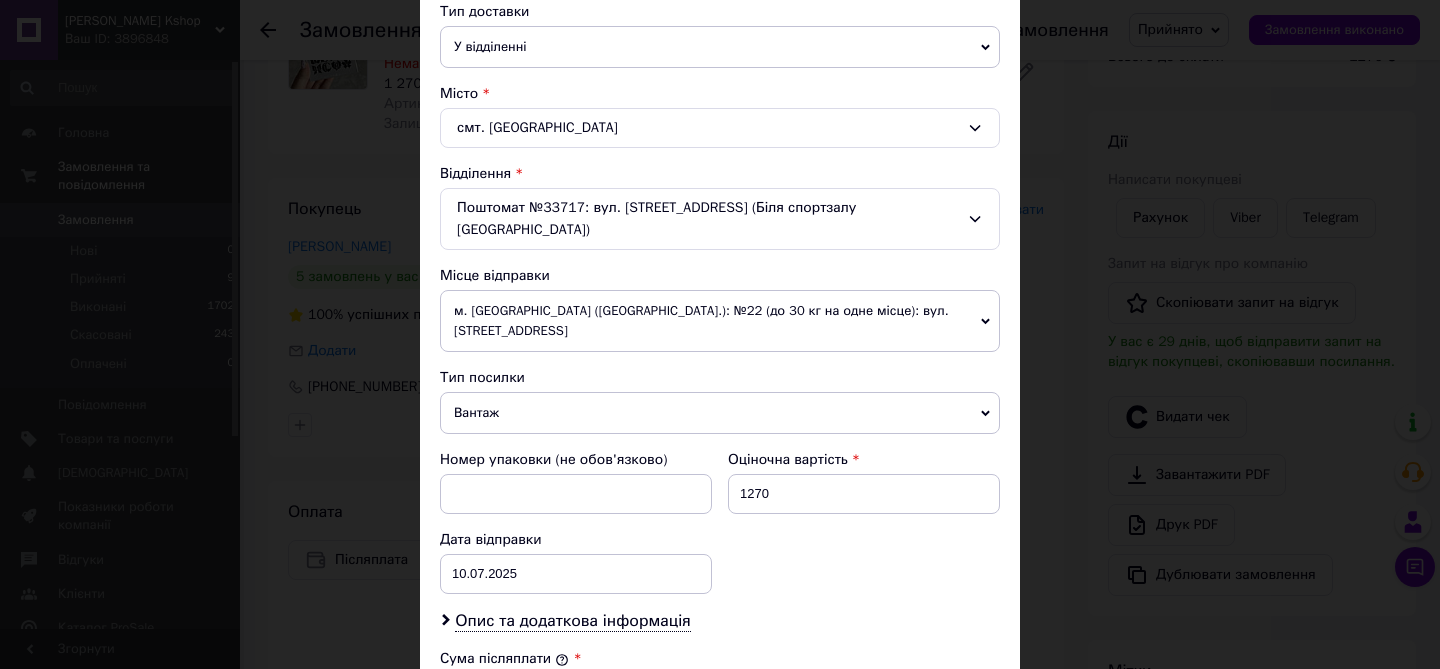 scroll, scrollTop: 501, scrollLeft: 0, axis: vertical 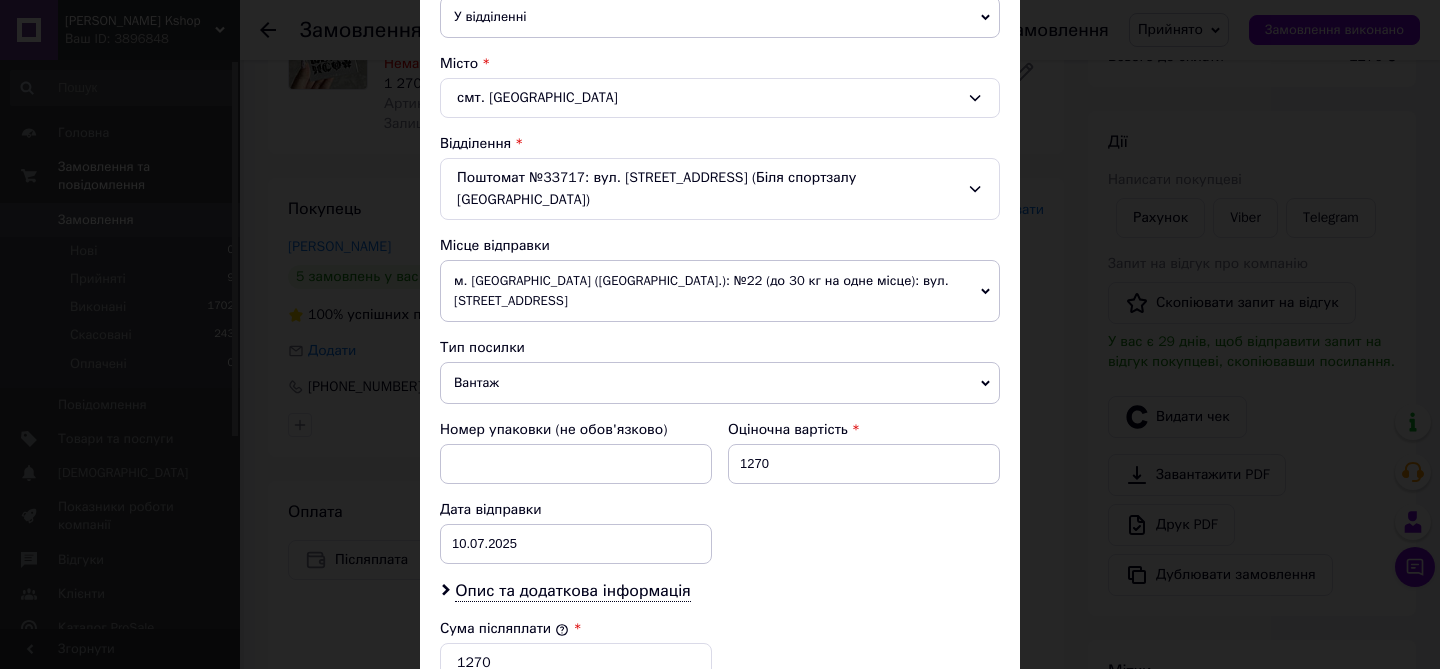 click on "Вантаж" at bounding box center (720, 383) 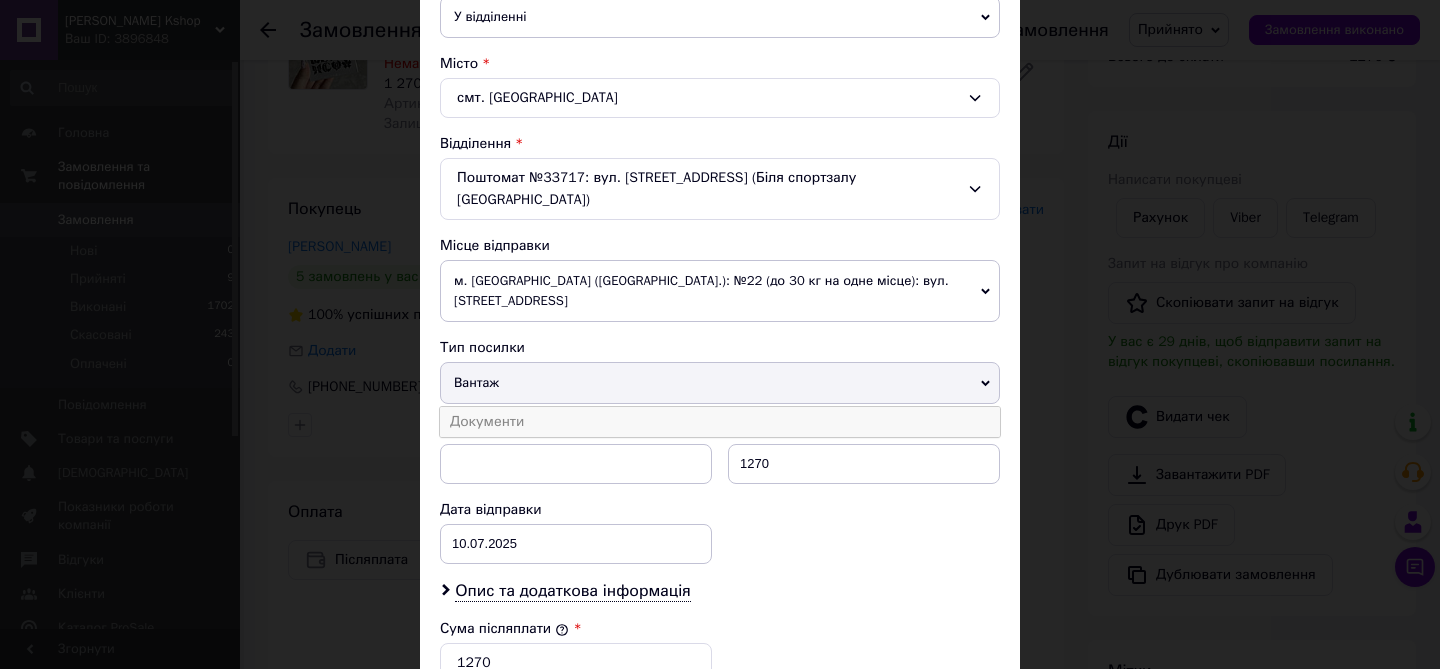 click on "Документи" at bounding box center (720, 422) 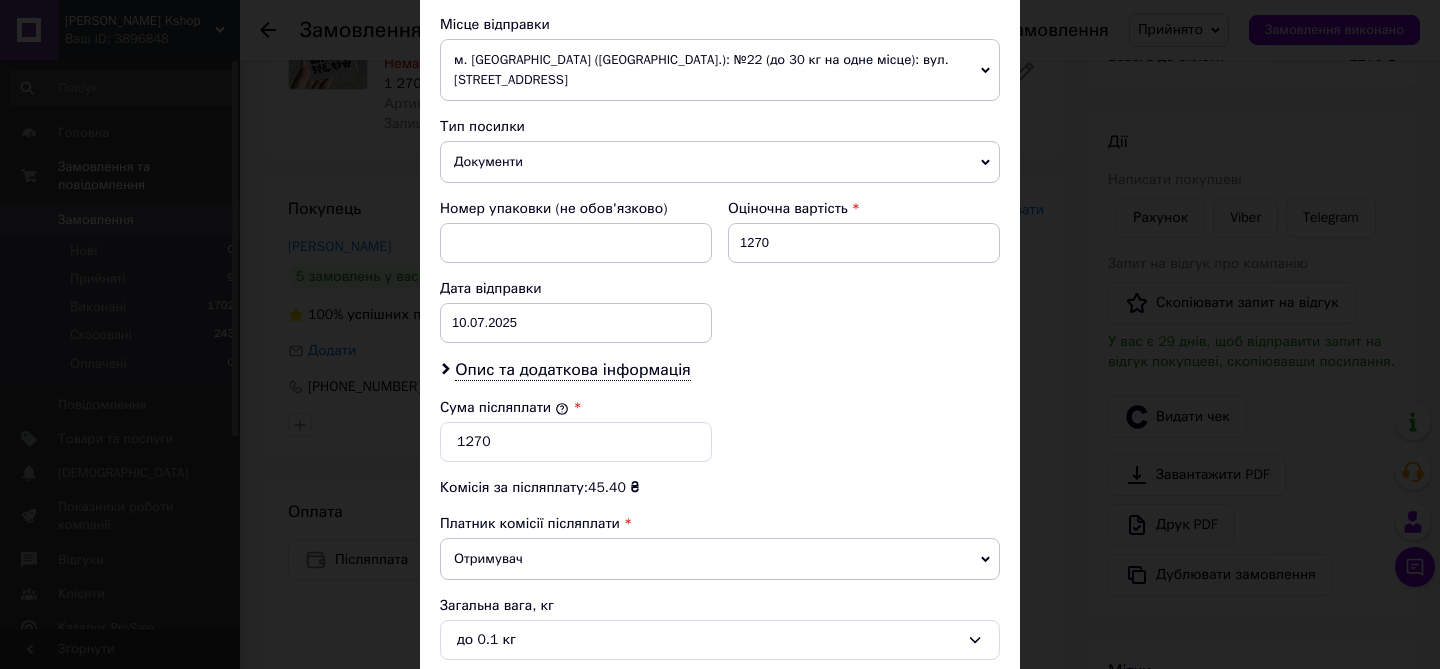 scroll, scrollTop: 834, scrollLeft: 0, axis: vertical 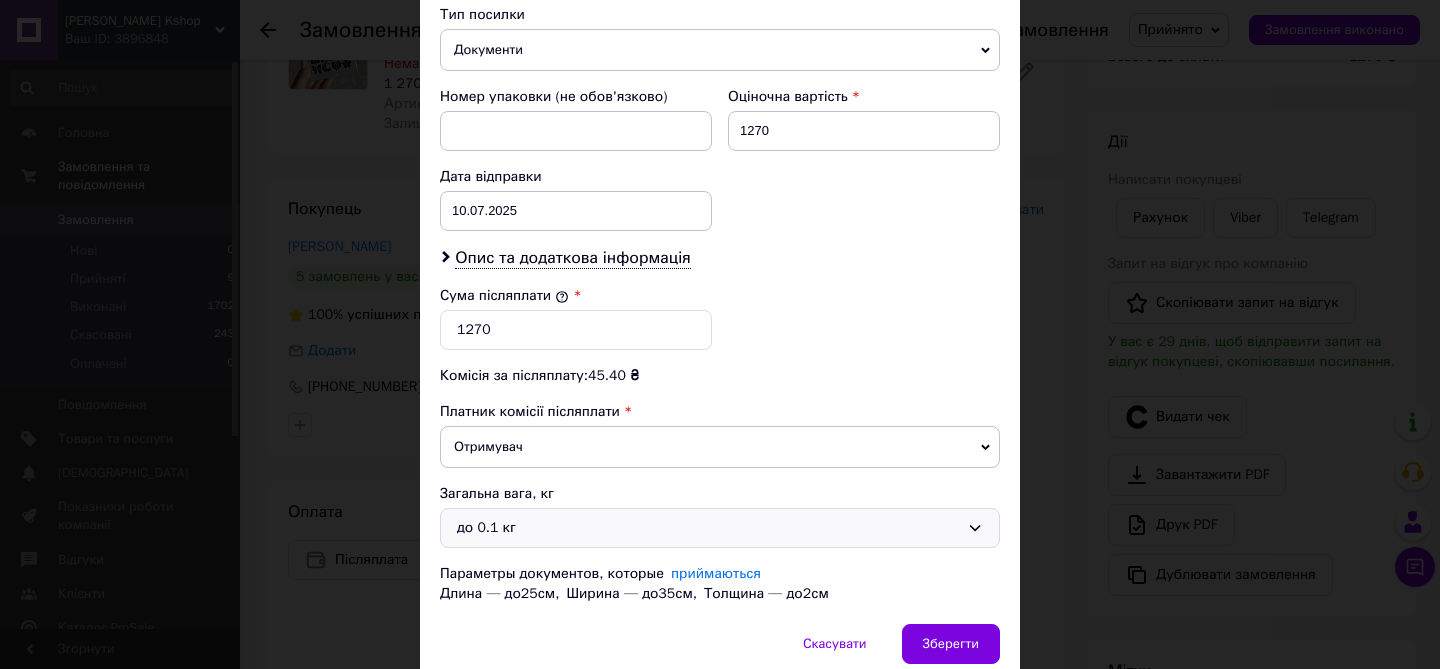 click on "до 0.1 кг" at bounding box center (708, 528) 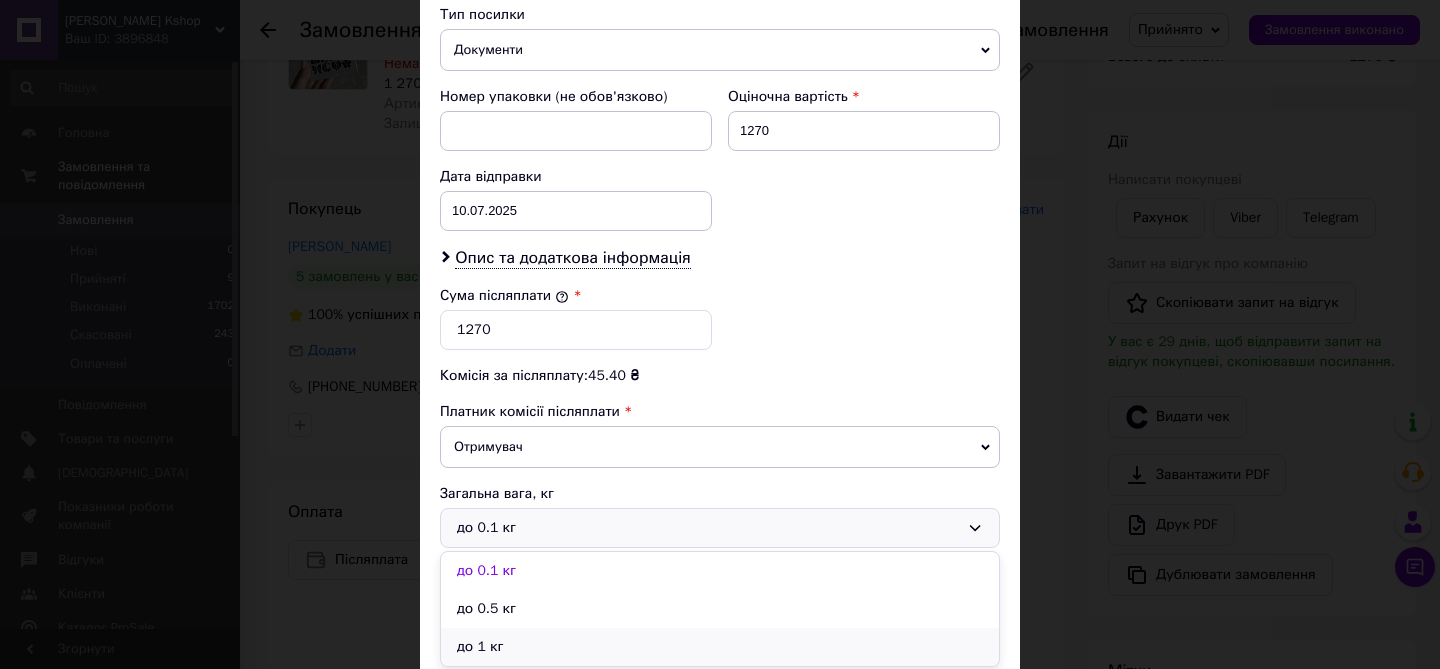 click on "до 1 кг" at bounding box center (720, 647) 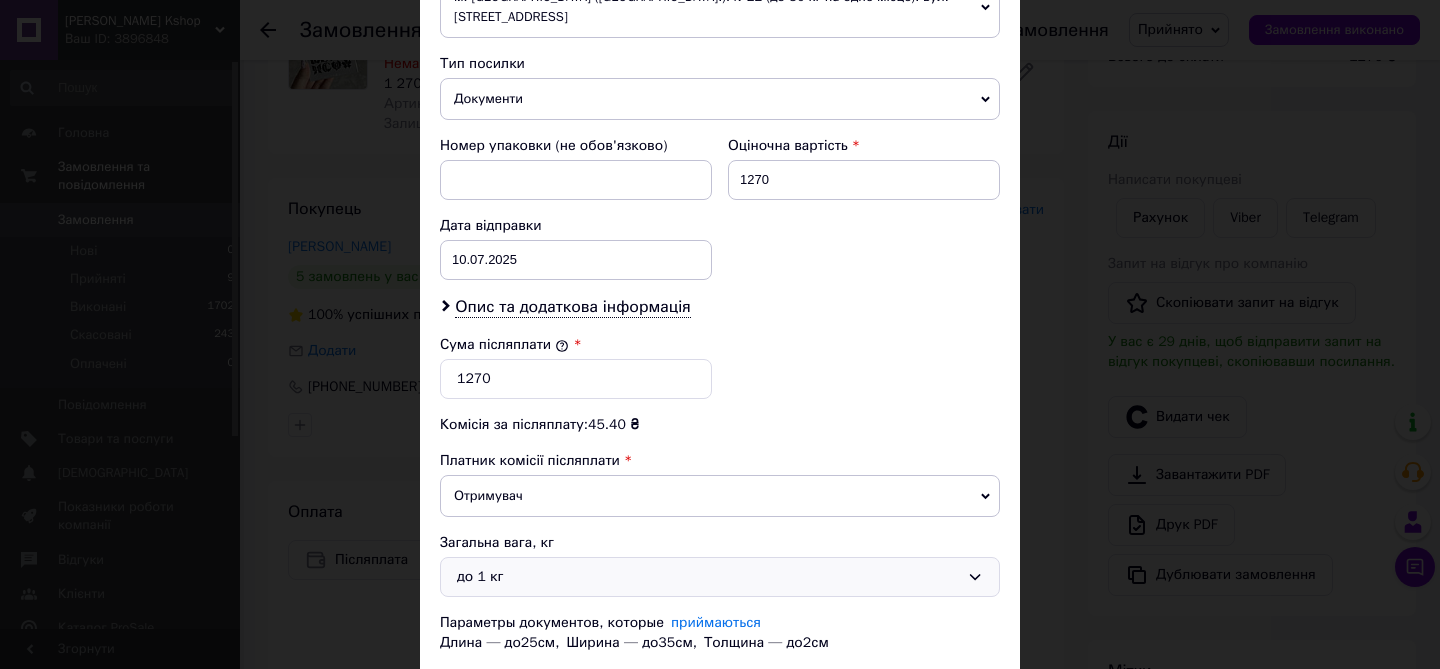 scroll, scrollTop: 897, scrollLeft: 0, axis: vertical 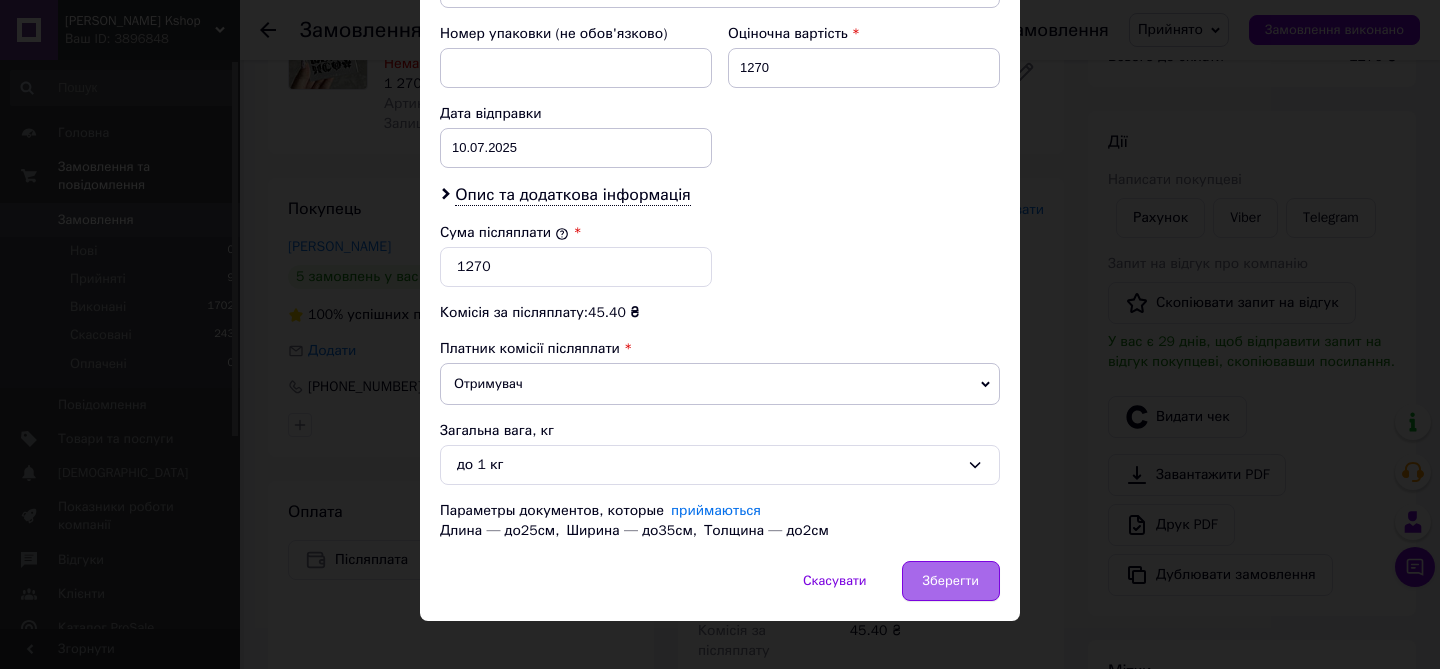 click on "Зберегти" at bounding box center (951, 581) 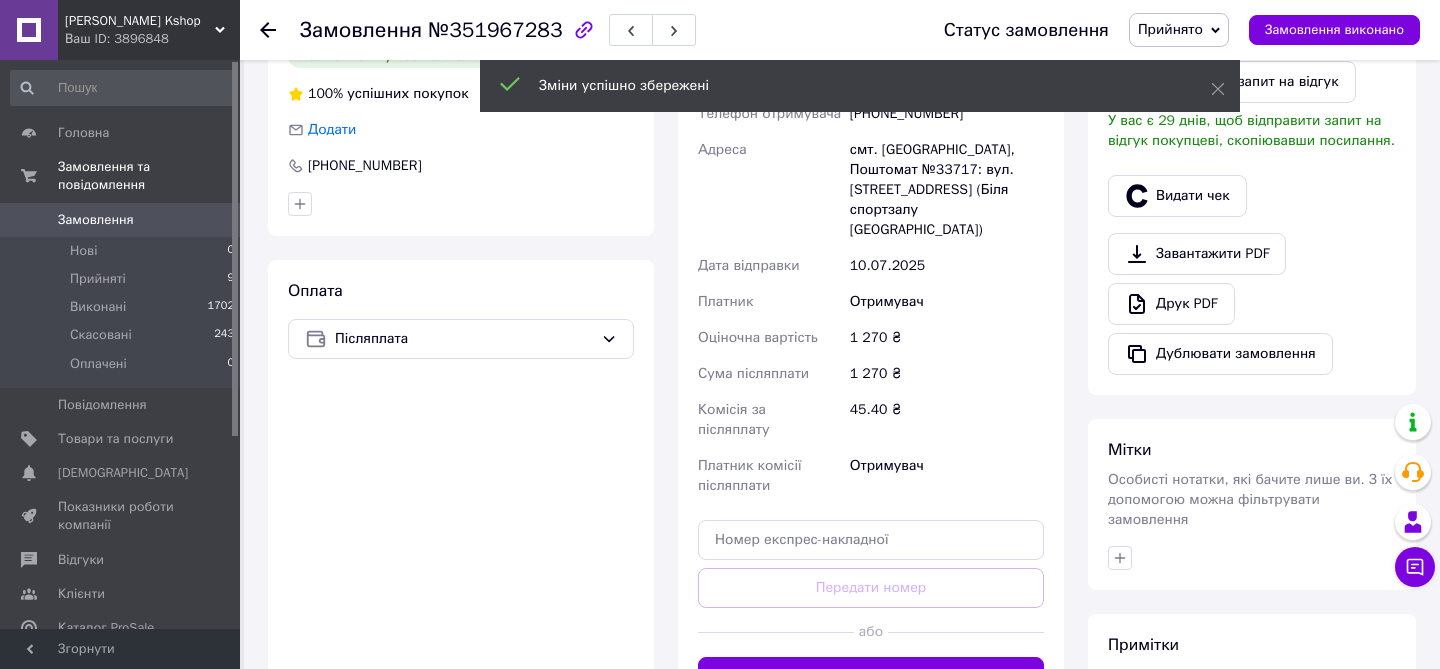 scroll, scrollTop: 443, scrollLeft: 0, axis: vertical 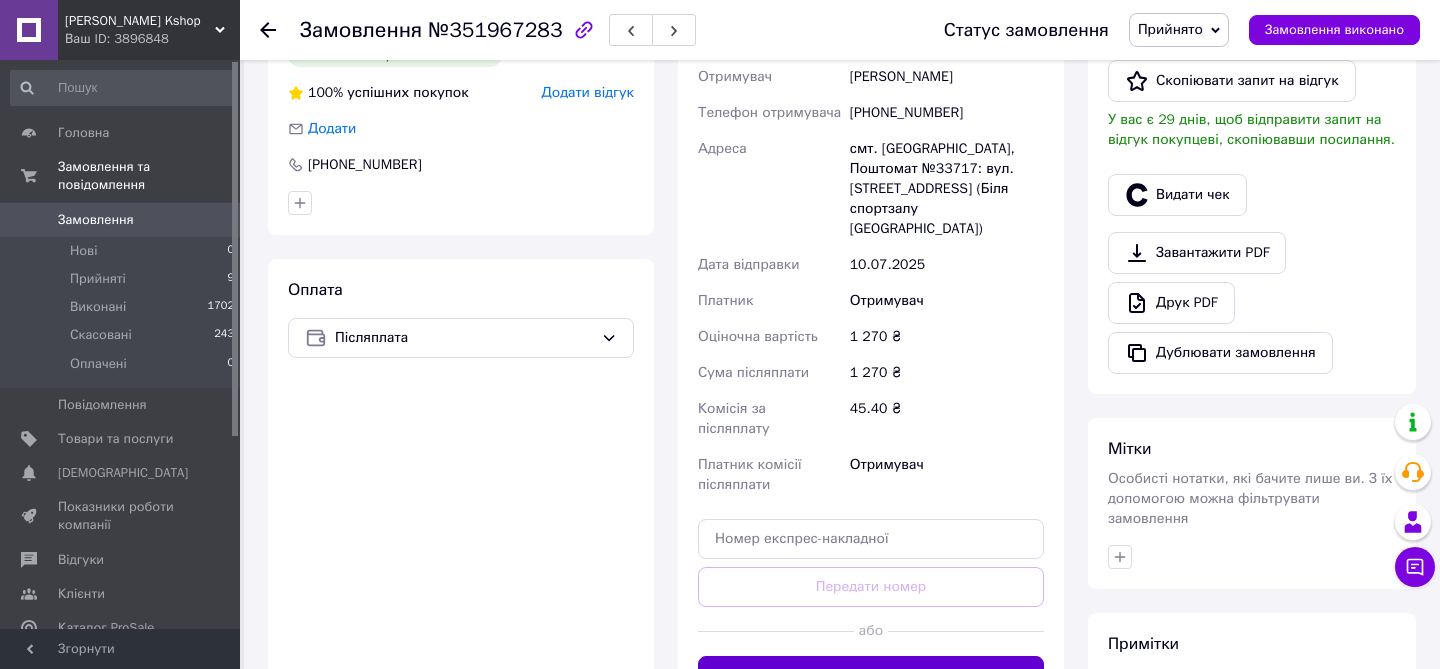 click on "Згенерувати ЕН" at bounding box center (871, 676) 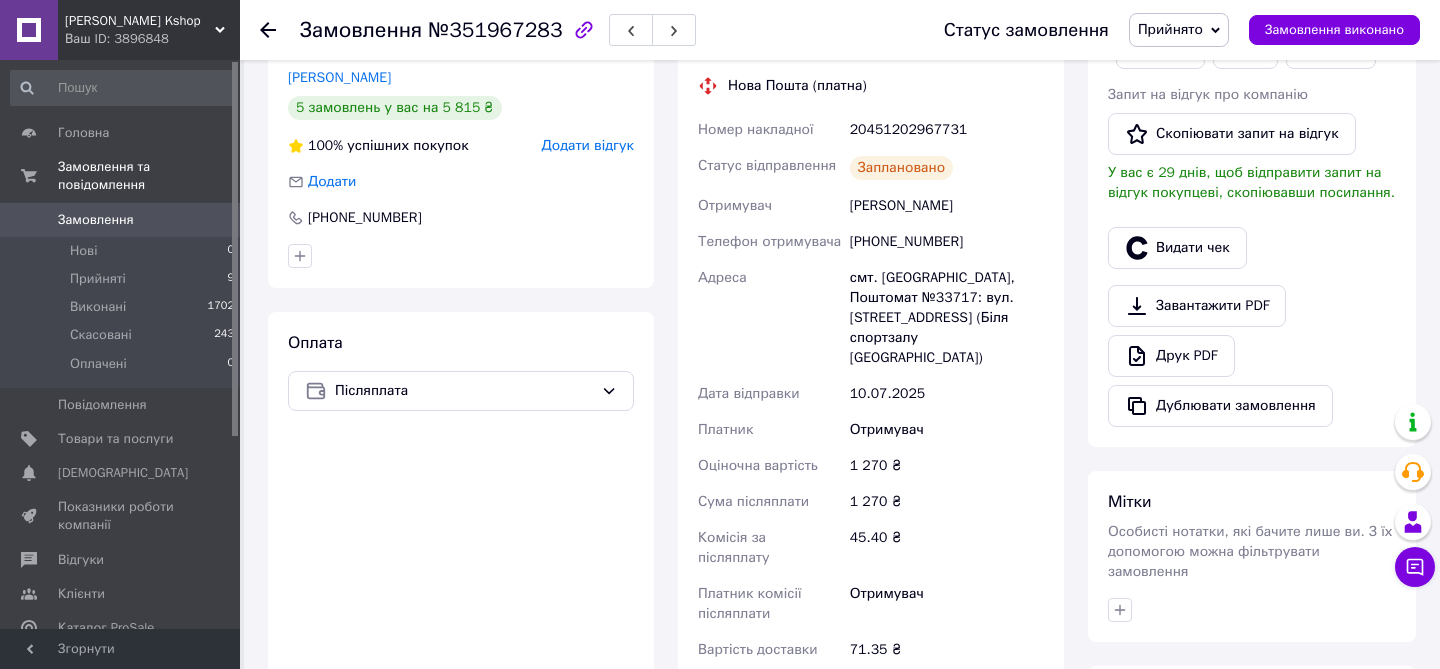 scroll, scrollTop: 391, scrollLeft: 0, axis: vertical 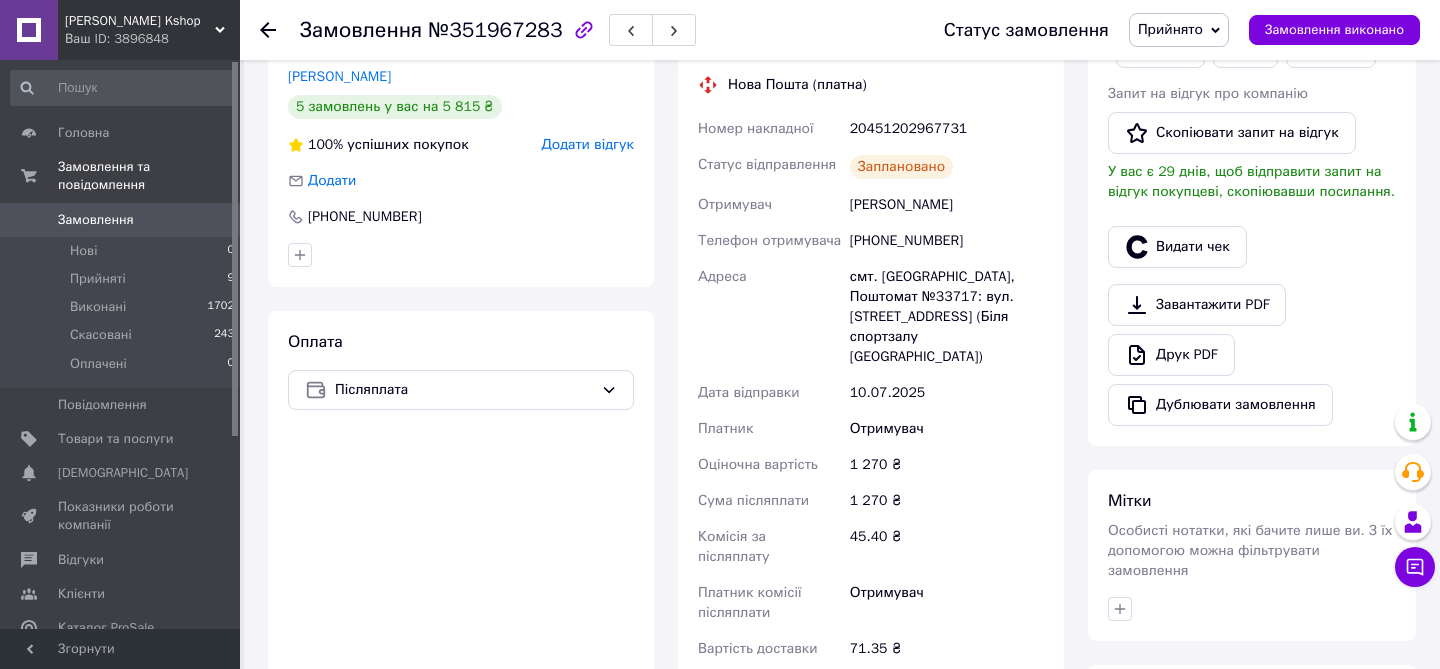 click on "[PHONE_NUMBER]" at bounding box center (947, 241) 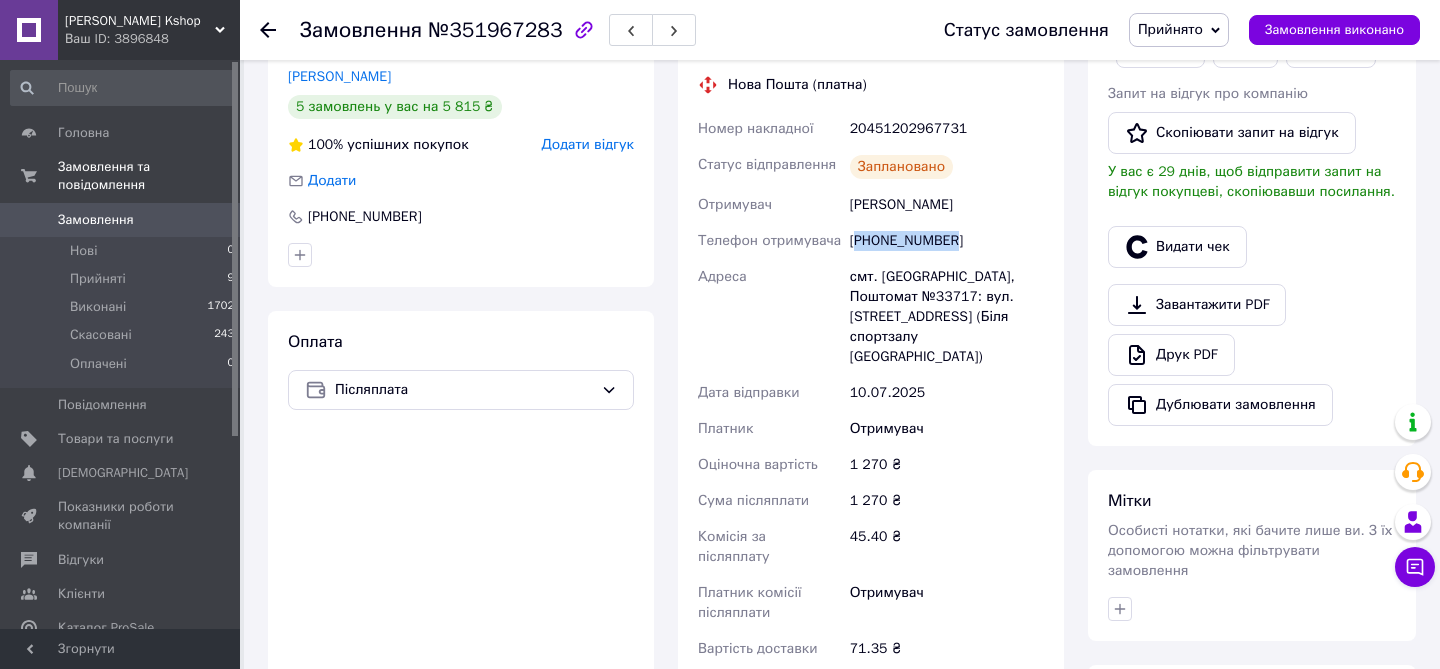 copy on "380961451836" 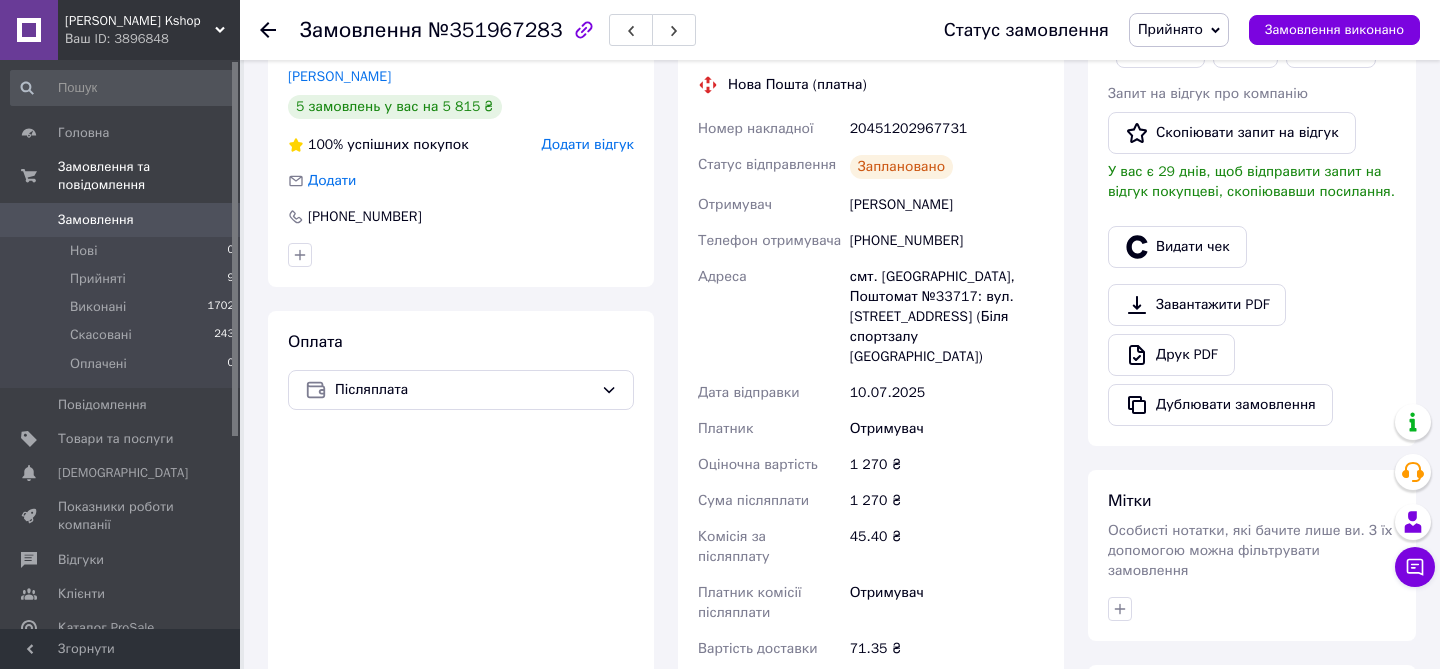 click on "20451202967731" at bounding box center (947, 129) 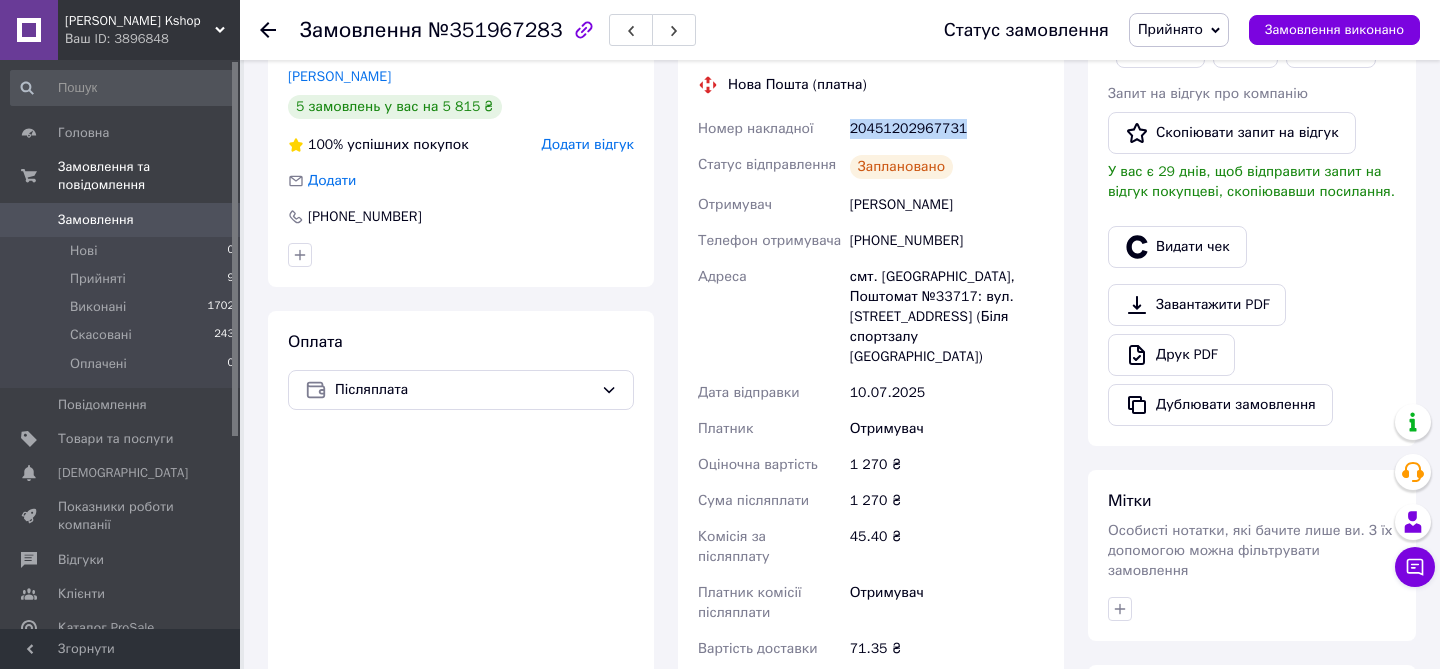 copy on "20451202967731" 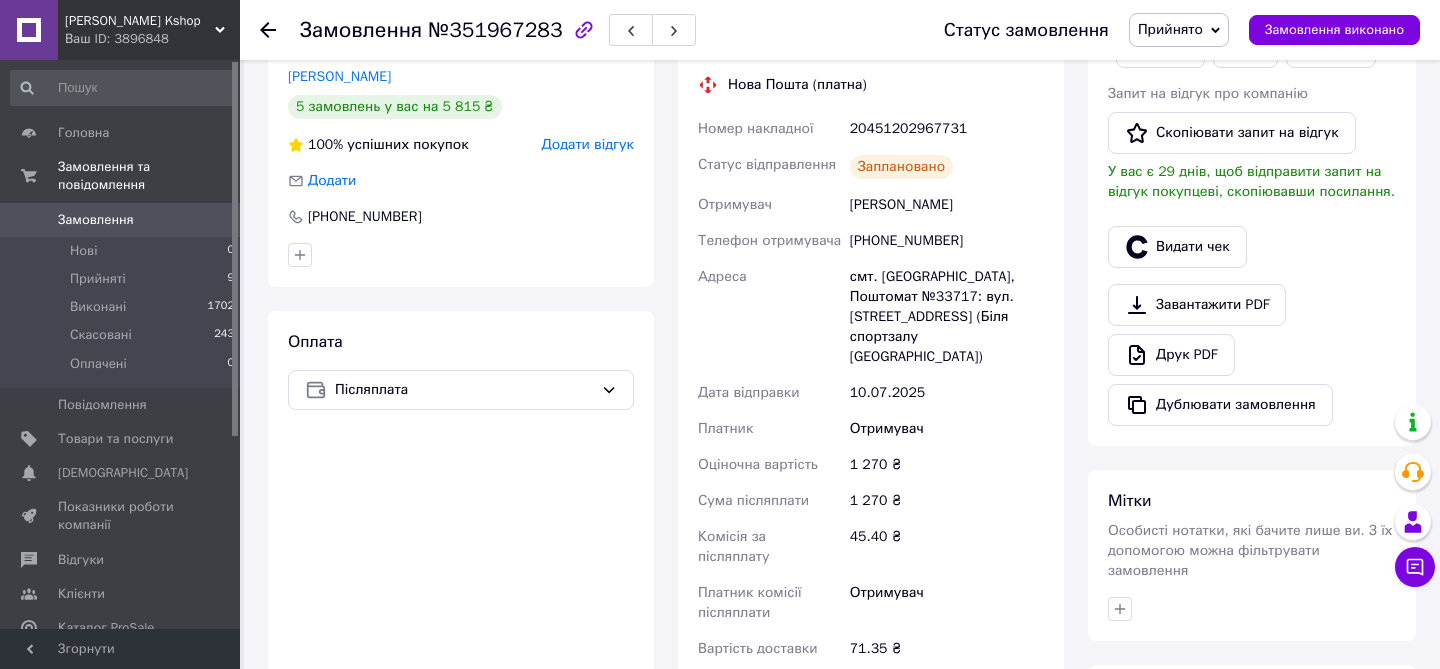 click 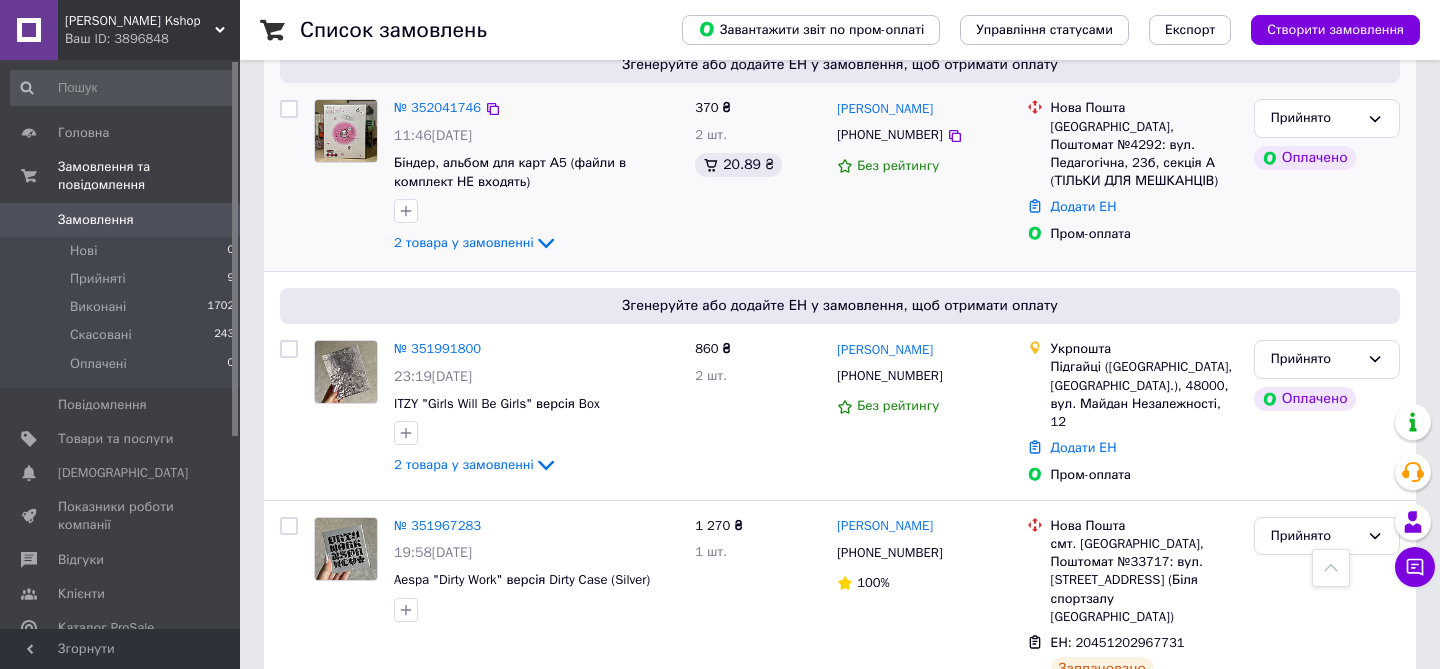 scroll, scrollTop: 434, scrollLeft: 0, axis: vertical 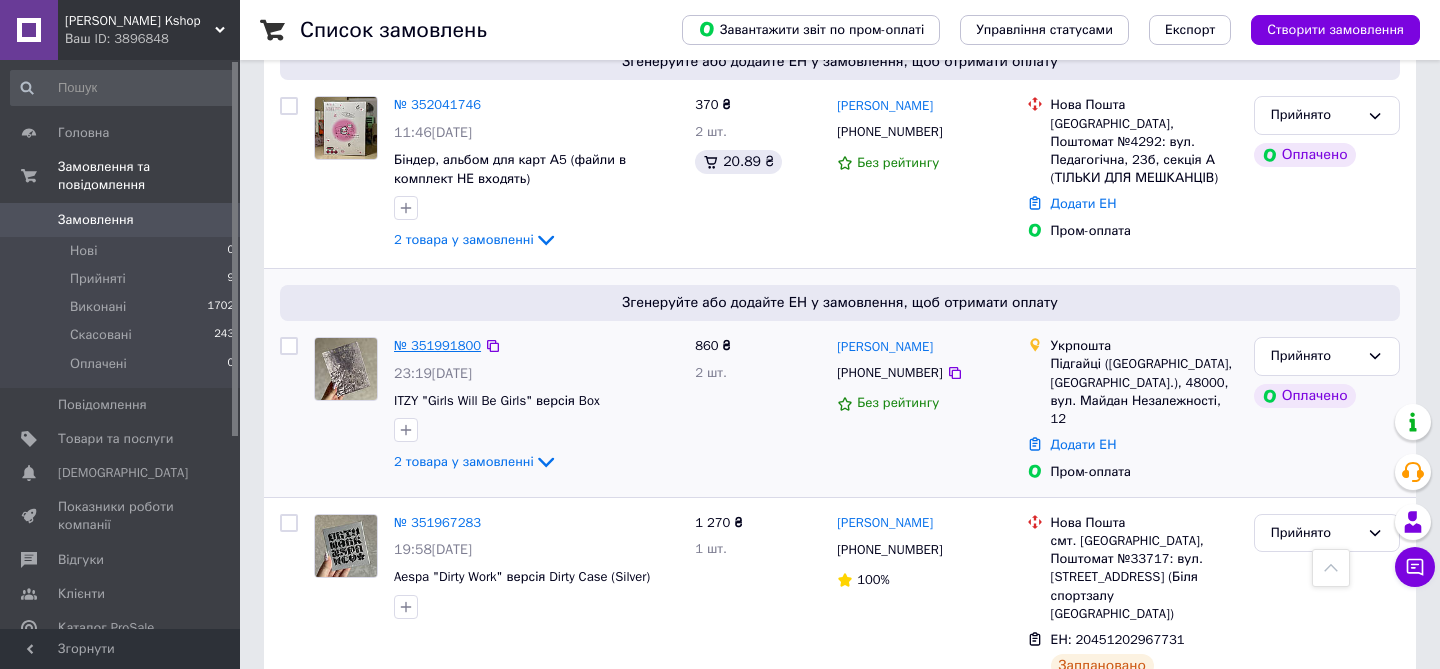 click on "№ 351991800" at bounding box center [437, 345] 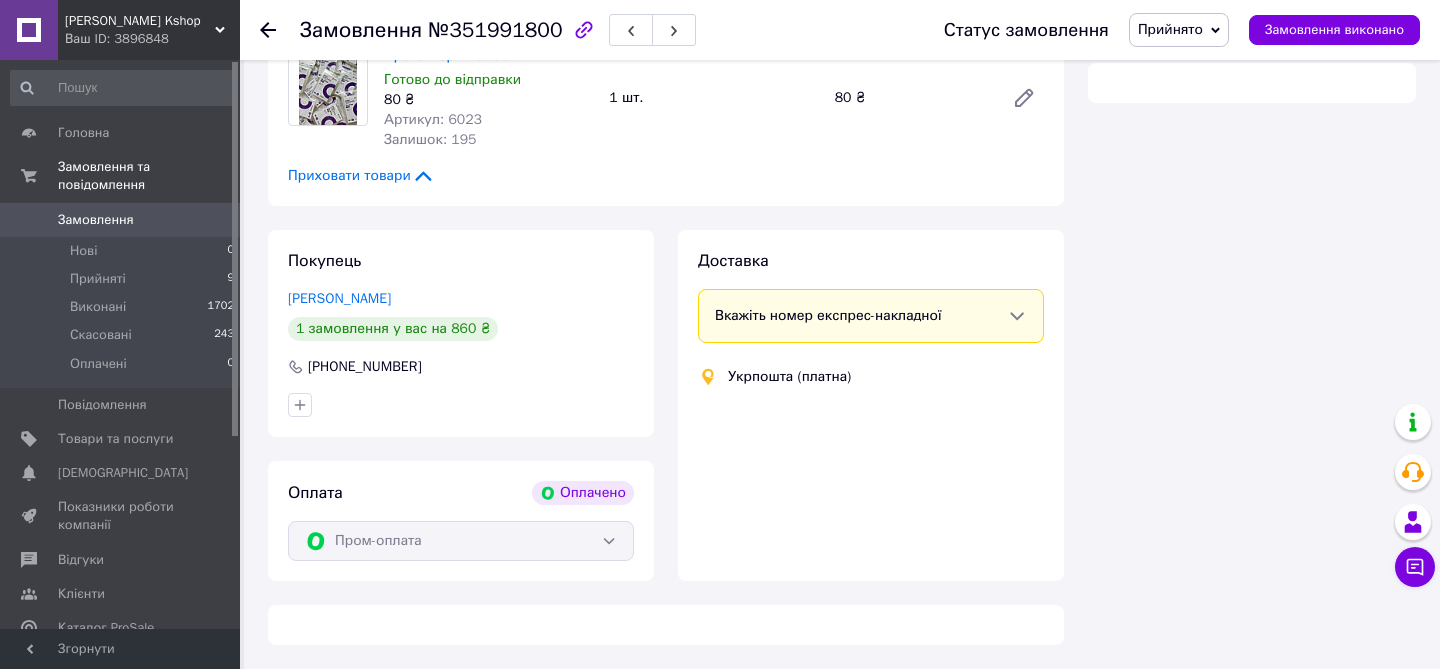 scroll, scrollTop: 434, scrollLeft: 0, axis: vertical 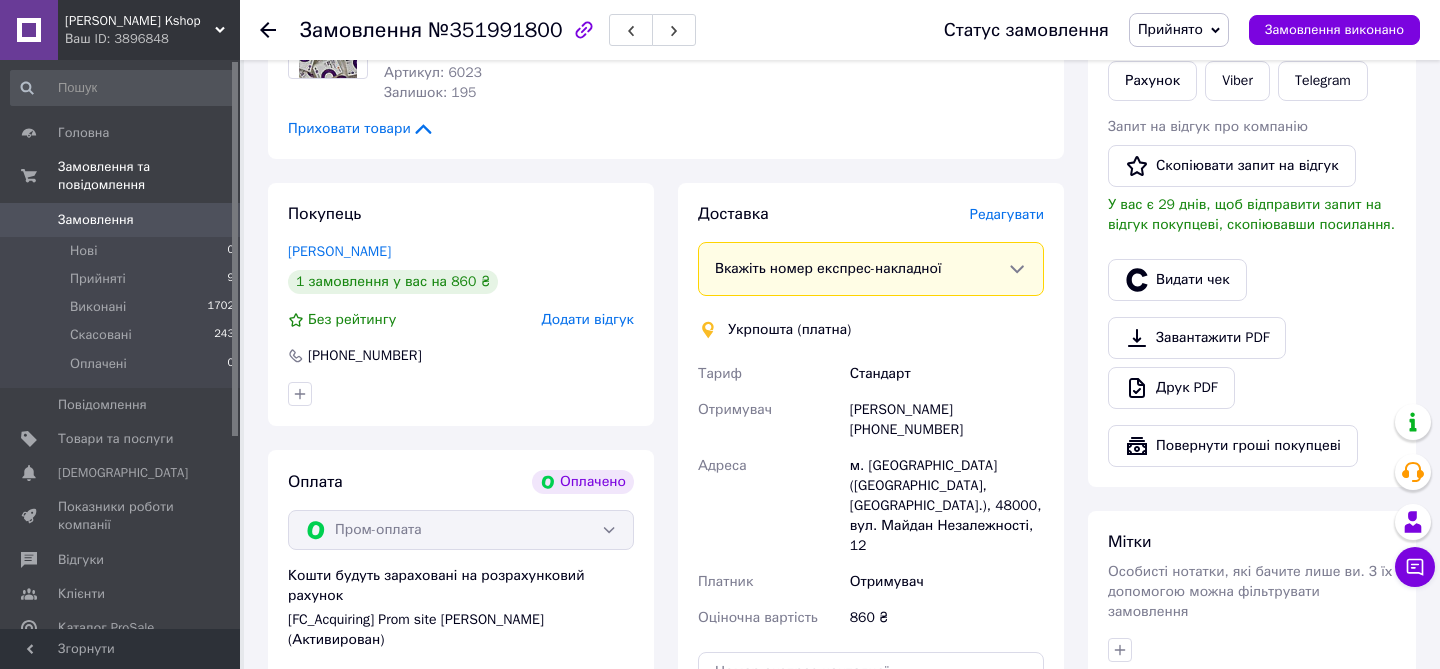 click on "Редагувати" at bounding box center (1007, 214) 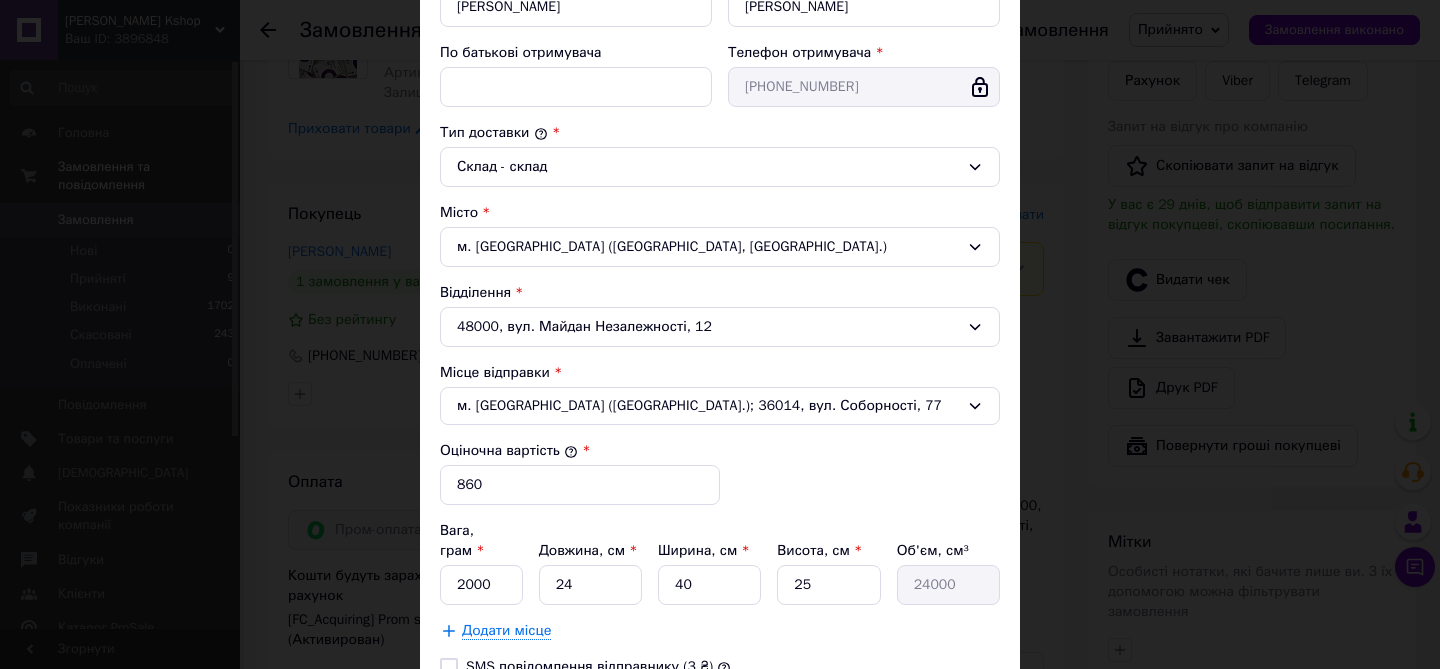 scroll, scrollTop: 457, scrollLeft: 0, axis: vertical 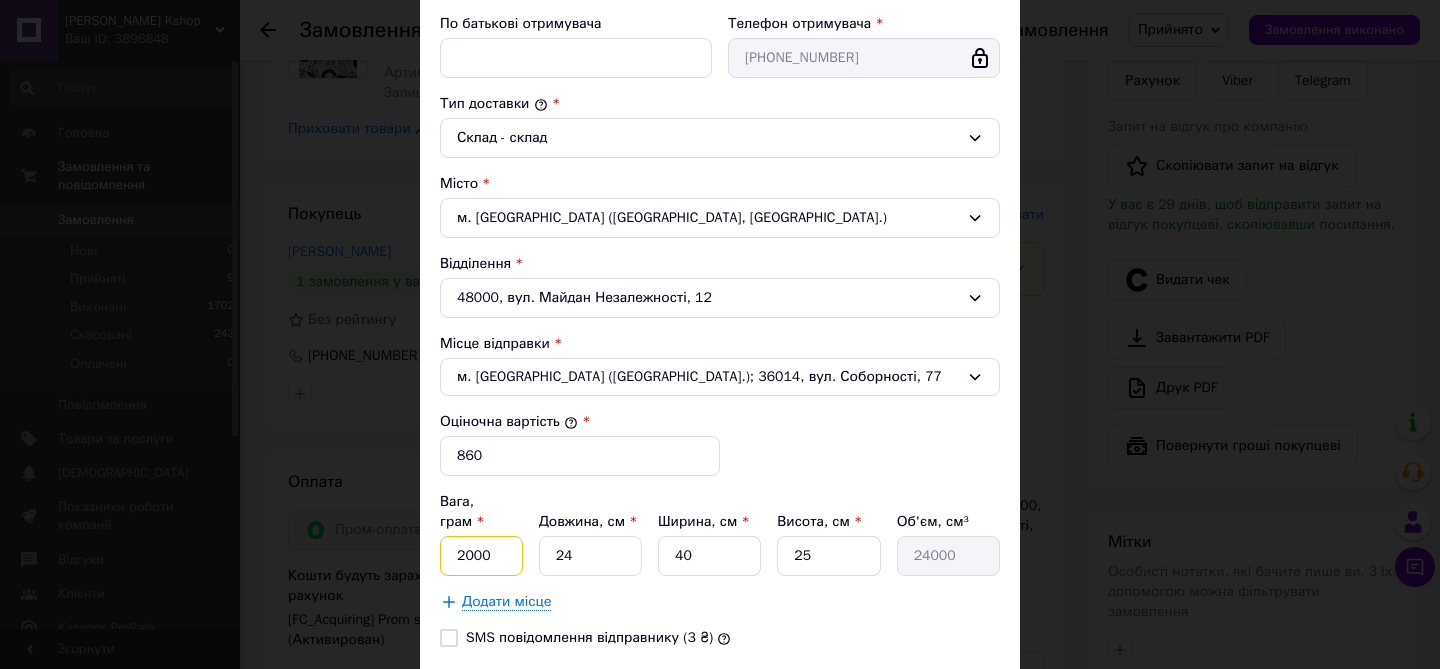 click on "2000" at bounding box center [481, 556] 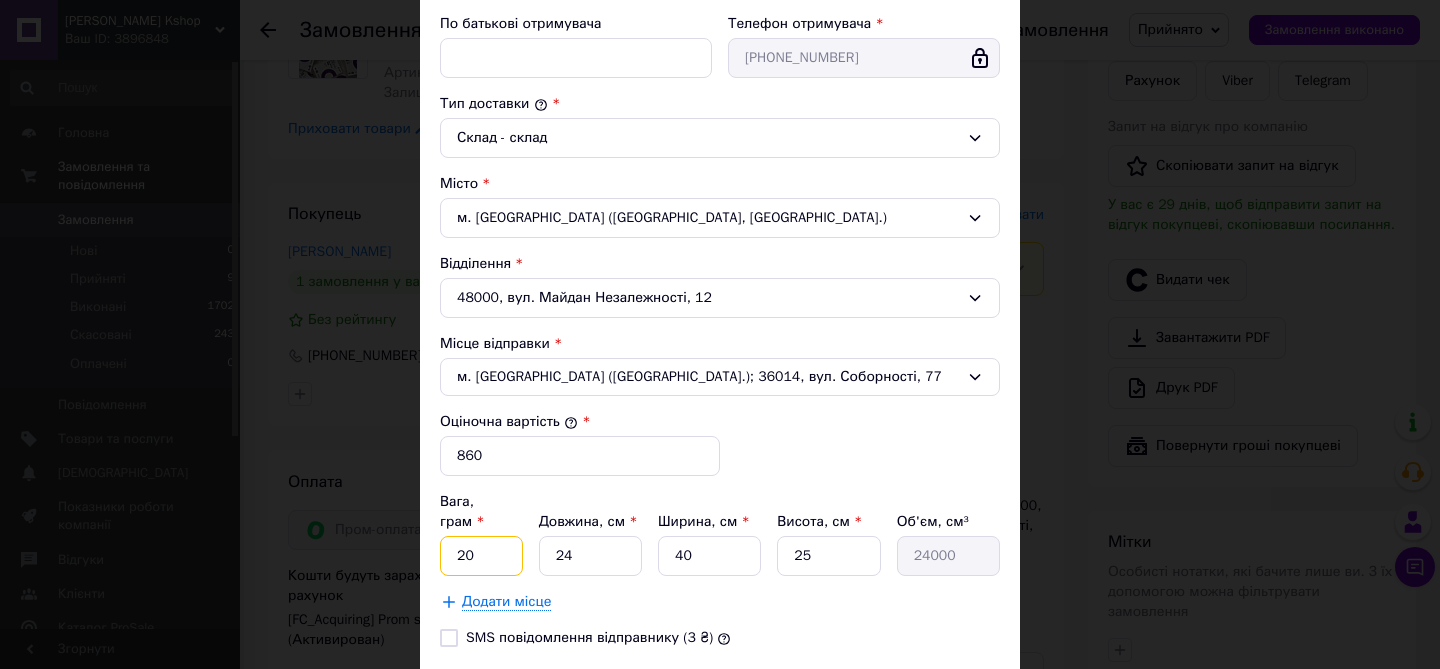 type on "2" 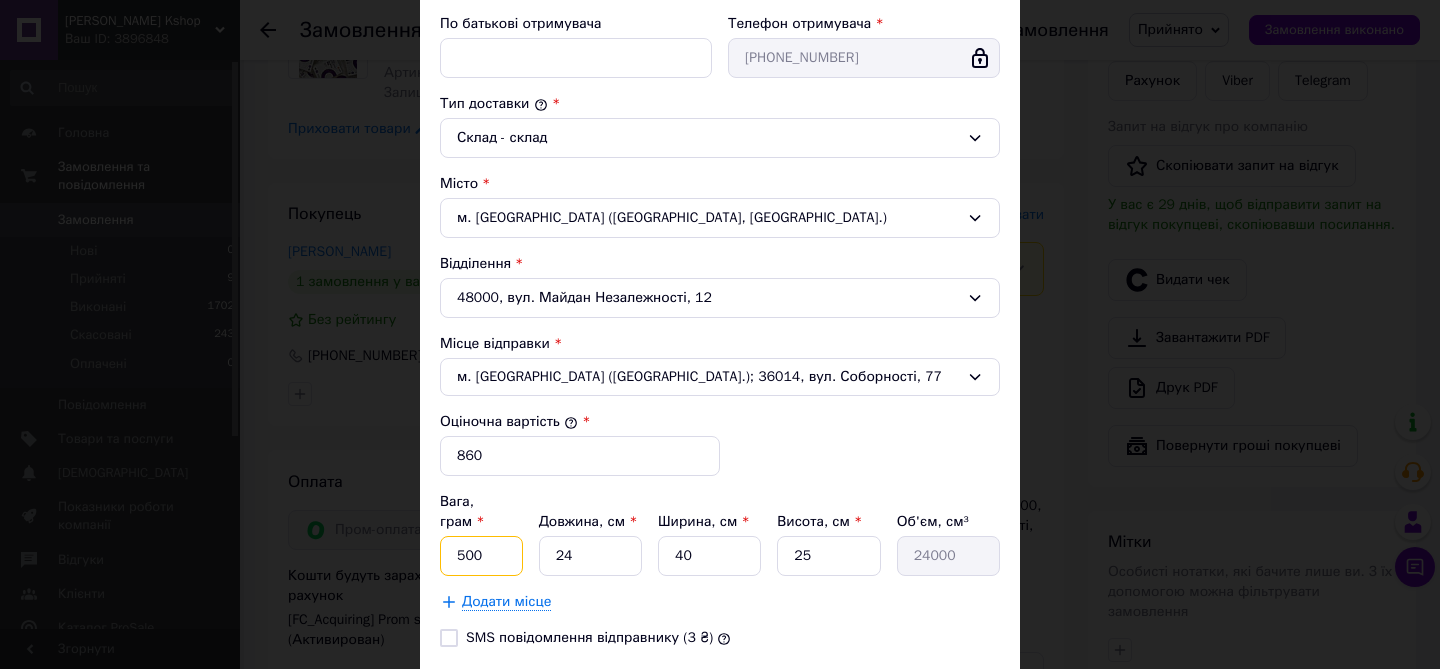 type on "500" 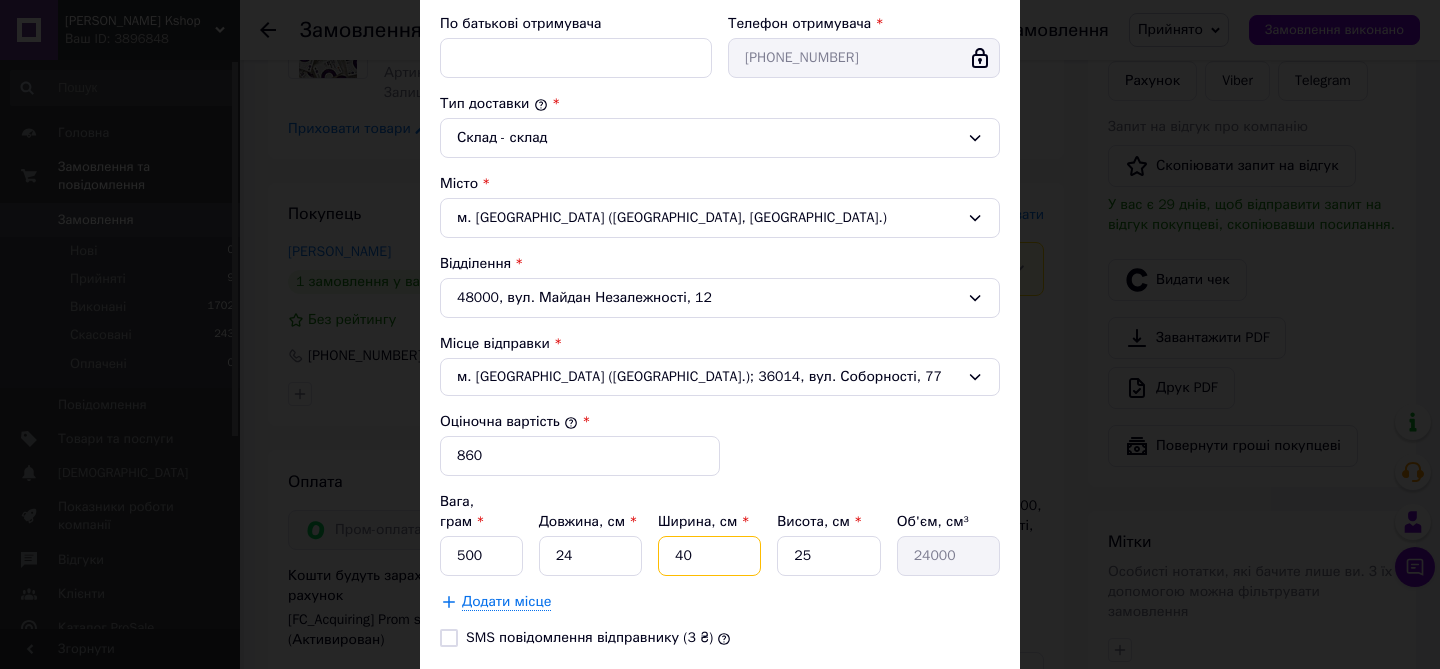 click on "40" at bounding box center [709, 556] 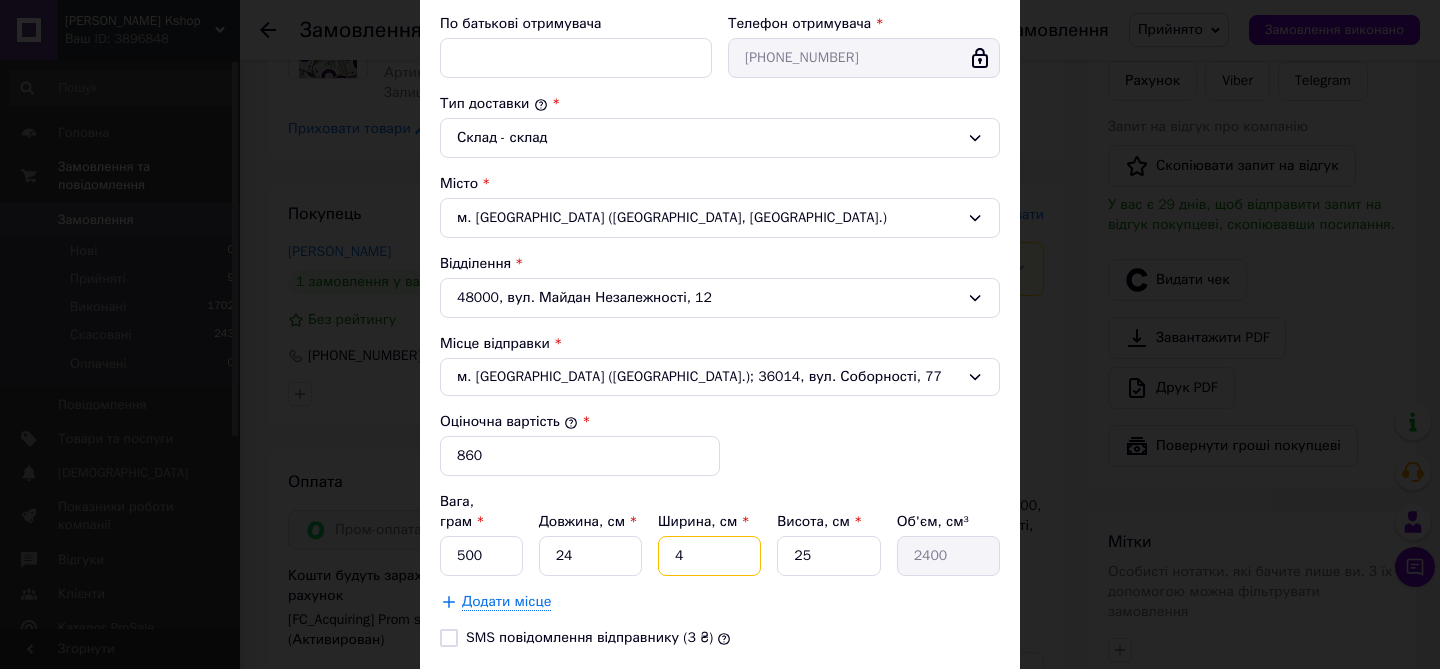 type 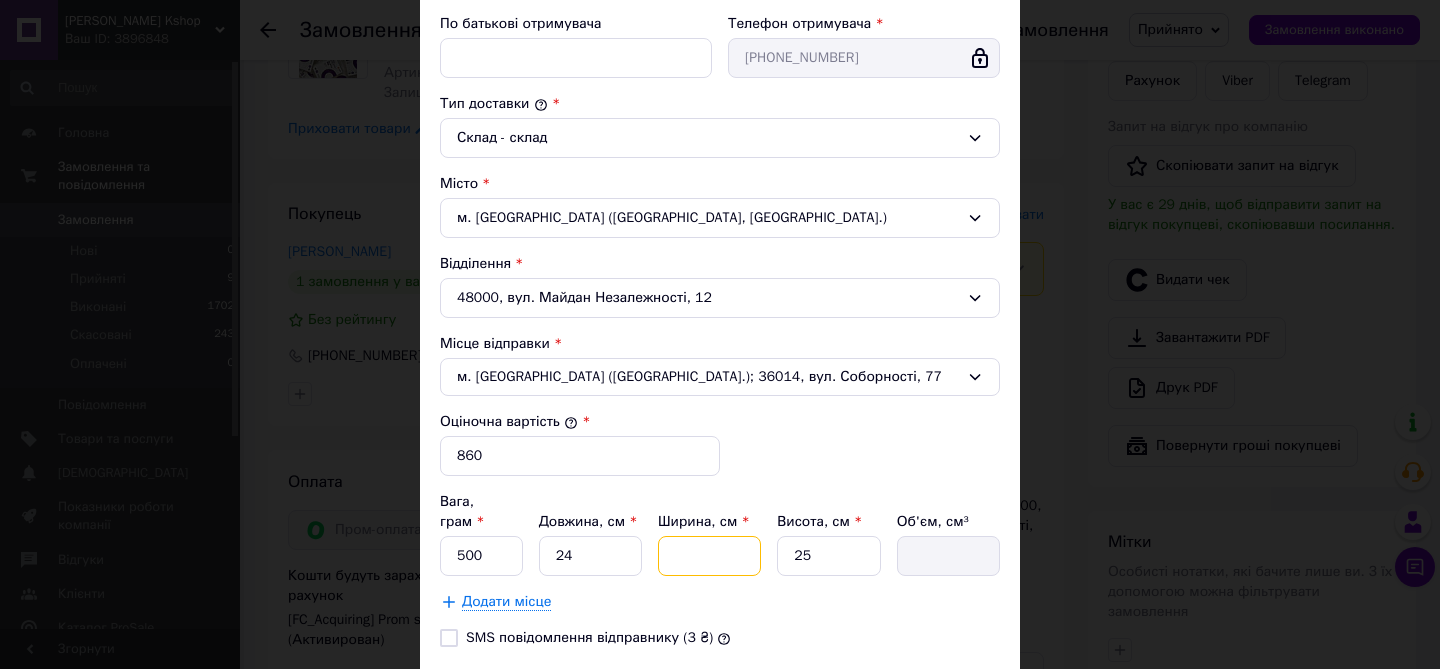 type on "2" 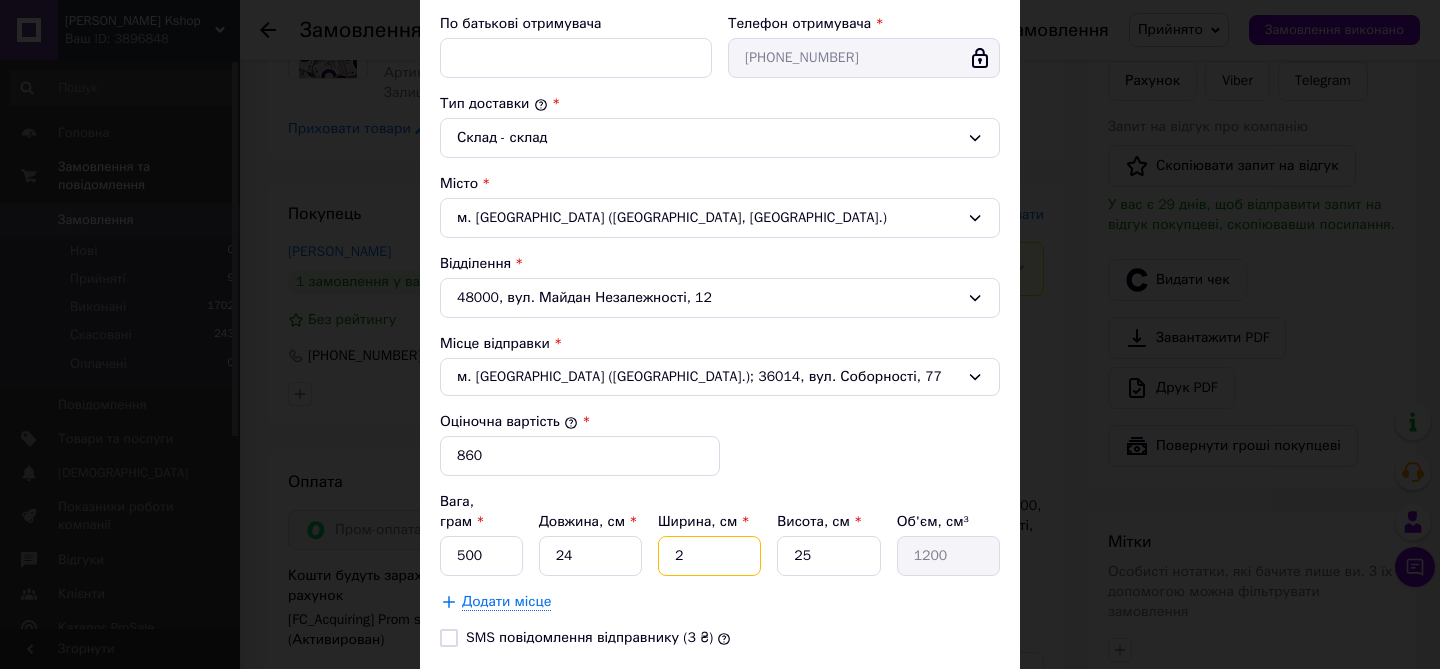 type on "20" 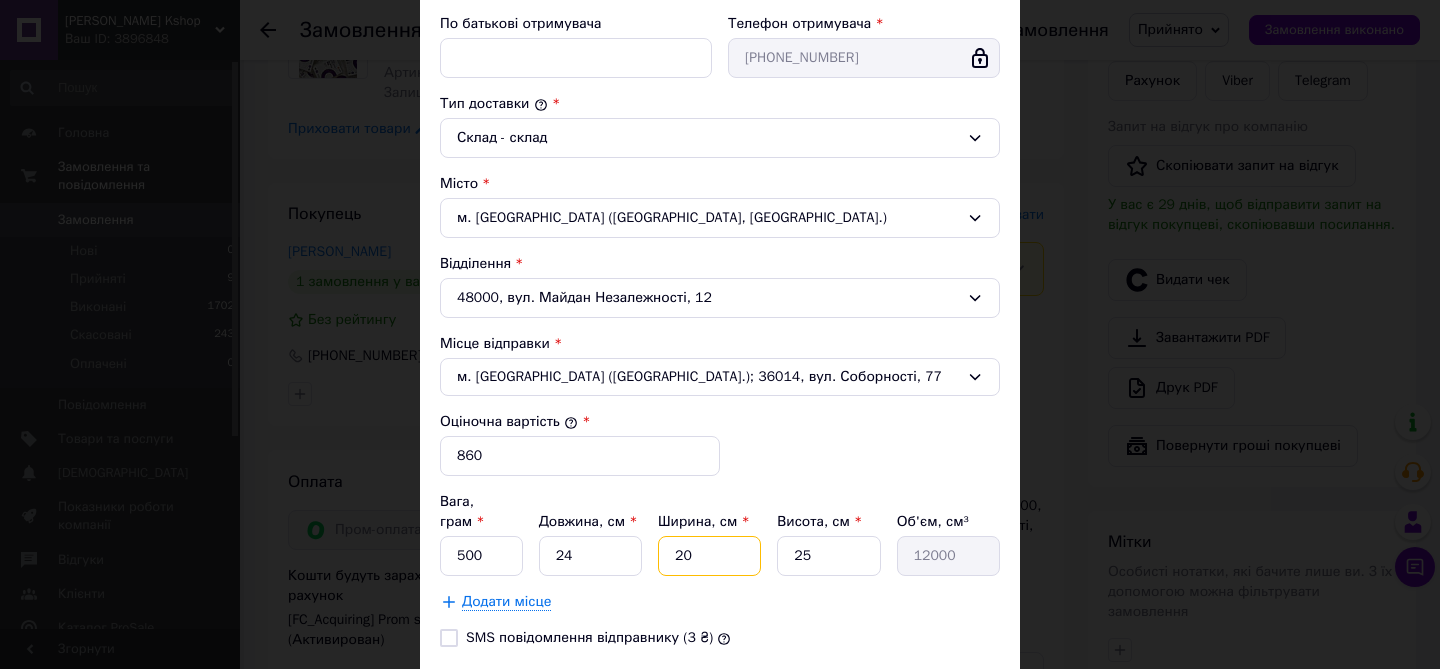 type on "20" 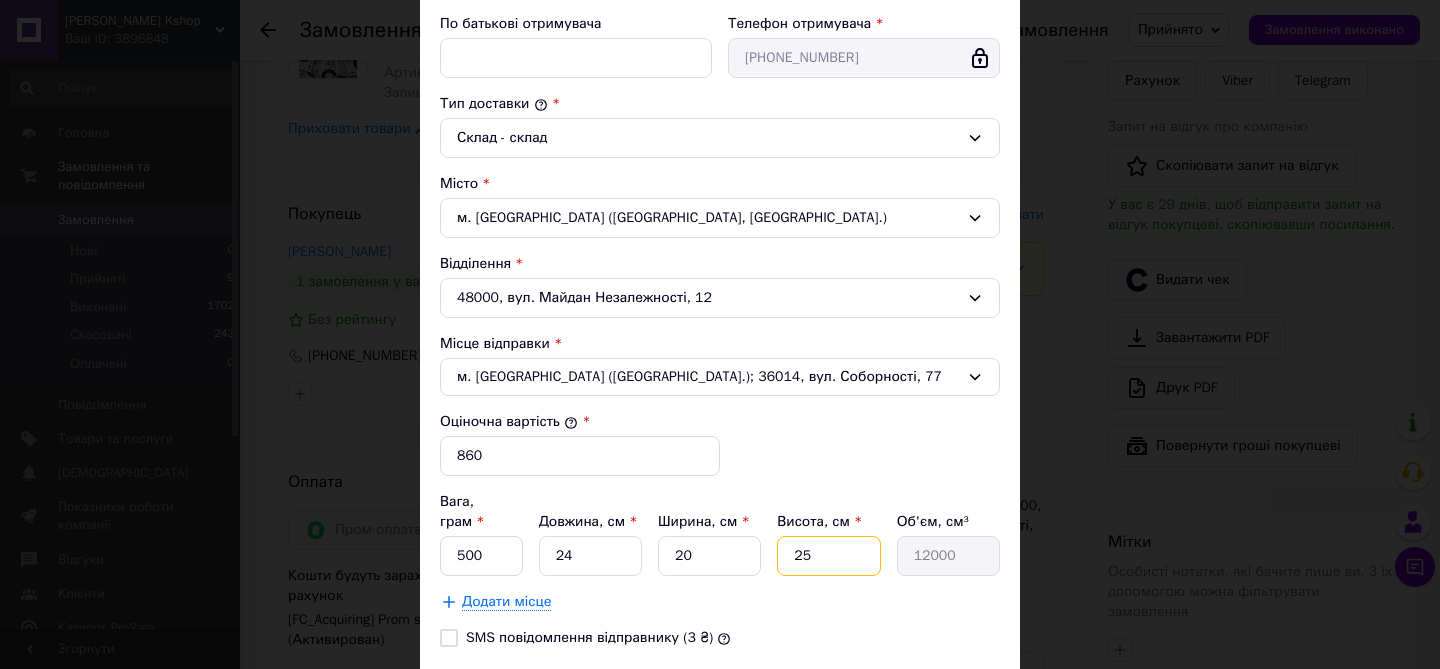click on "25" at bounding box center (828, 556) 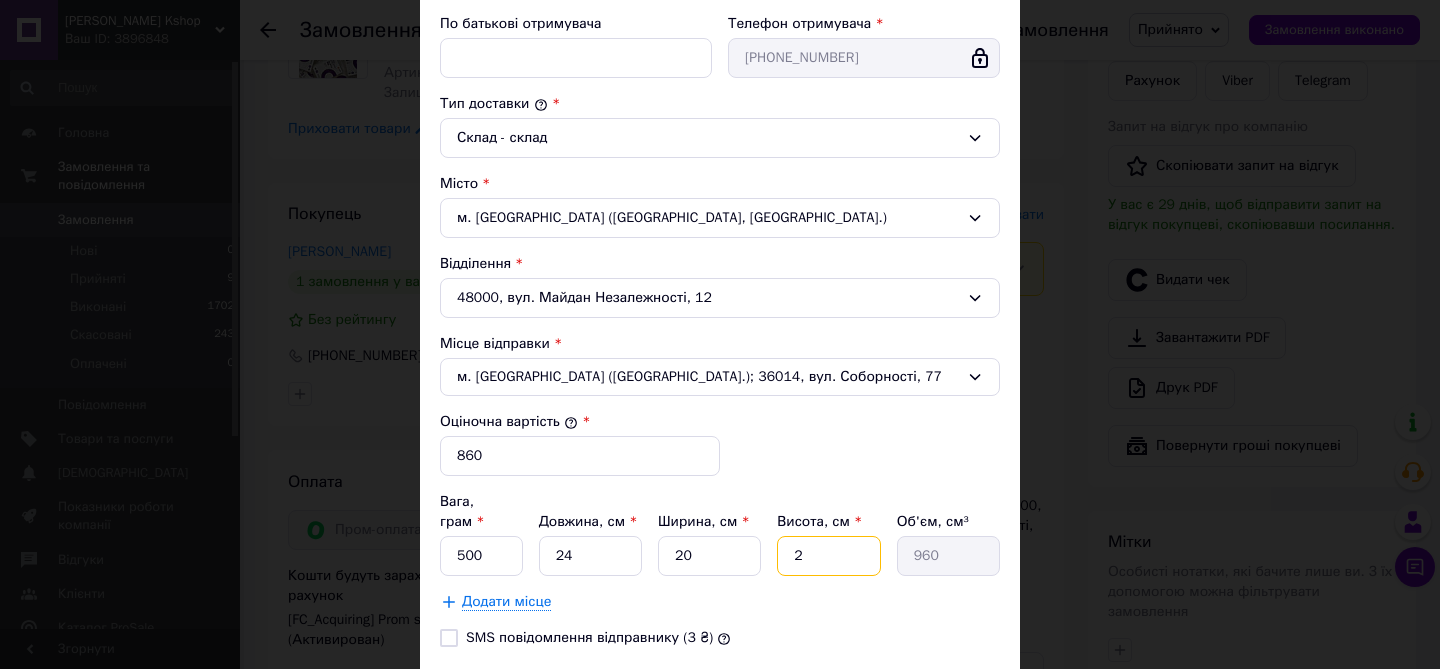 type 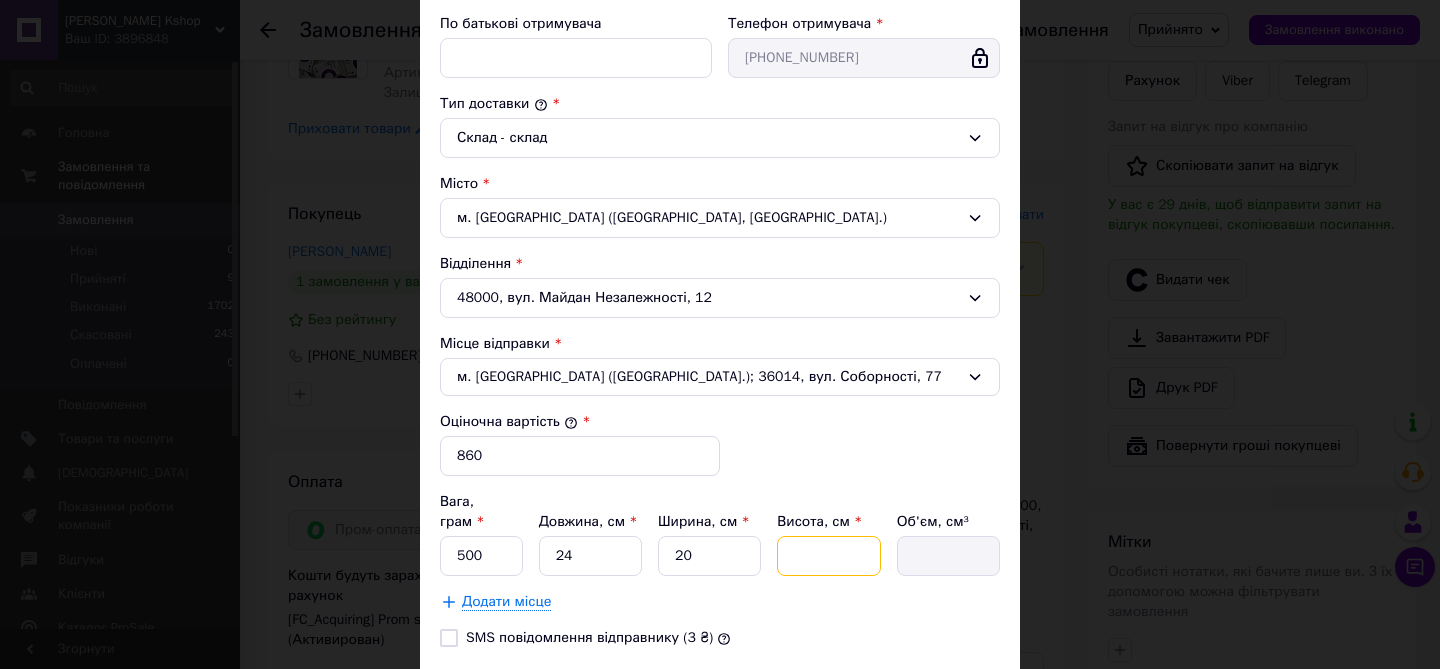 type on "5" 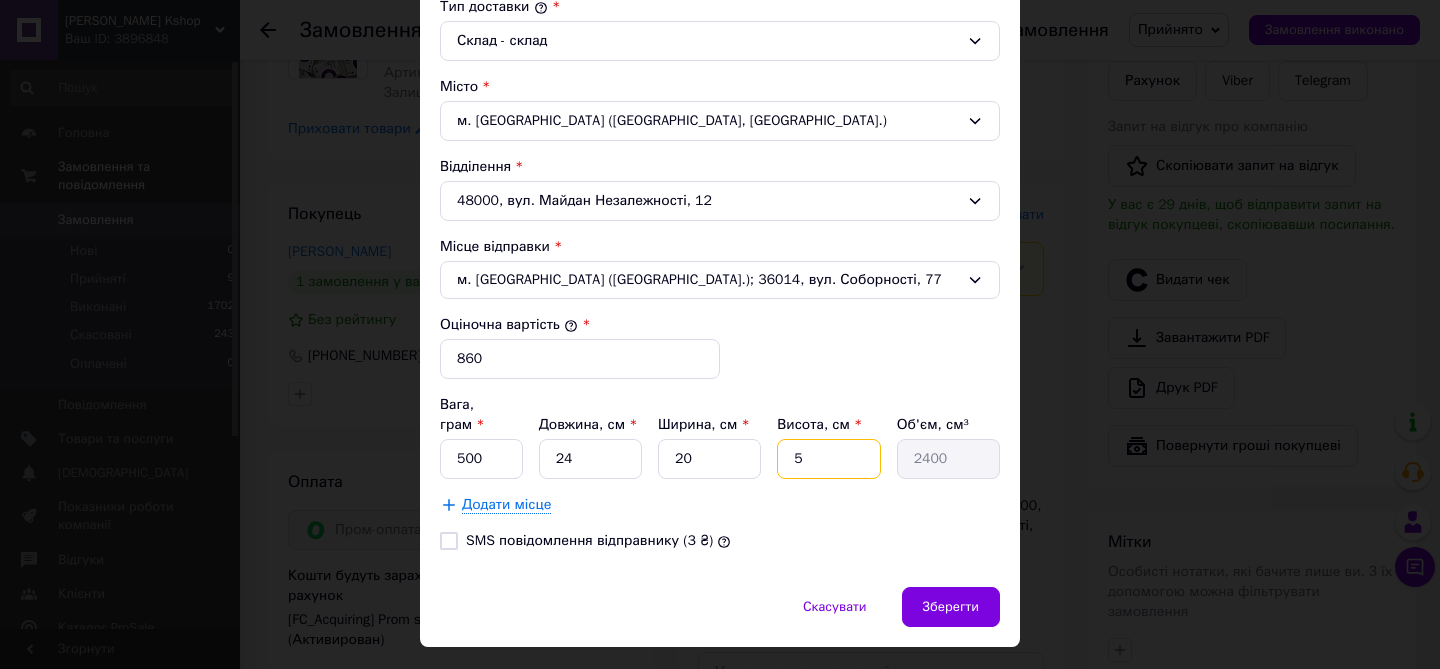 scroll, scrollTop: 558, scrollLeft: 0, axis: vertical 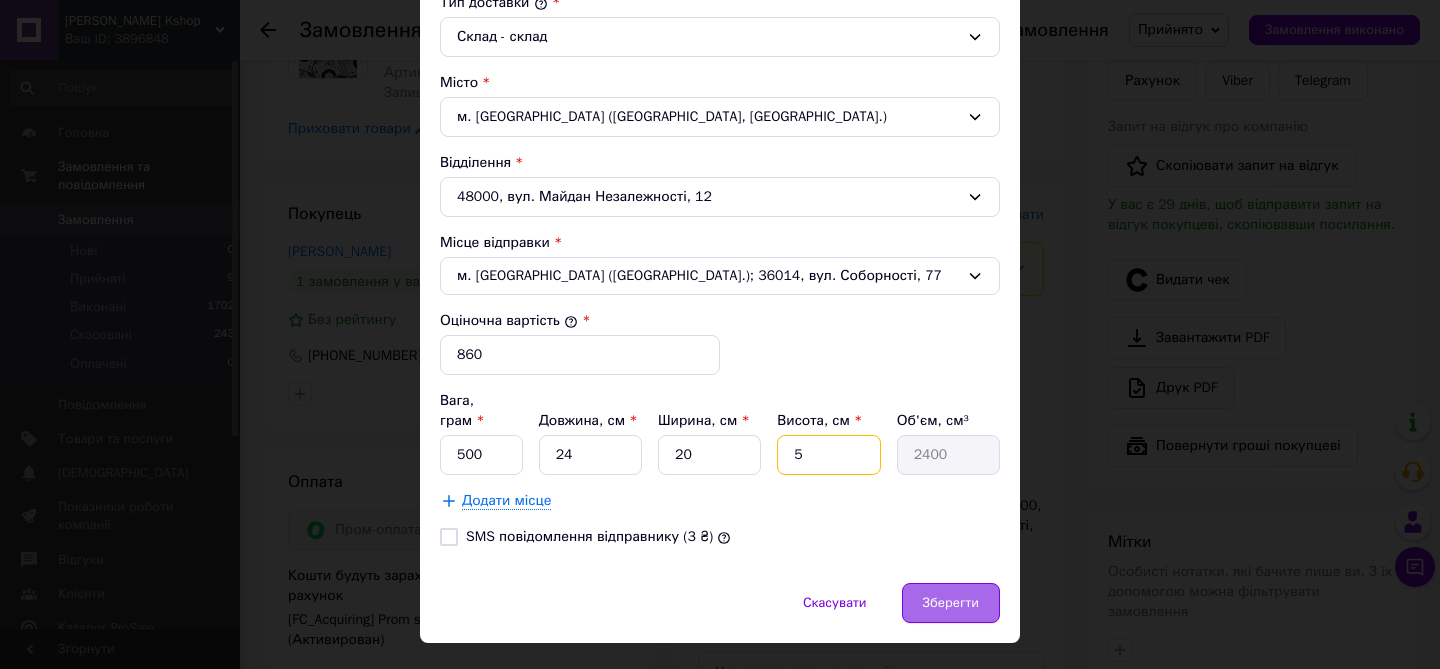 type on "5" 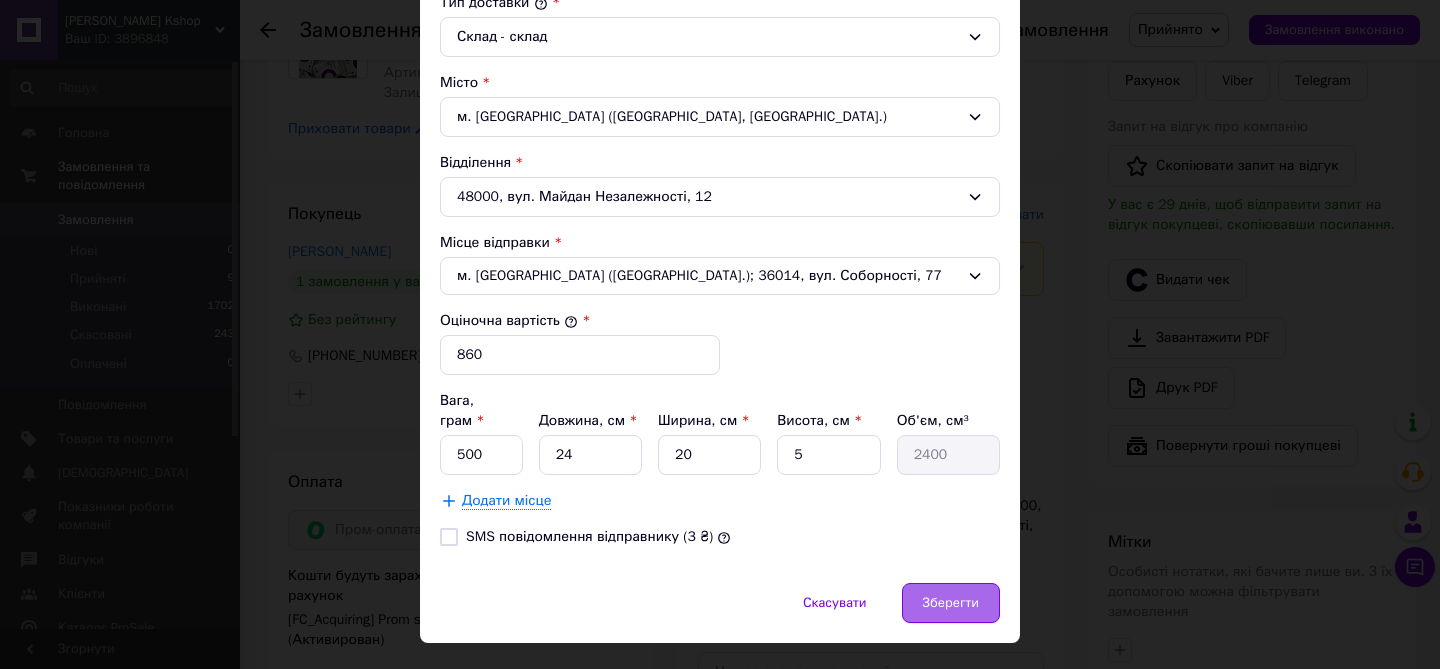 click on "Зберегти" at bounding box center [951, 603] 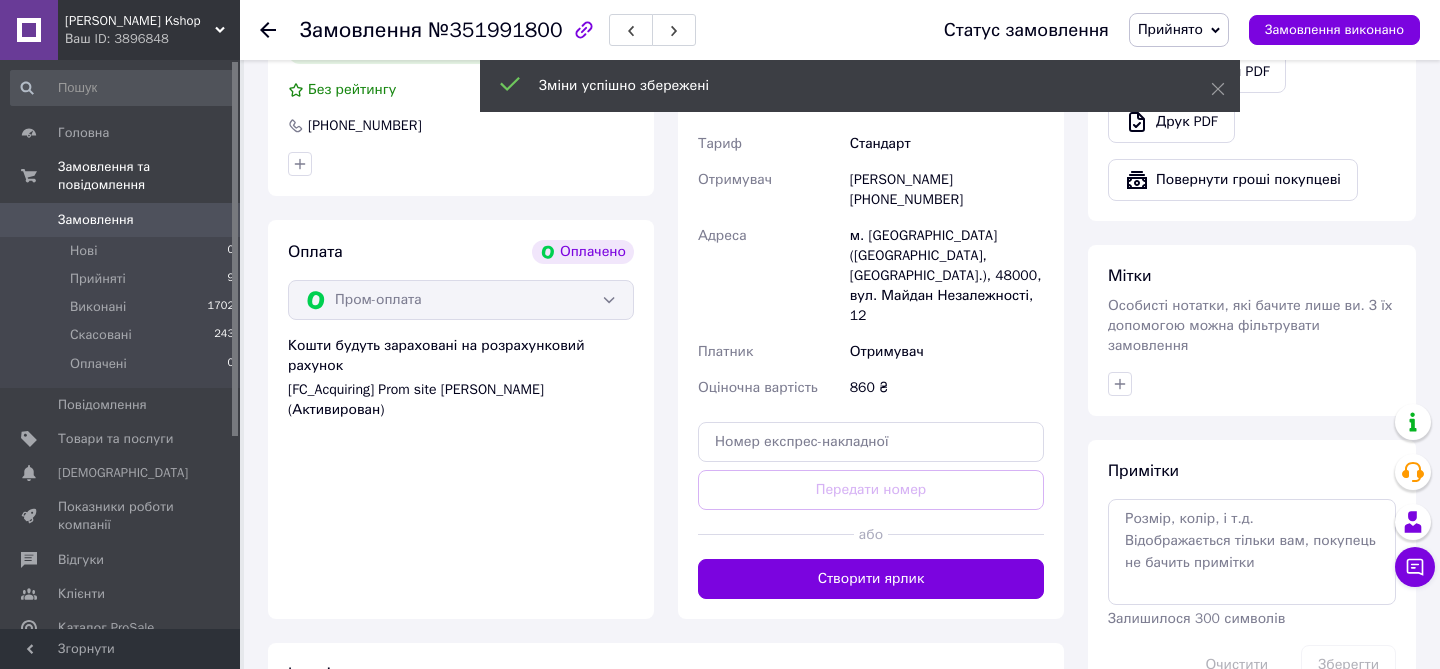 scroll, scrollTop: 681, scrollLeft: 0, axis: vertical 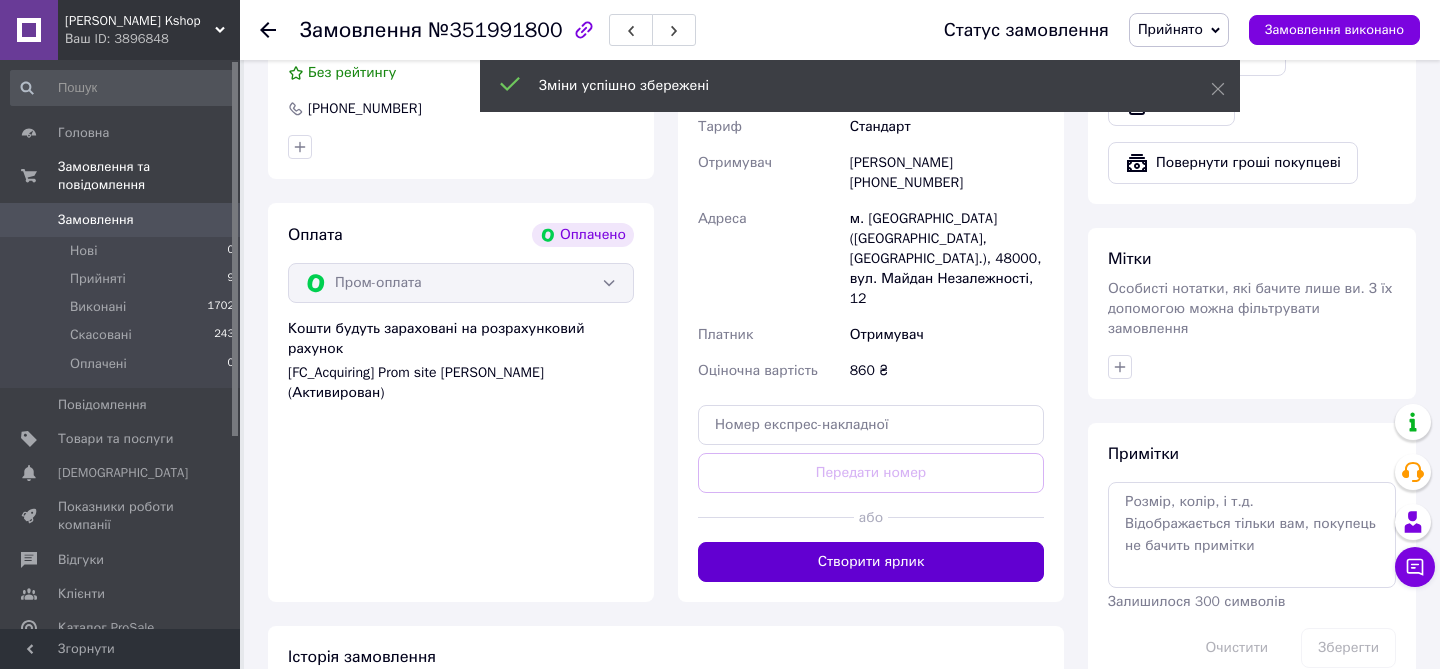 click on "Створити ярлик" at bounding box center (871, 562) 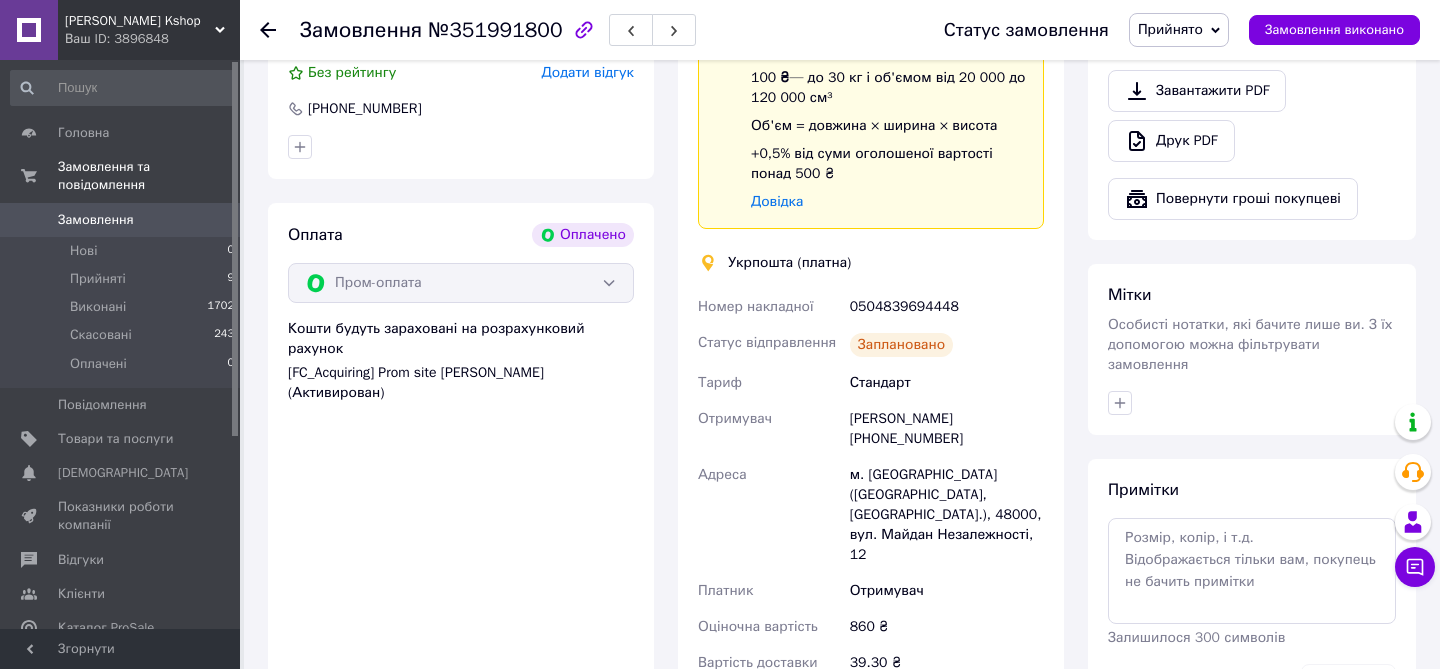 click on "Ірина Гаврищук +380677309276" at bounding box center [947, 429] 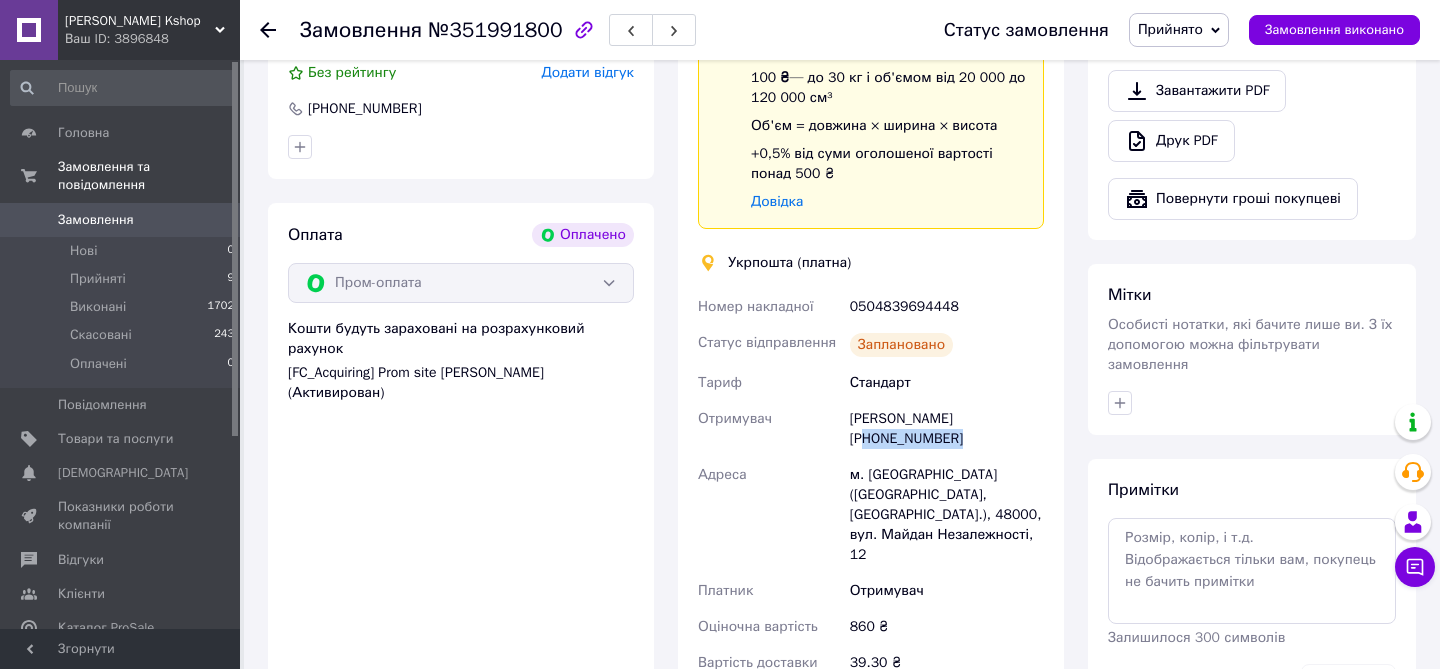 copy on "380677309276" 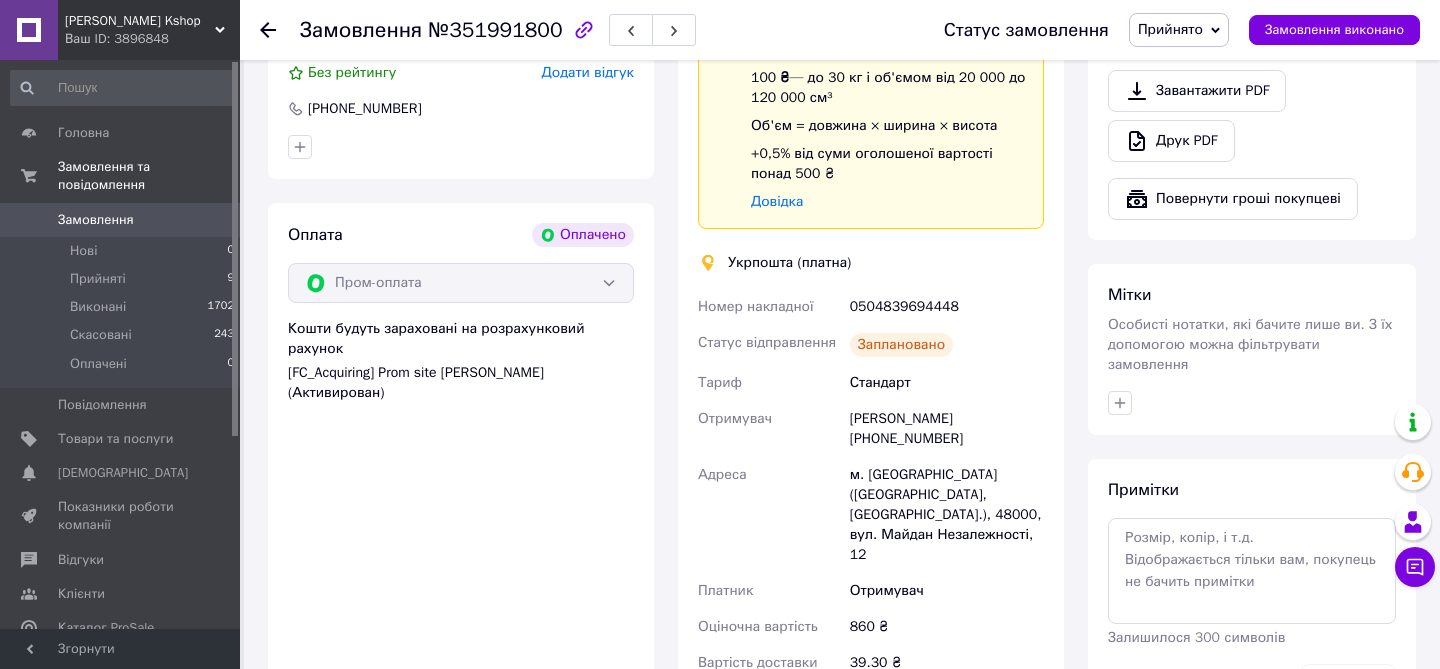 click on "0504839694448" at bounding box center [947, 307] 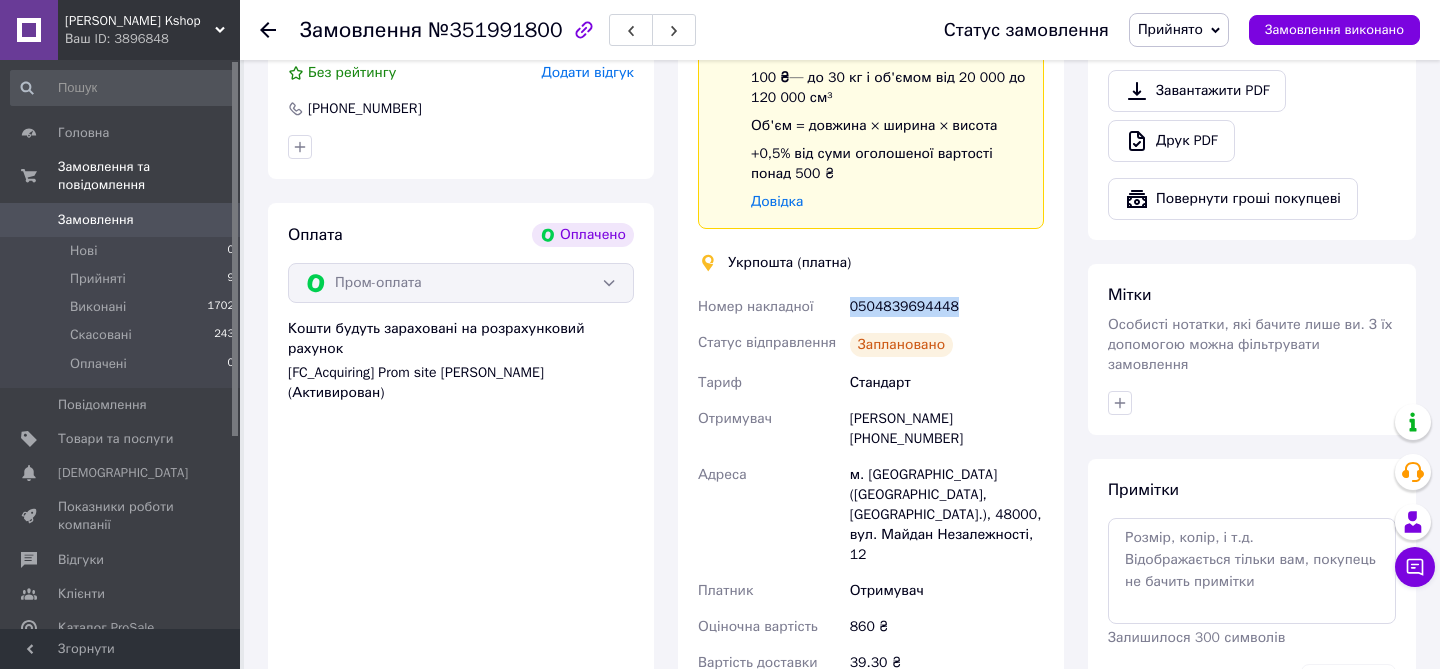 copy on "0504839694448" 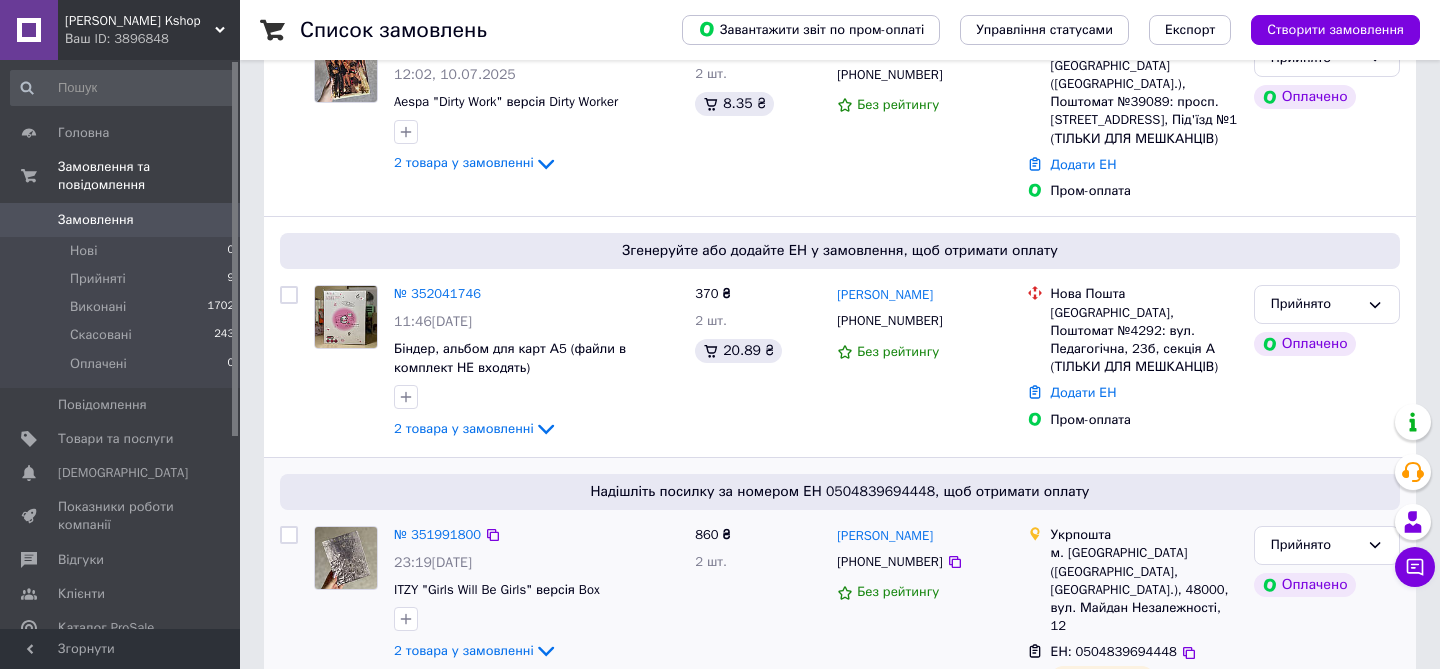 scroll, scrollTop: 238, scrollLeft: 0, axis: vertical 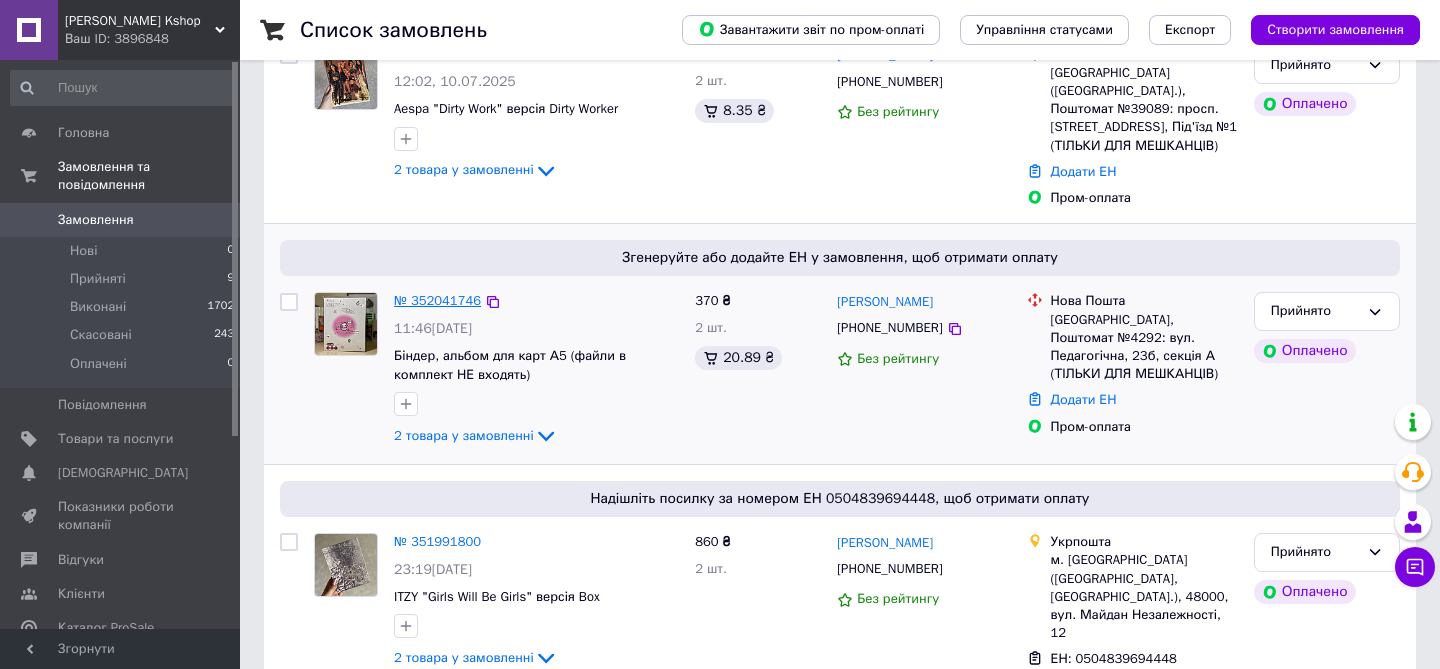 click on "№ 352041746" at bounding box center [437, 300] 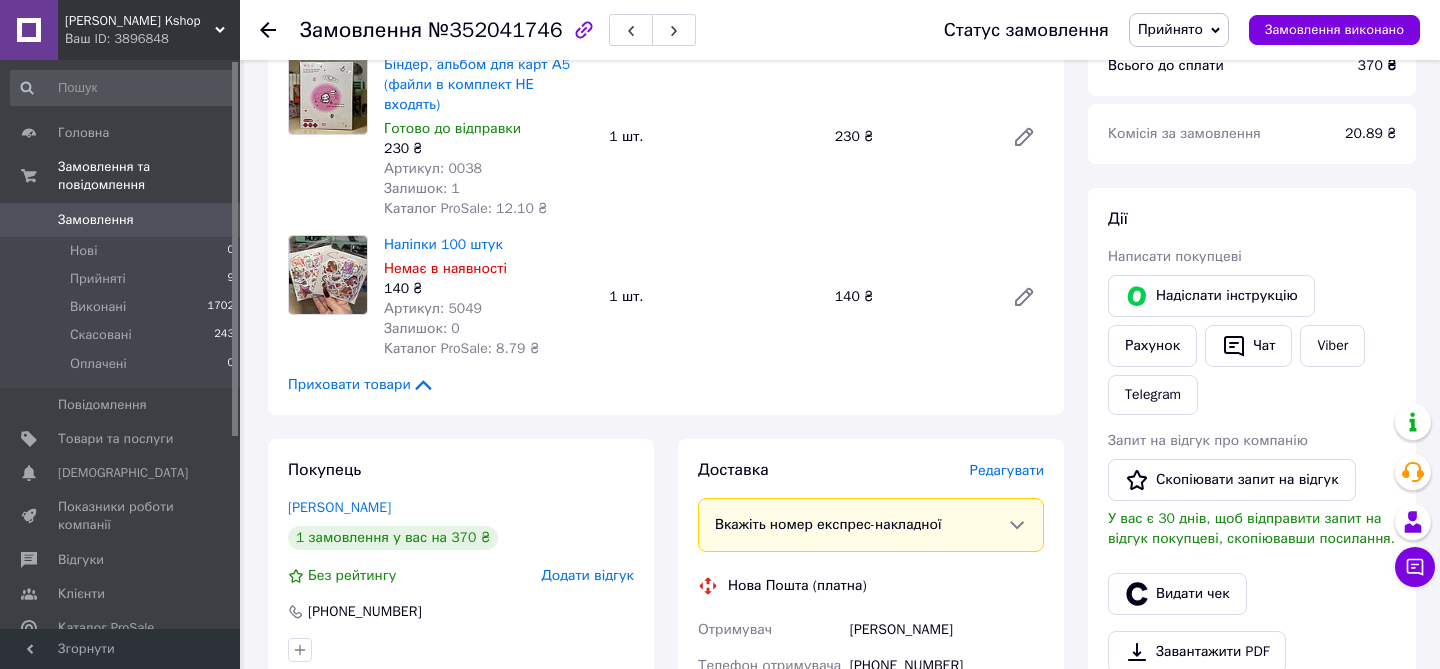 click on "Редагувати" at bounding box center (1007, 470) 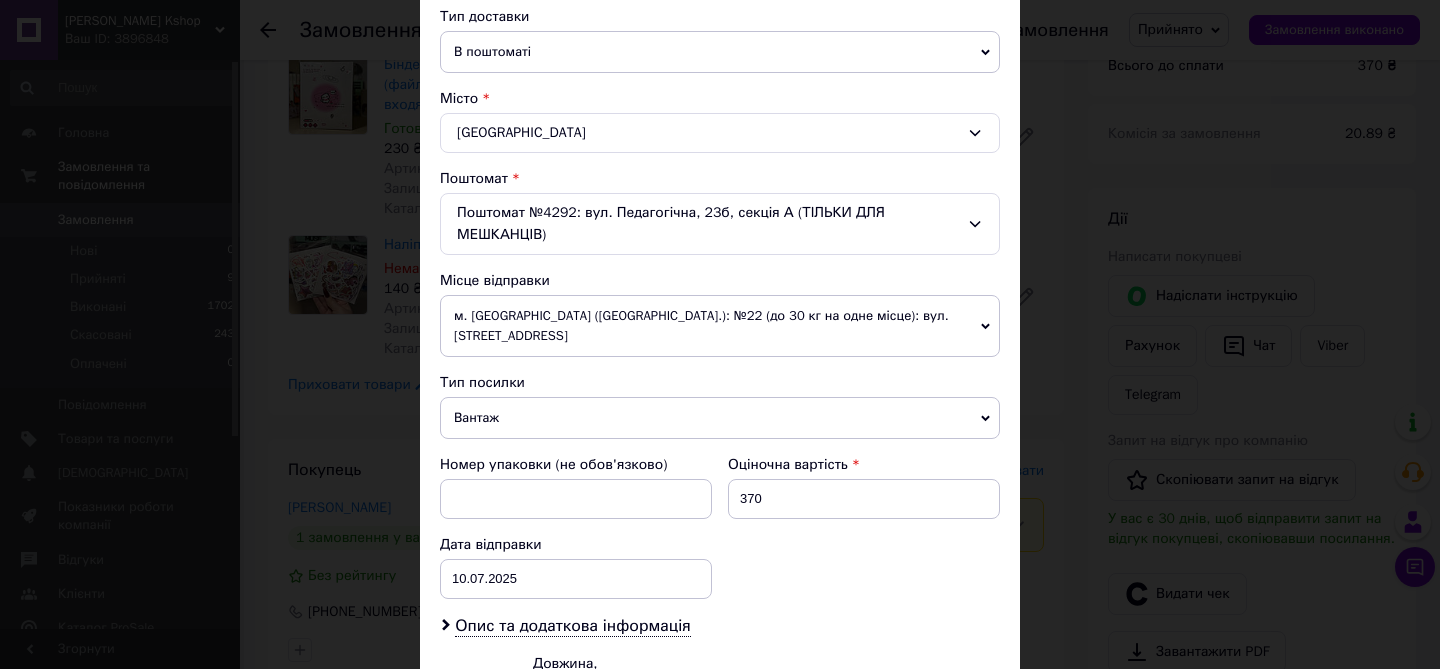 scroll, scrollTop: 554, scrollLeft: 0, axis: vertical 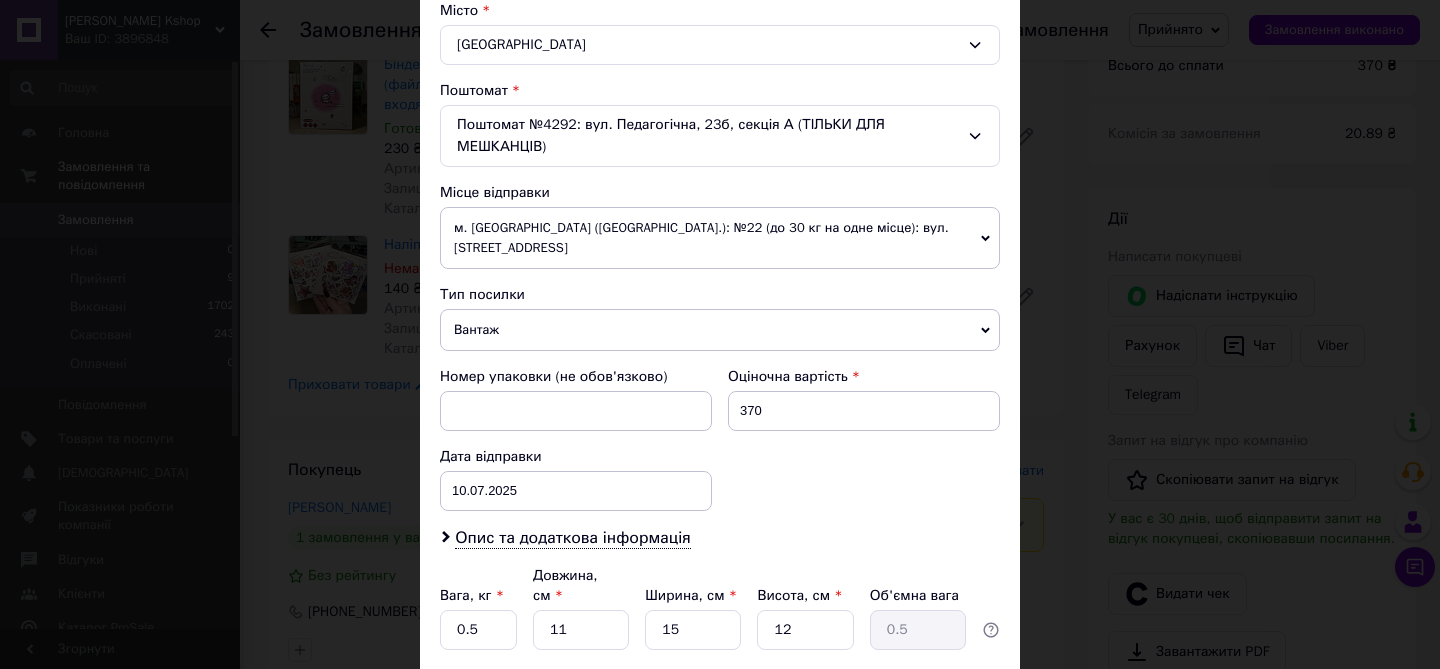 click on "Вантаж" at bounding box center [720, 330] 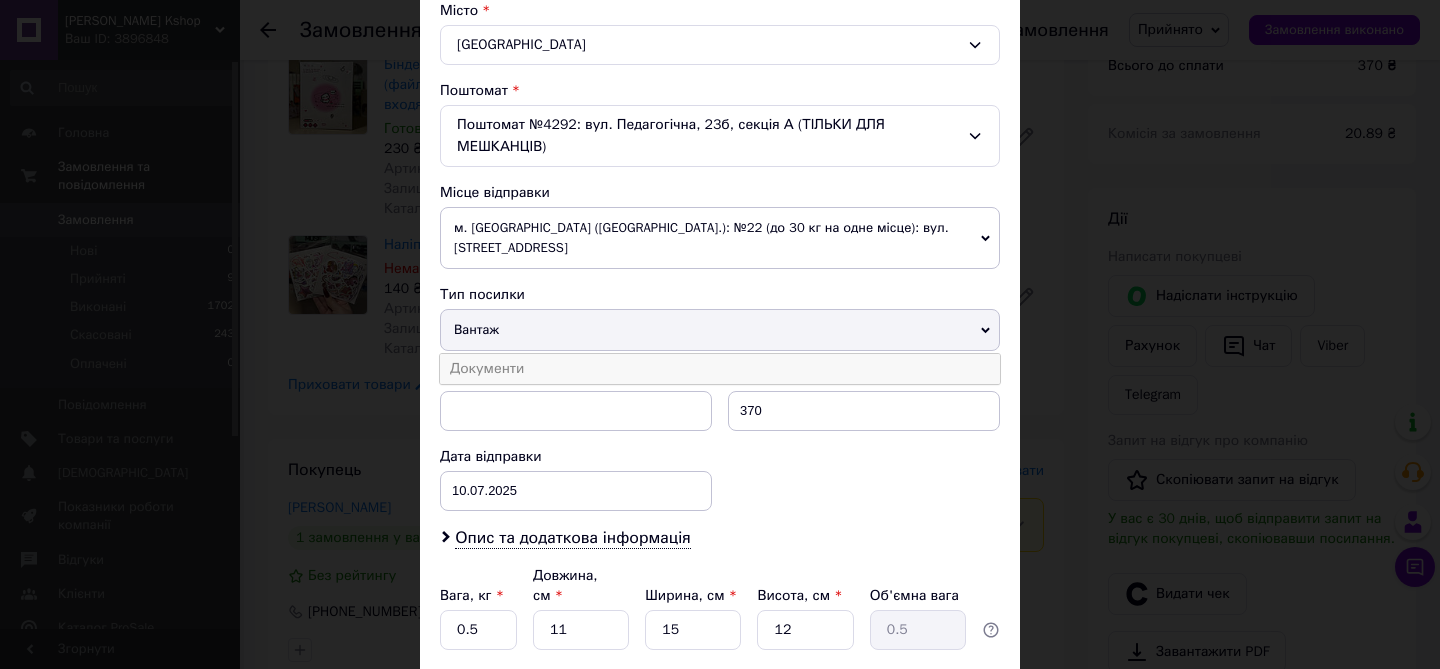 click on "Документи" at bounding box center (720, 369) 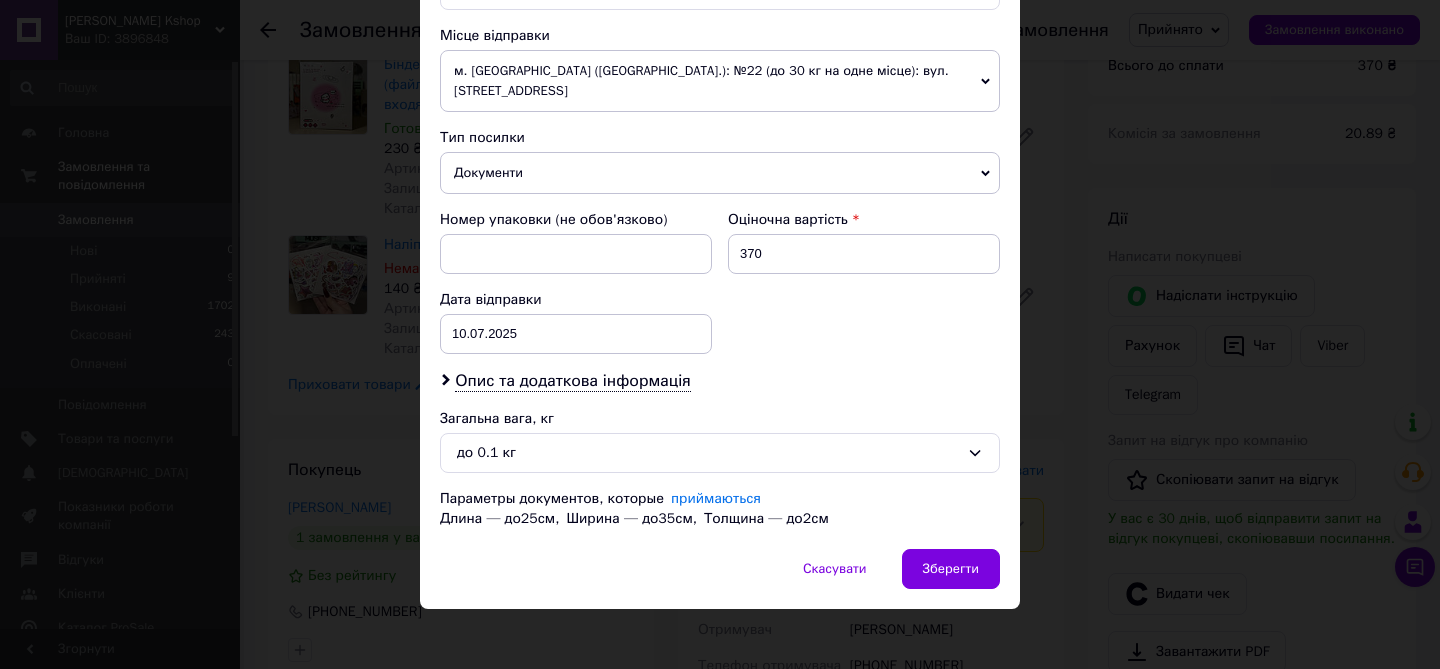 scroll, scrollTop: 721, scrollLeft: 0, axis: vertical 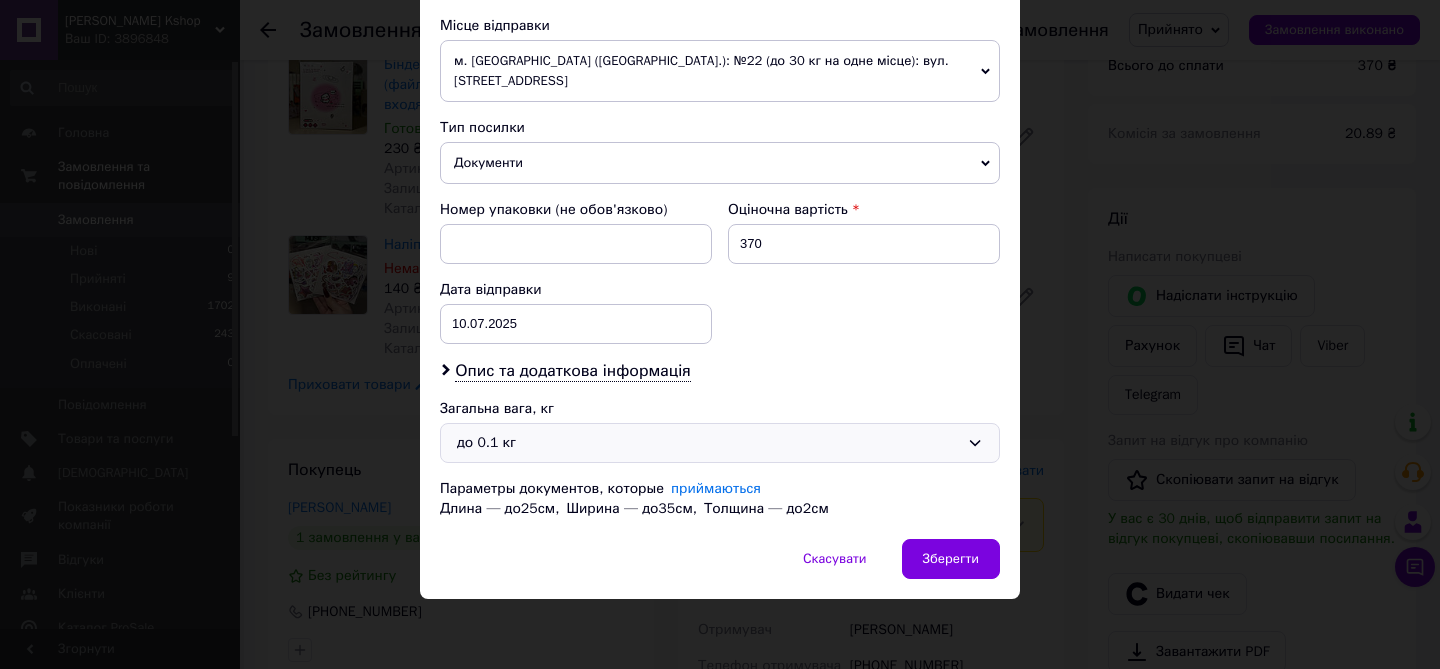 click on "до 0.1 кг" at bounding box center [708, 443] 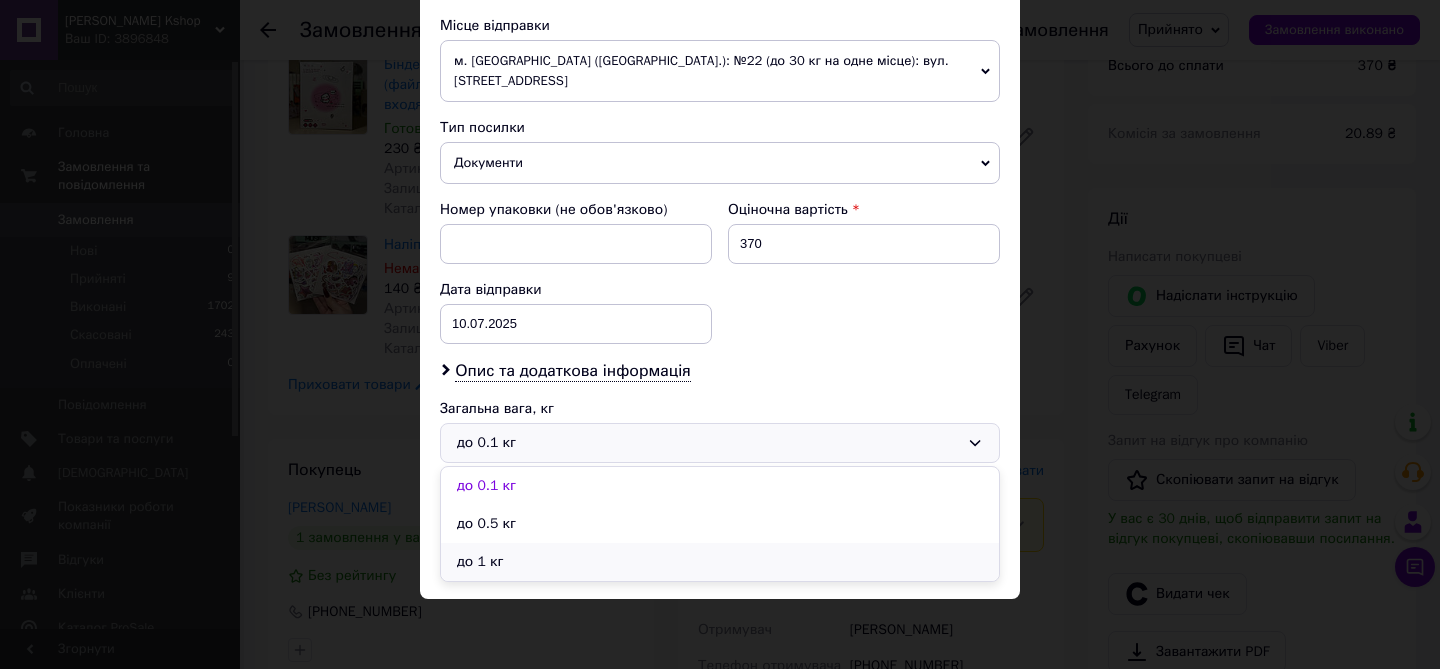 click on "до 1 кг" at bounding box center [720, 562] 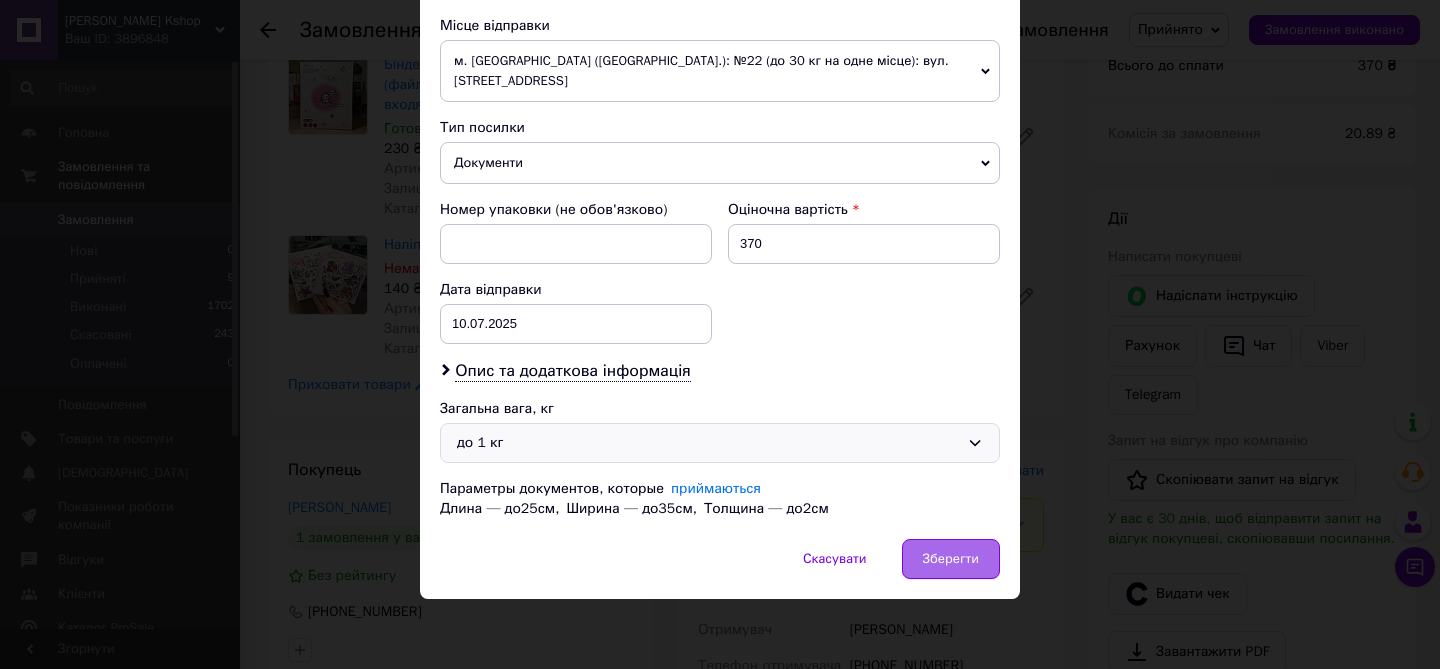 click on "Зберегти" at bounding box center [951, 559] 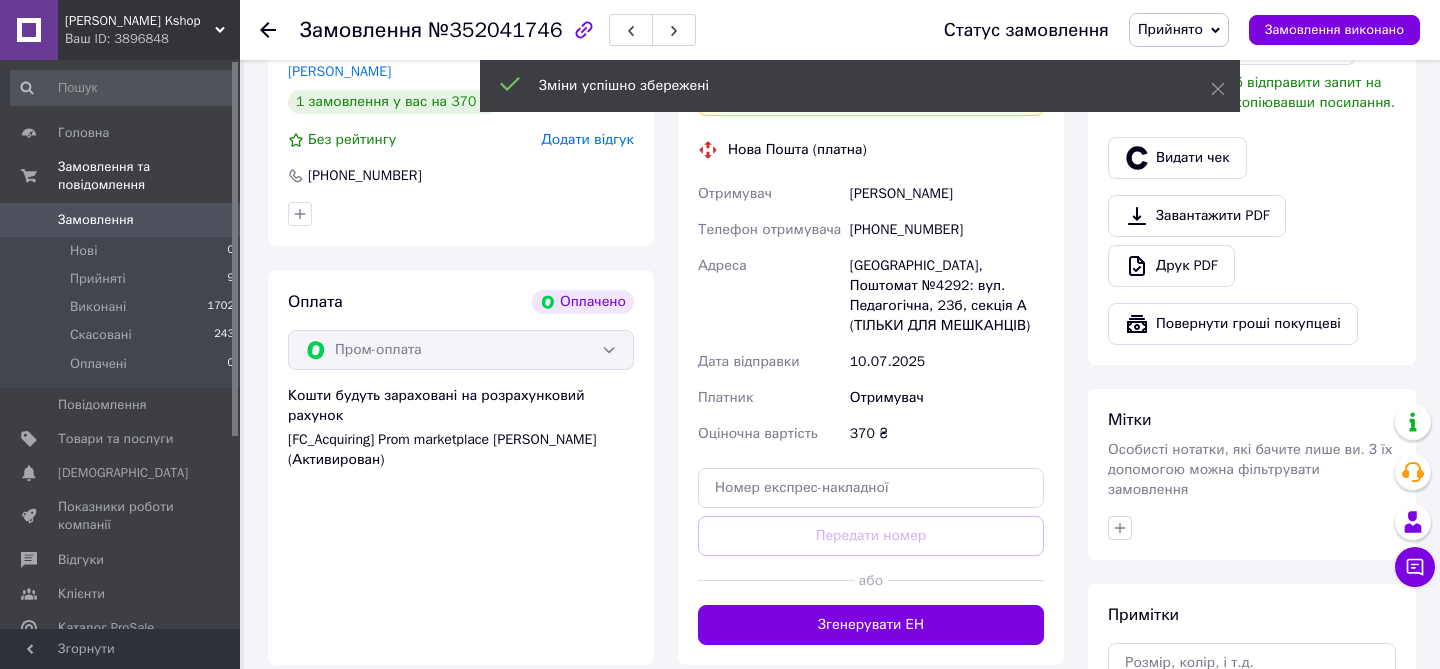 scroll, scrollTop: 703, scrollLeft: 0, axis: vertical 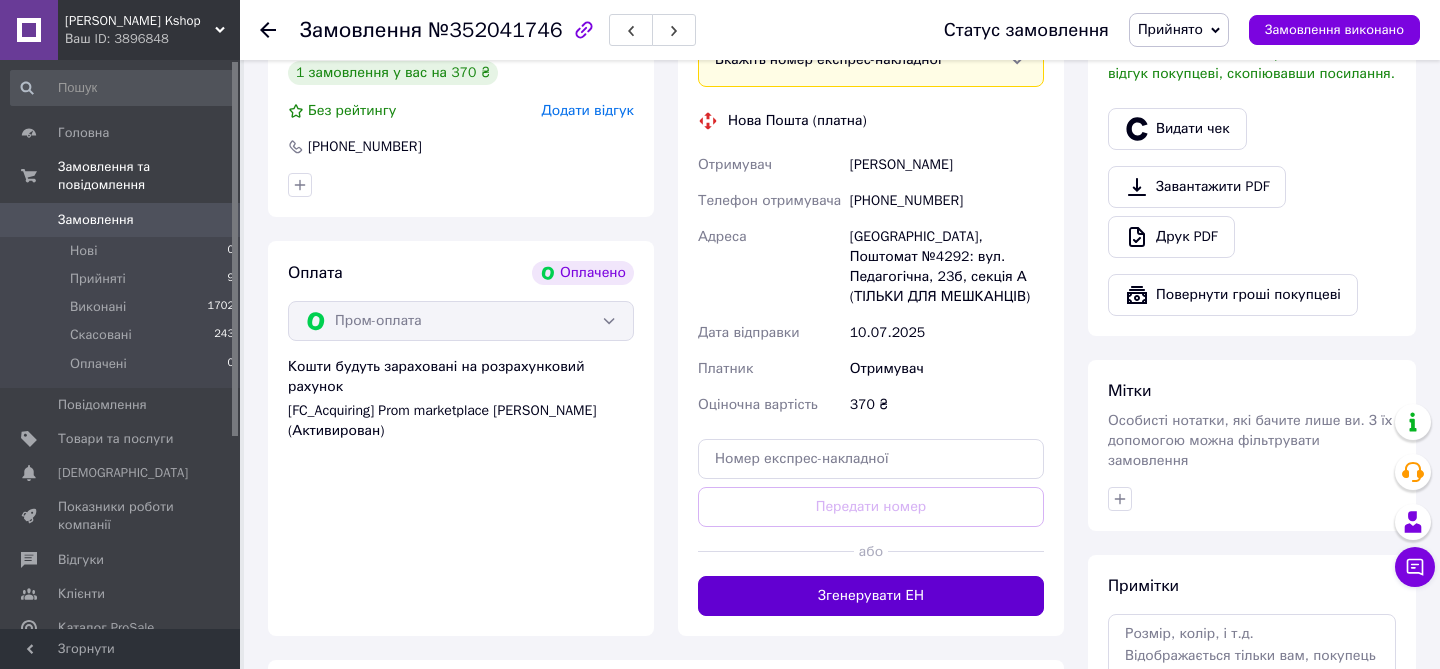 click on "Згенерувати ЕН" at bounding box center (871, 596) 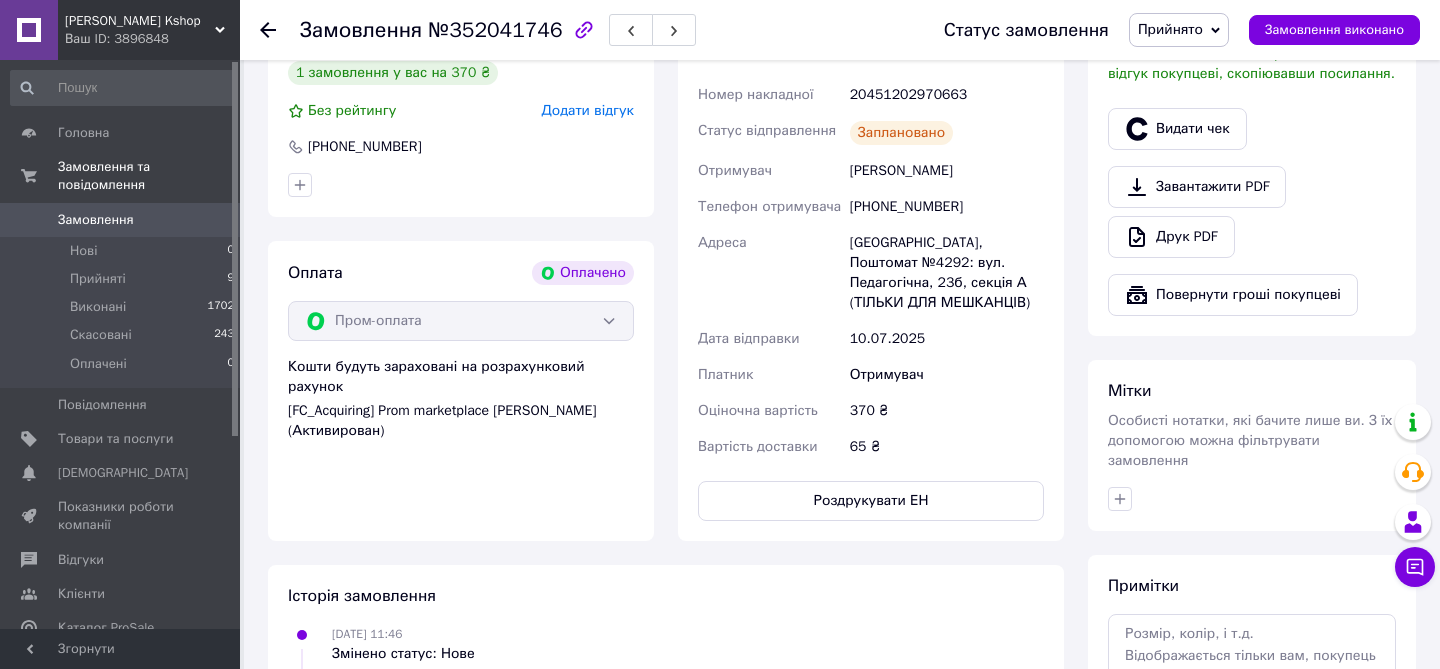 click on "[PHONE_NUMBER]" at bounding box center (947, 207) 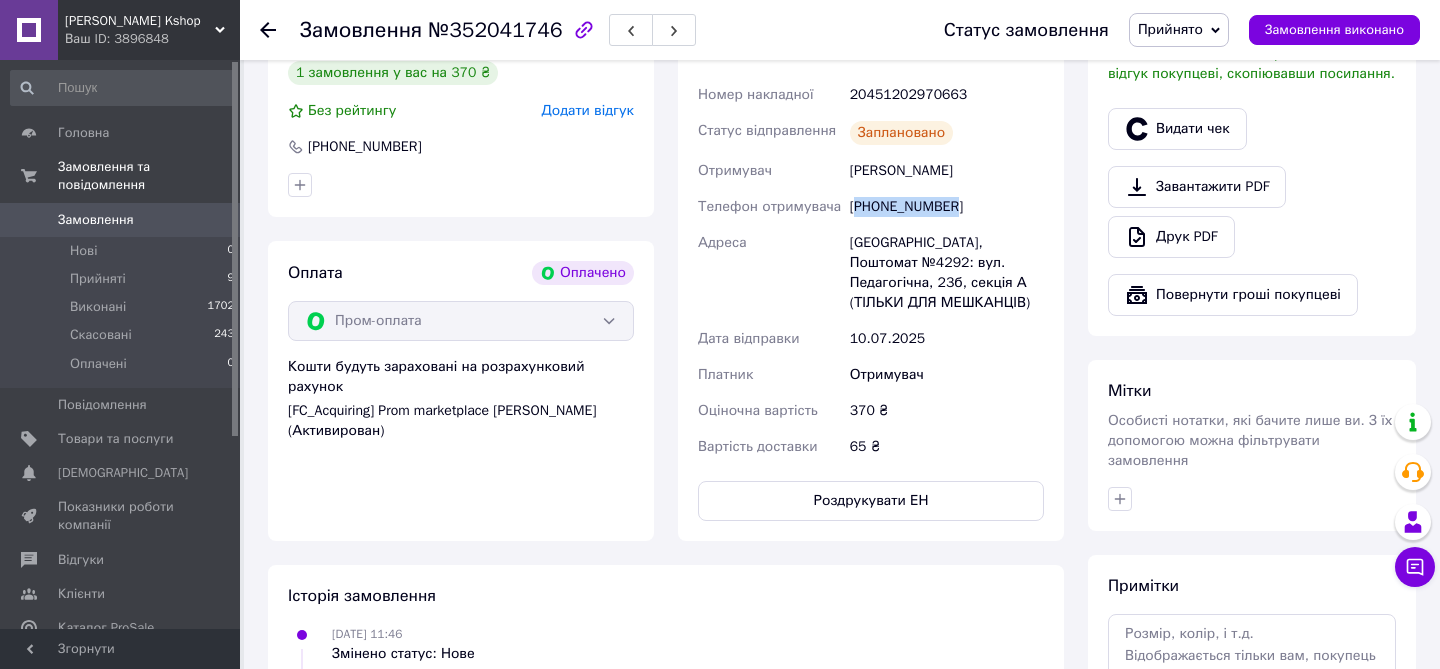copy on "380507643171" 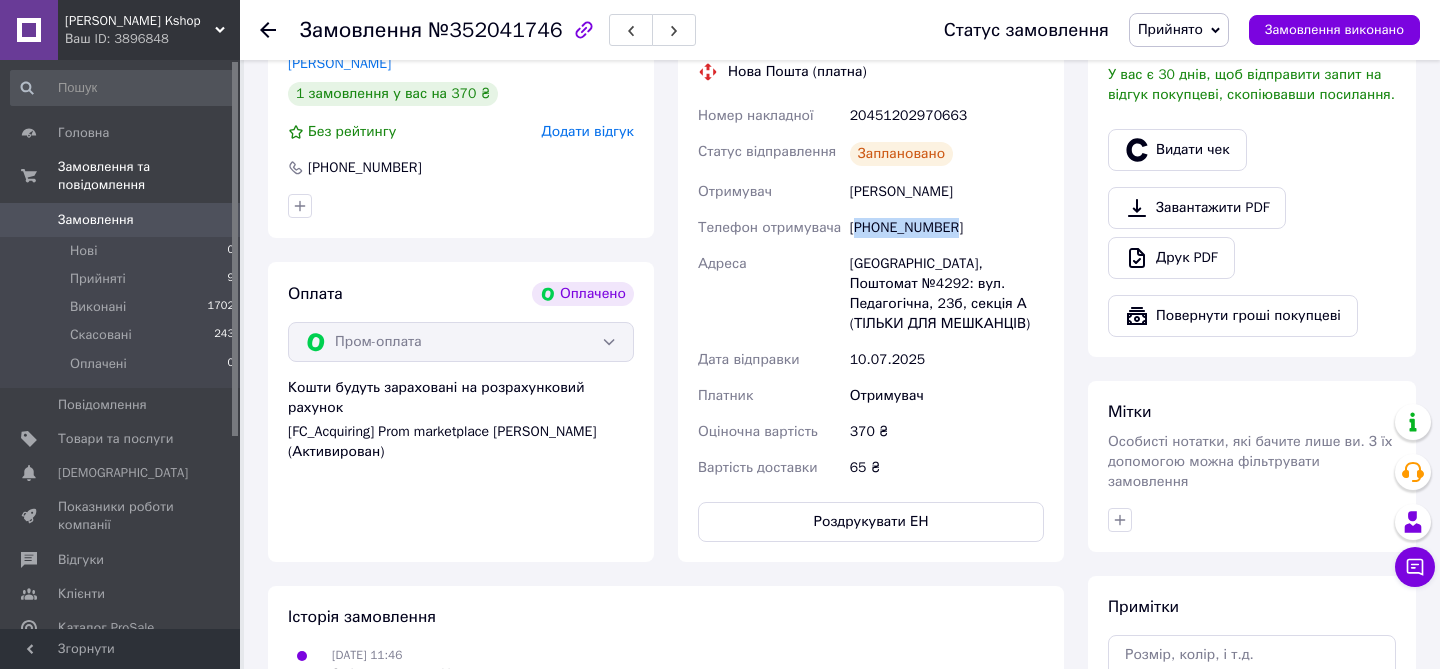 scroll, scrollTop: 677, scrollLeft: 0, axis: vertical 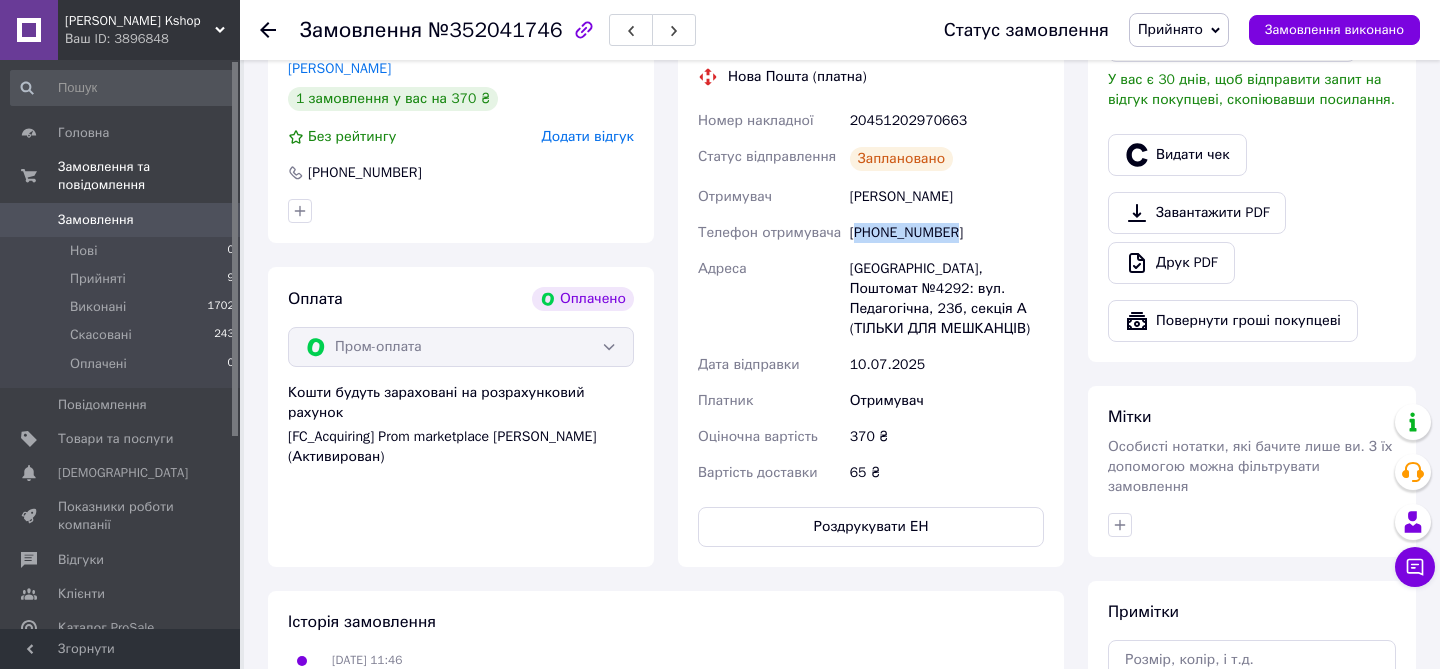 click on "20451202970663" at bounding box center [947, 121] 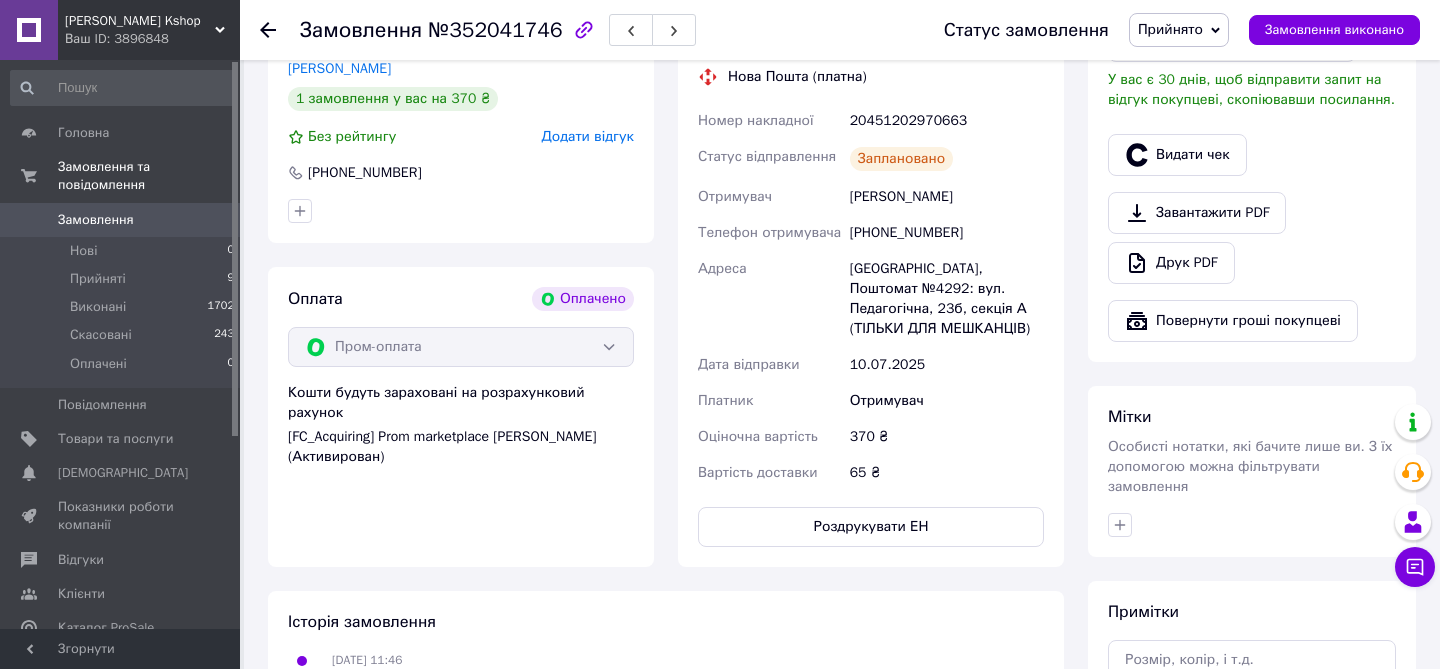 click on "20451202970663" at bounding box center (947, 121) 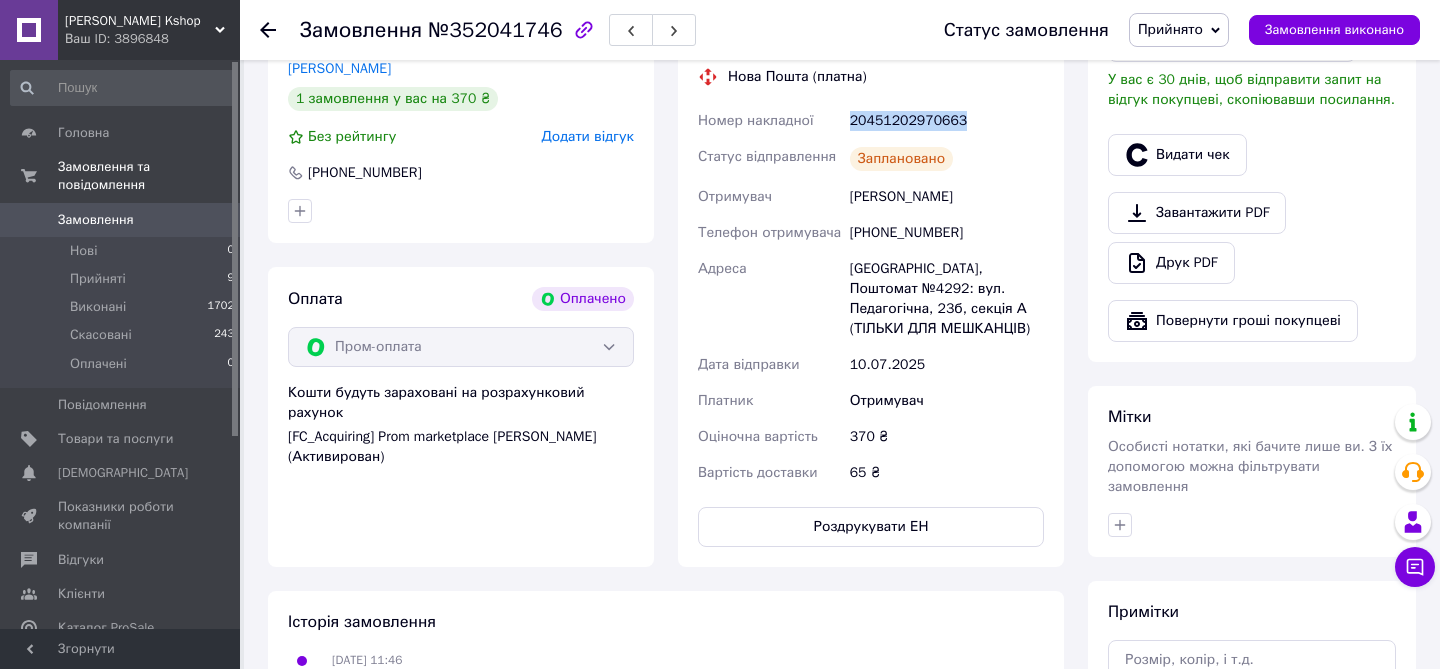 copy on "20451202970663" 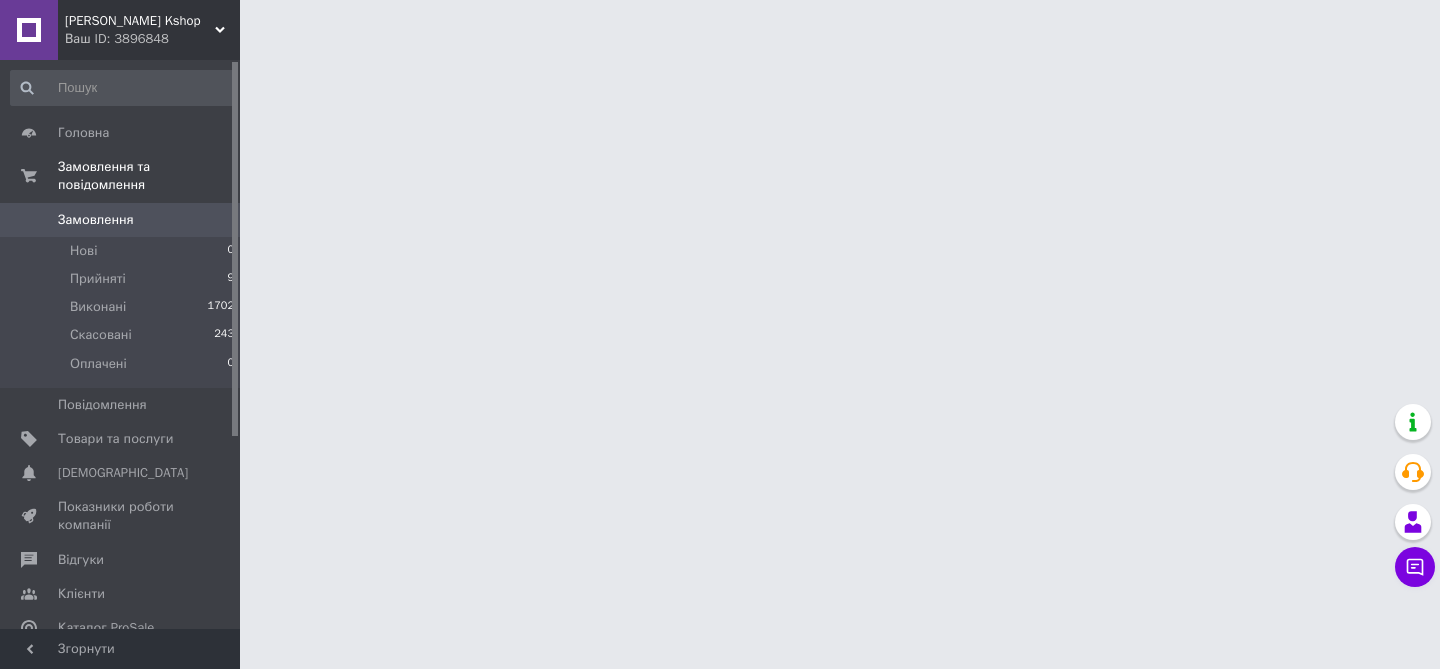 scroll, scrollTop: 0, scrollLeft: 0, axis: both 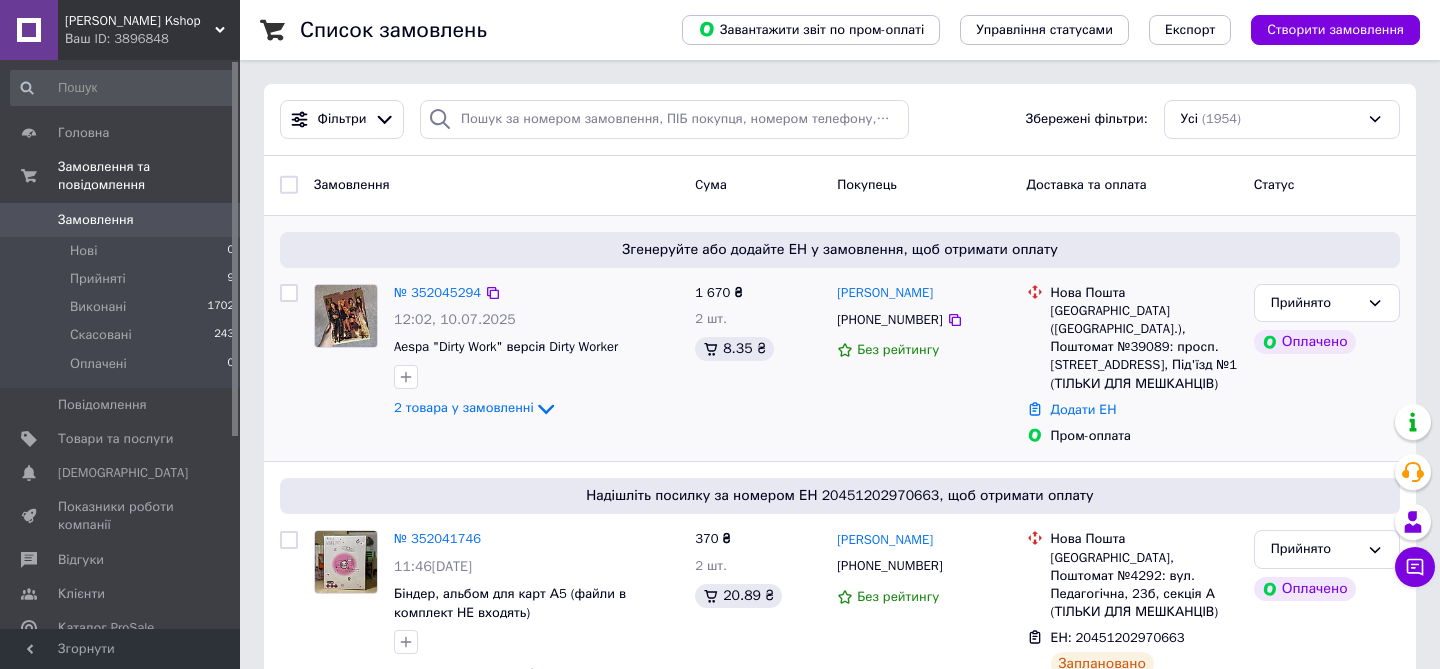 click on "№ 352045294" at bounding box center [437, 293] 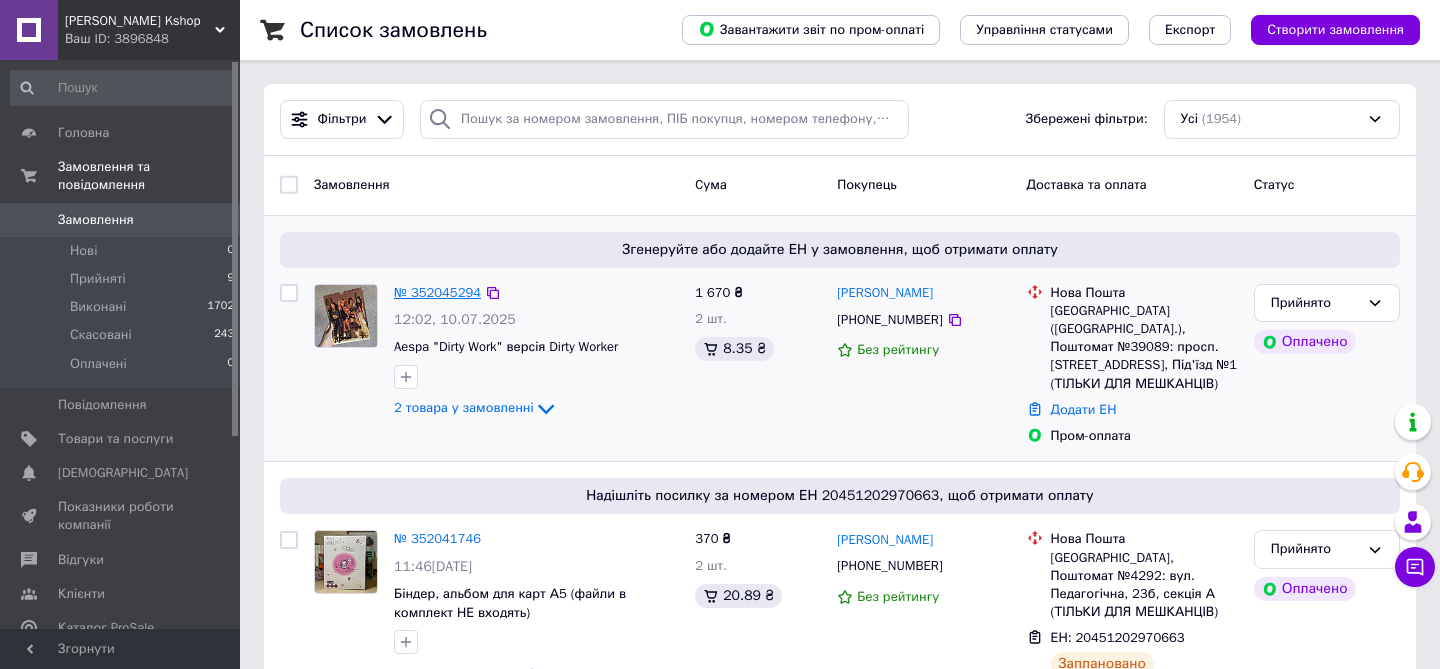 click on "№ 352045294" at bounding box center [437, 292] 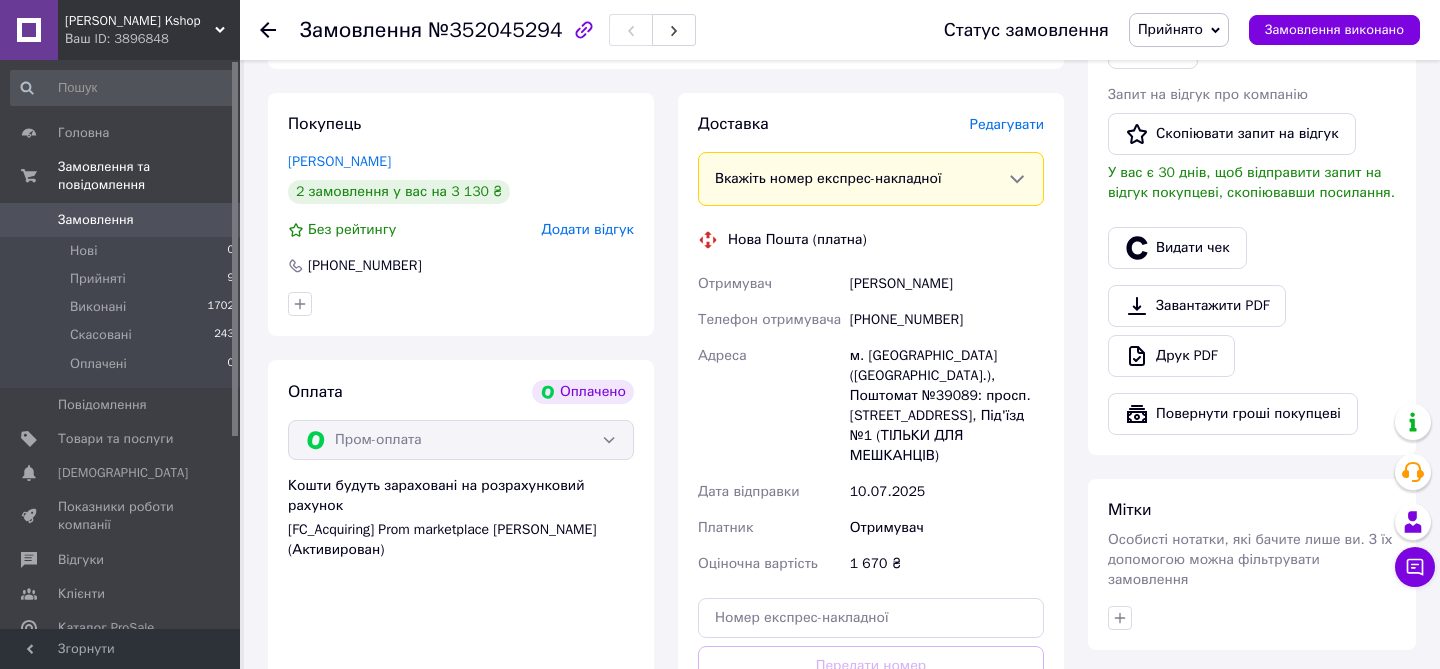 scroll, scrollTop: 611, scrollLeft: 0, axis: vertical 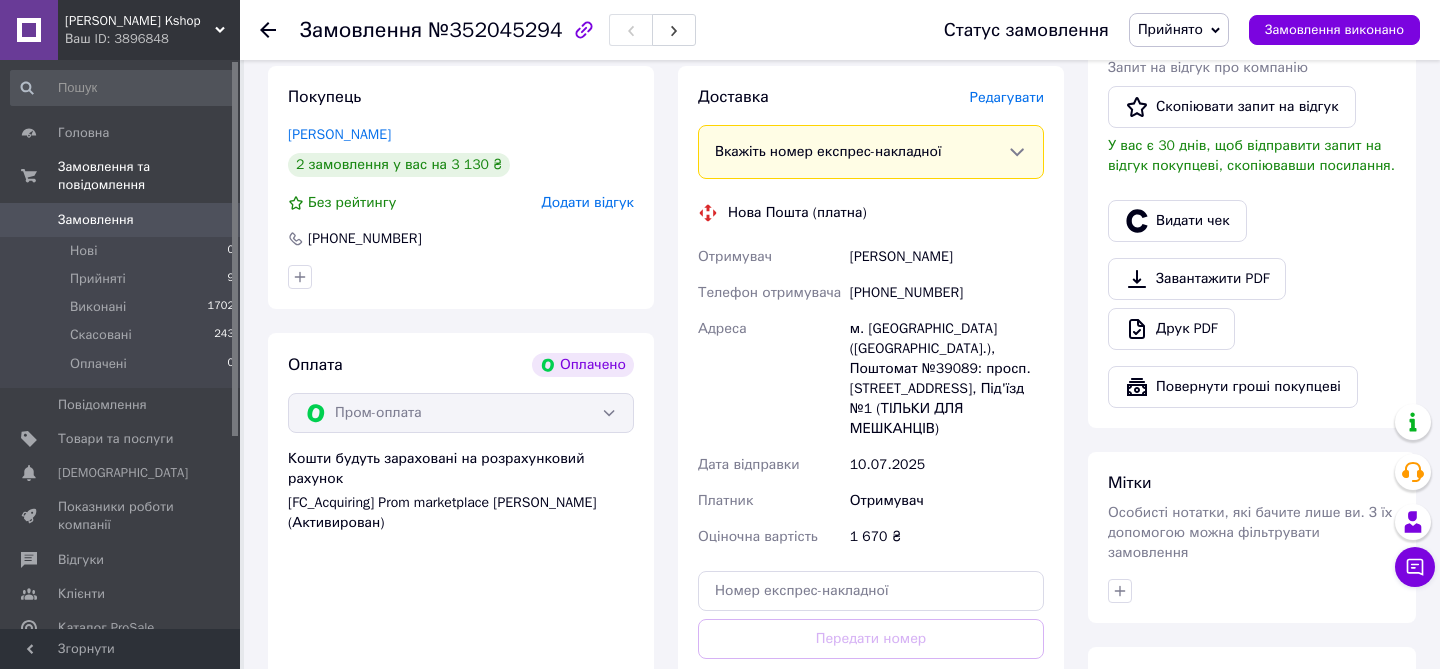 click on "Редагувати" at bounding box center (1007, 97) 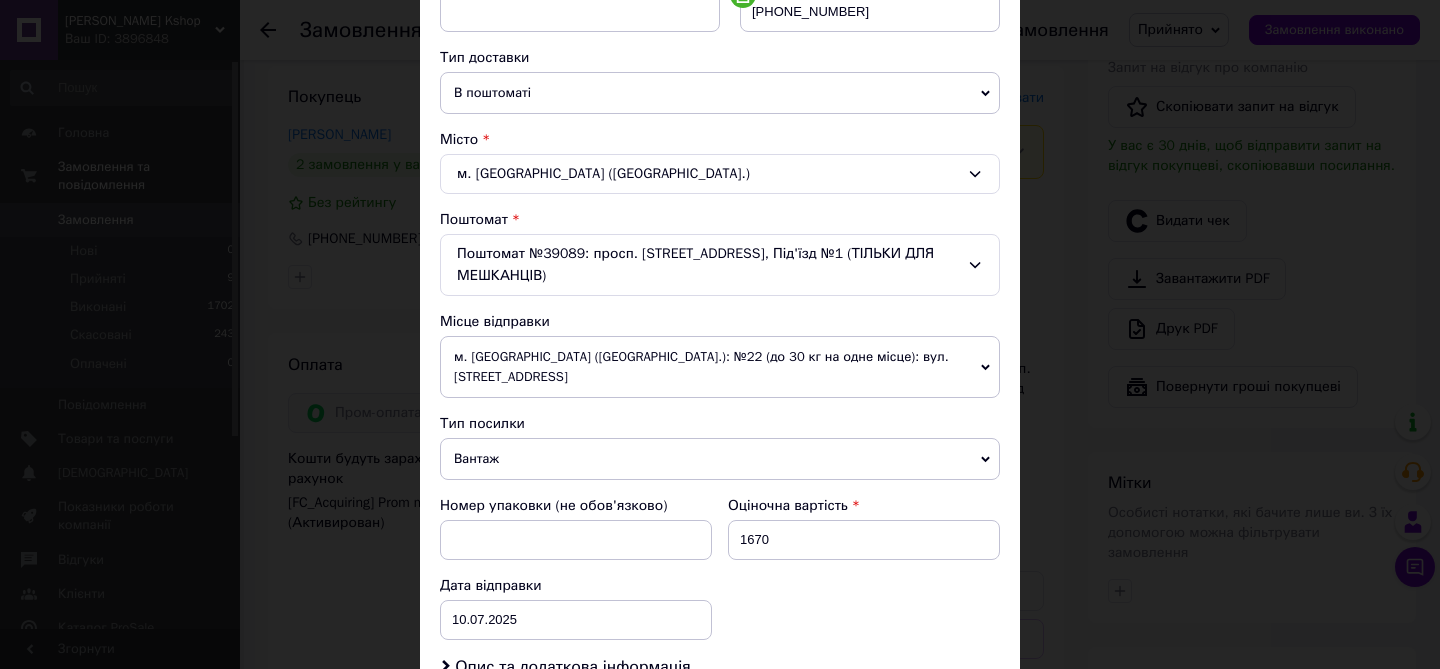 scroll, scrollTop: 433, scrollLeft: 0, axis: vertical 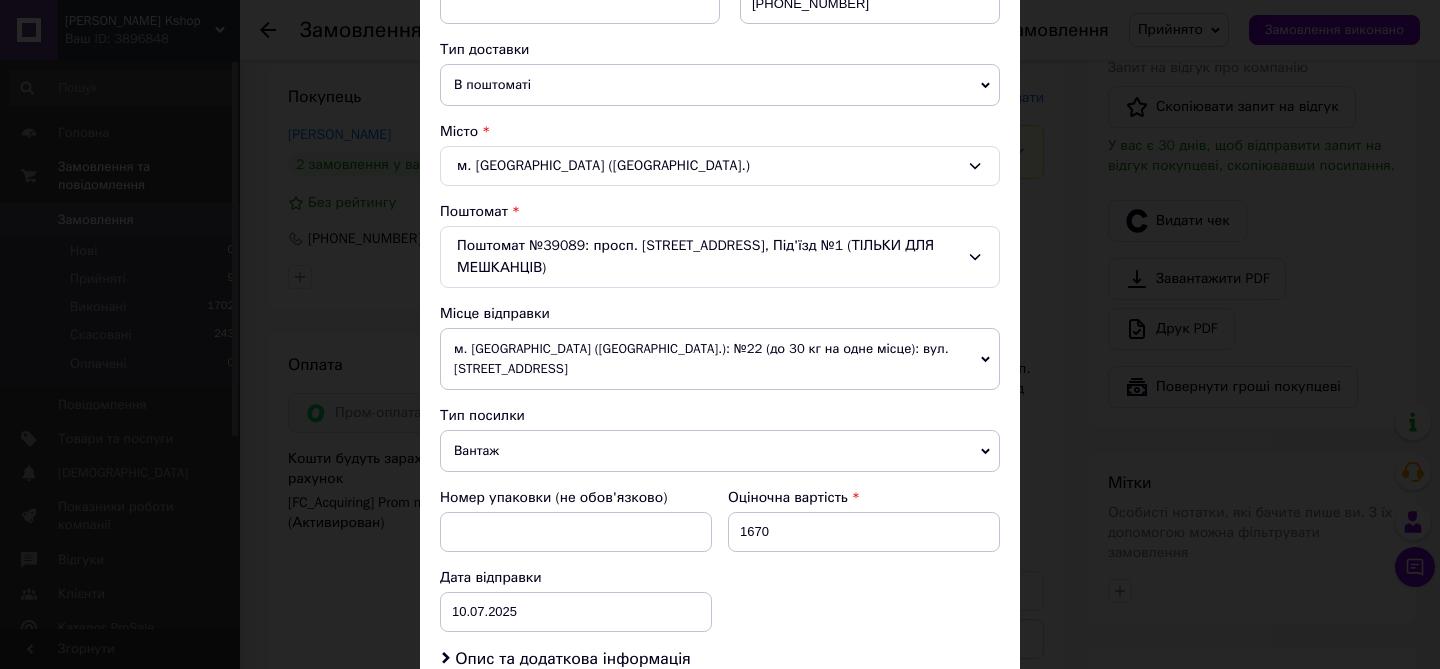click on "Вантаж" at bounding box center [720, 451] 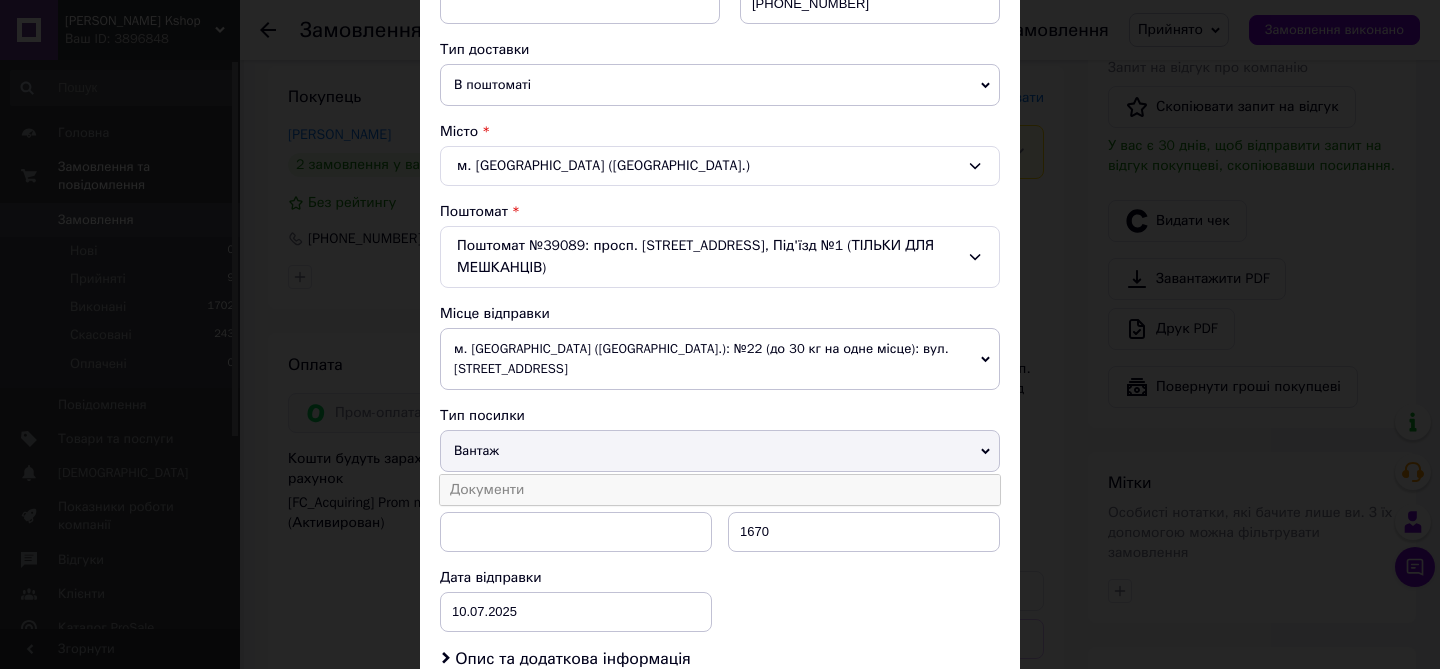 click on "Документи" at bounding box center (720, 490) 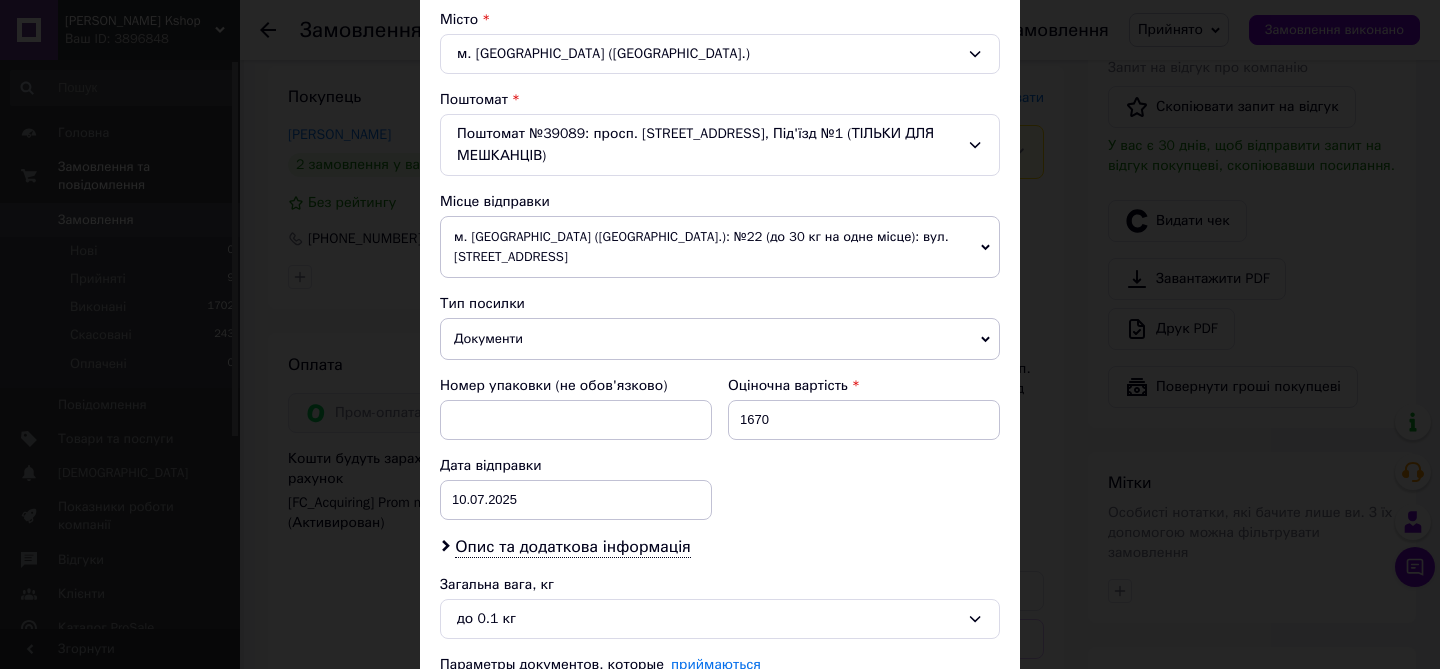 scroll, scrollTop: 721, scrollLeft: 0, axis: vertical 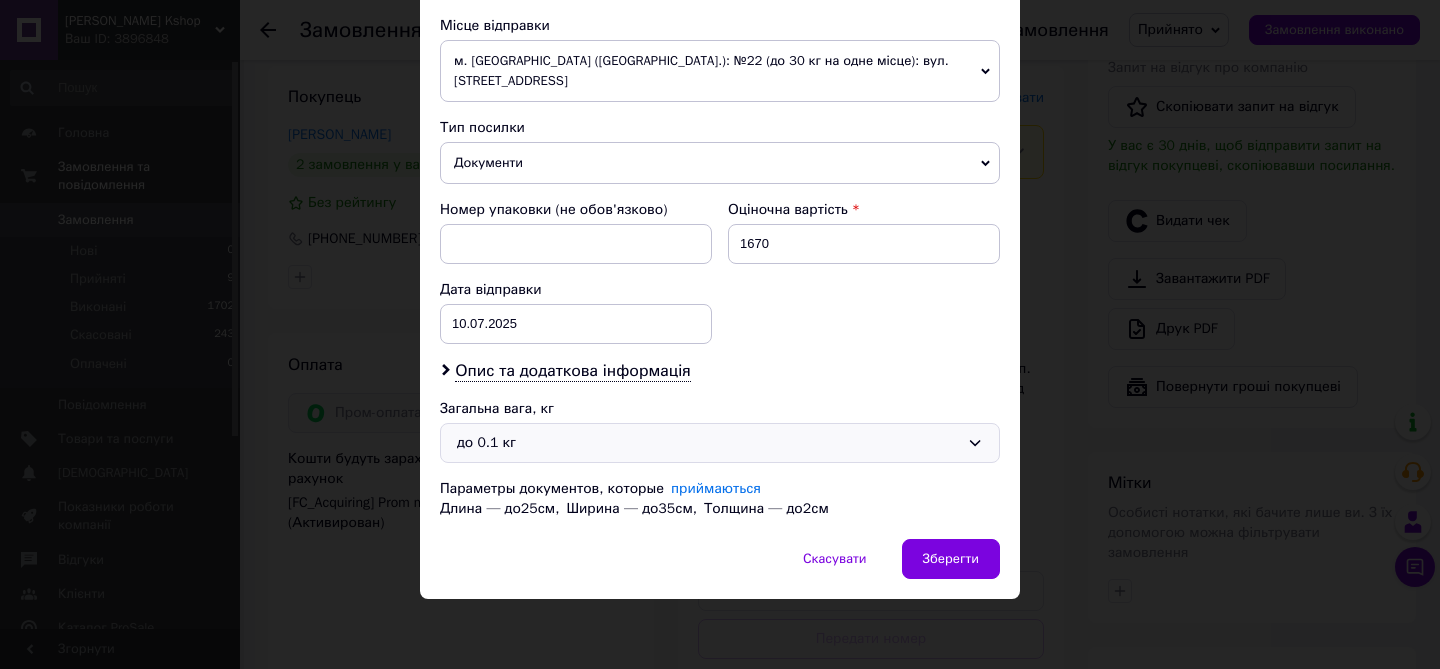 click on "до 0.1 кг" at bounding box center (708, 443) 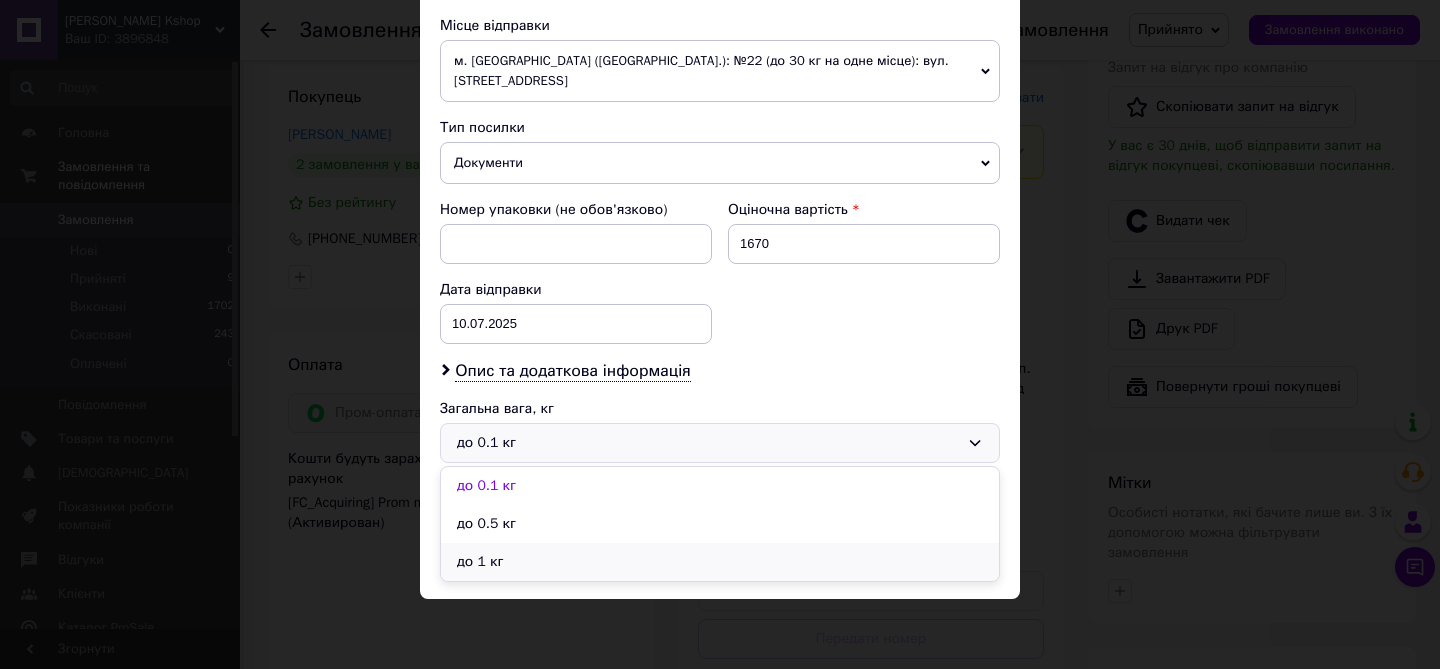 click on "до 1 кг" at bounding box center [720, 562] 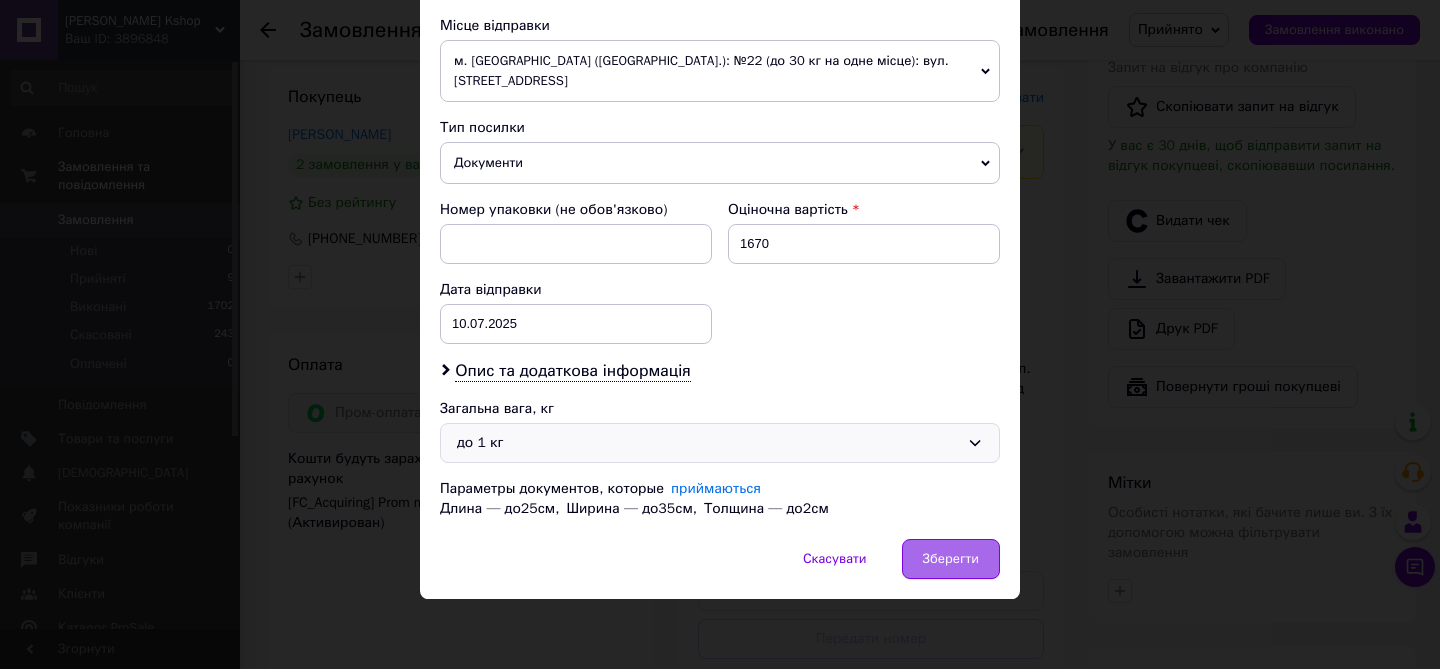 click on "Зберегти" at bounding box center (951, 559) 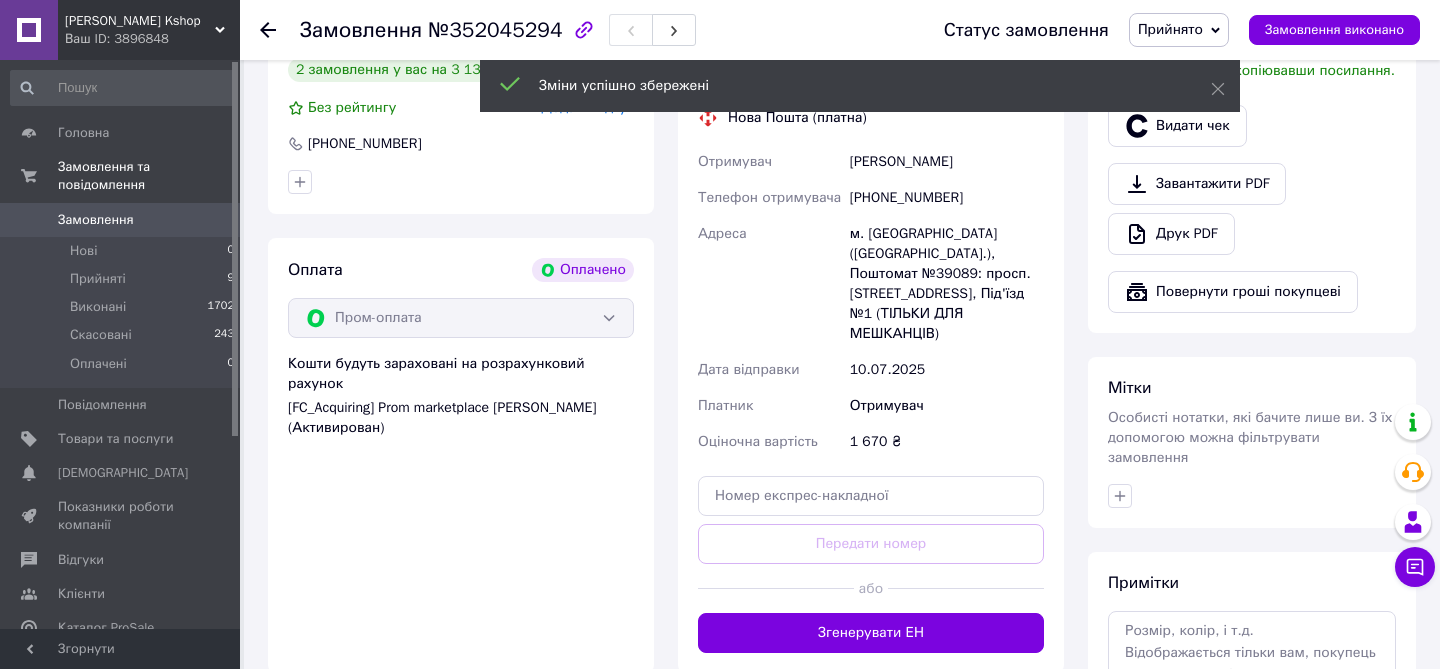scroll, scrollTop: 708, scrollLeft: 0, axis: vertical 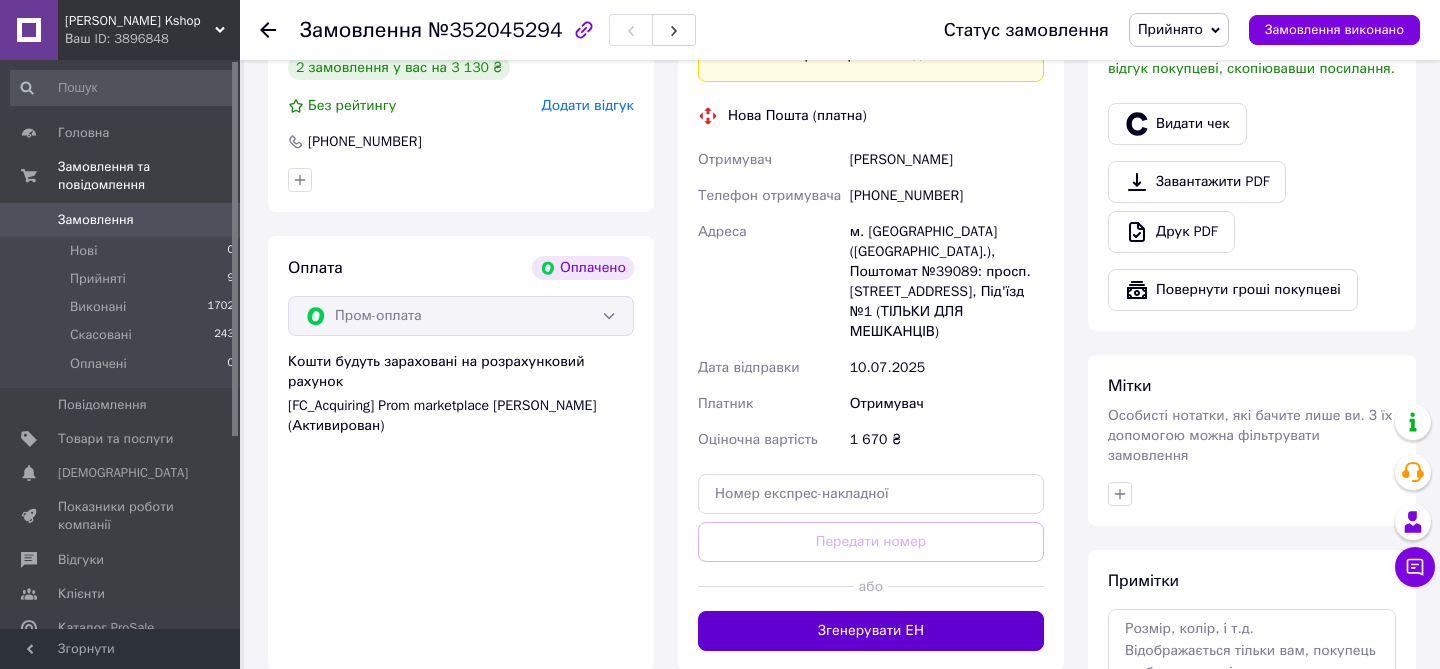 click on "Згенерувати ЕН" at bounding box center [871, 631] 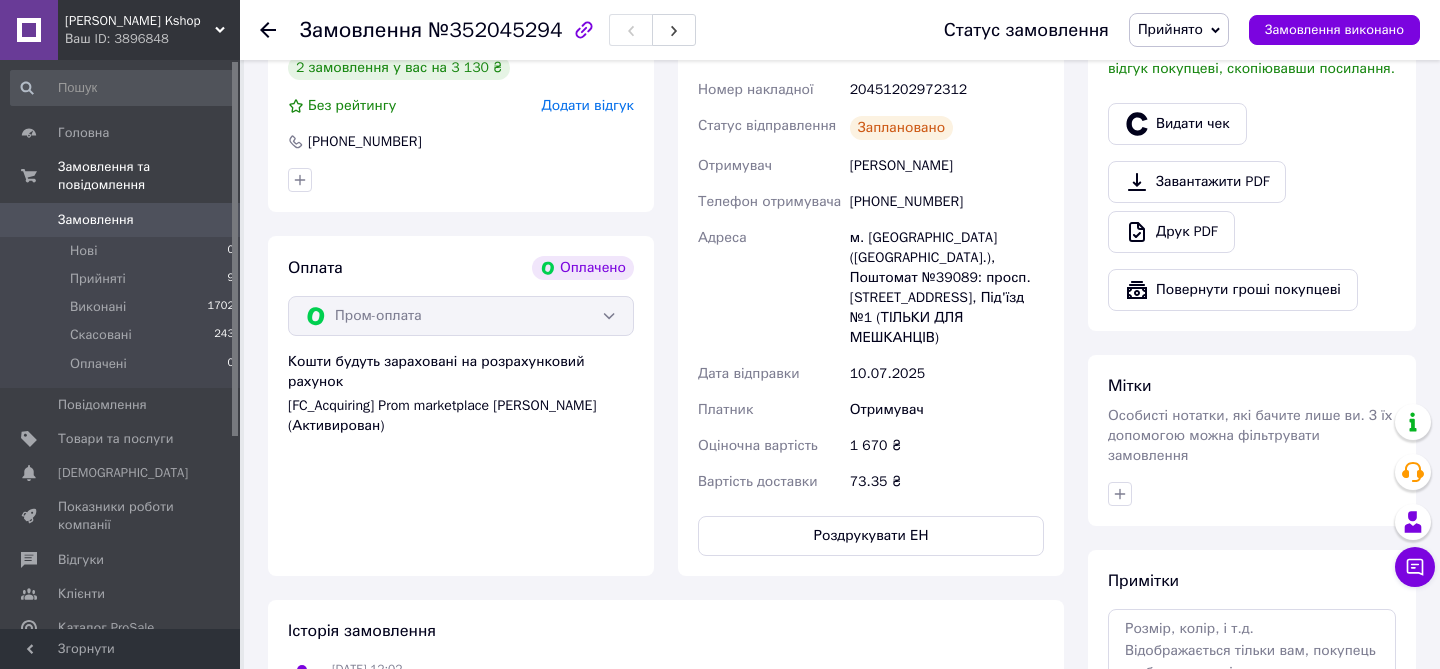 click on "[PHONE_NUMBER]" at bounding box center [947, 202] 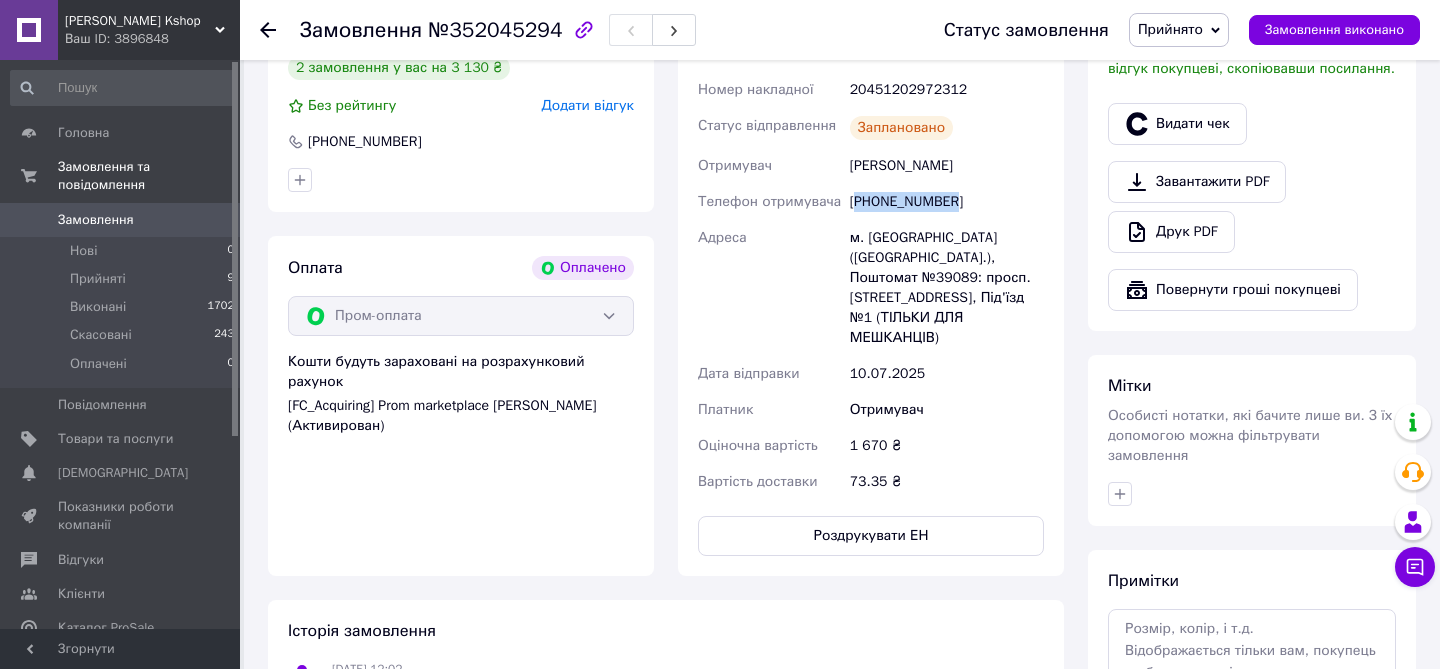 copy on "380689210630" 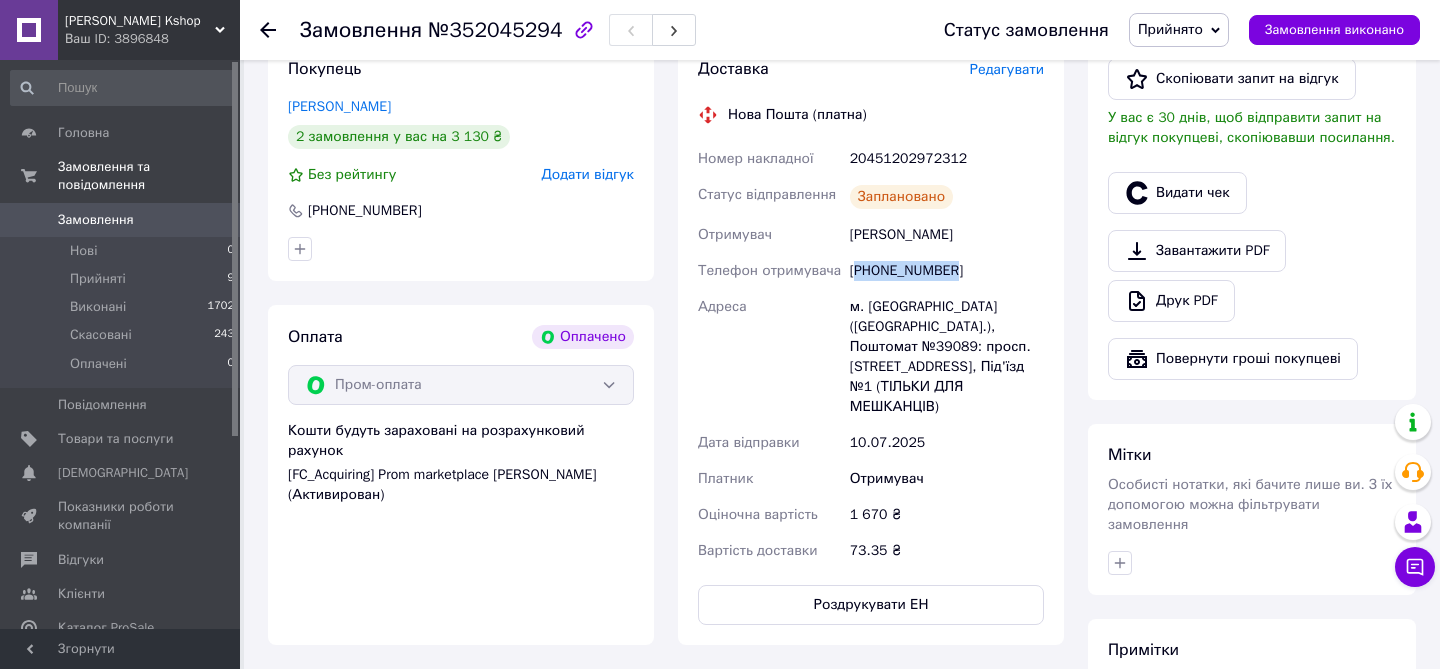 scroll, scrollTop: 638, scrollLeft: 0, axis: vertical 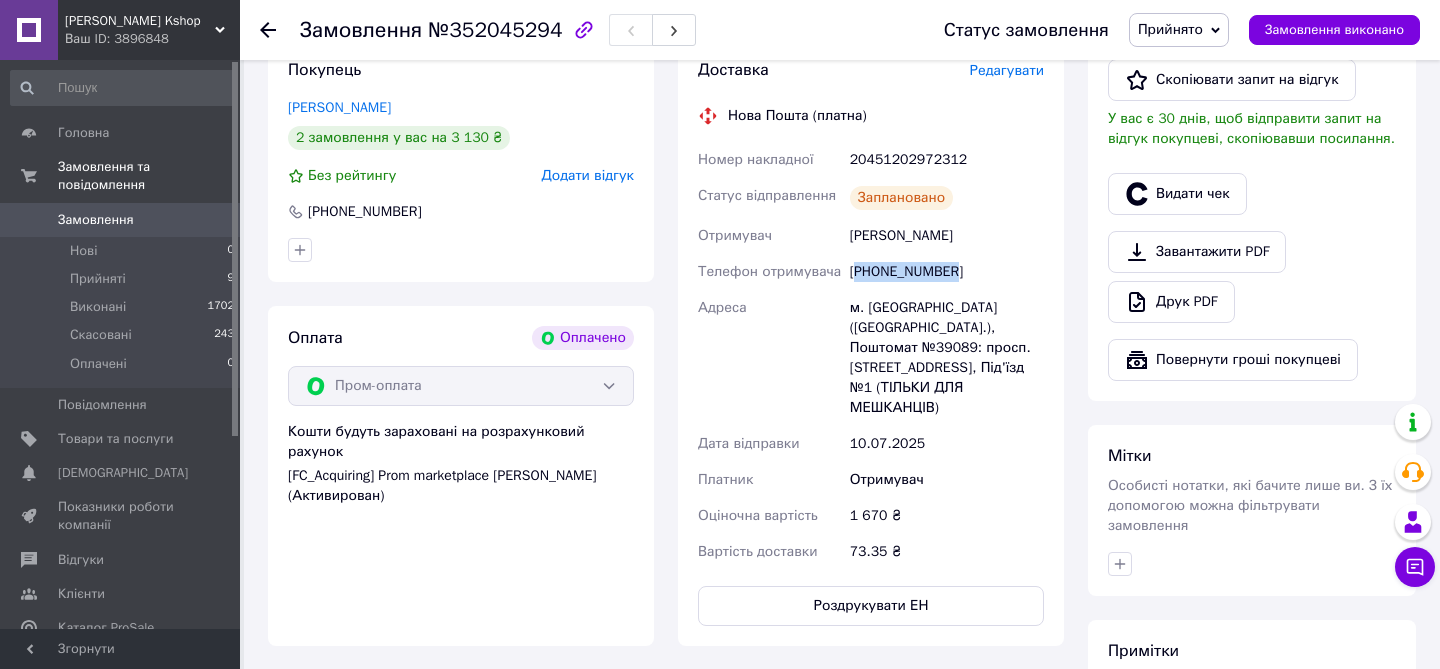 click on "20451202972312" at bounding box center (947, 160) 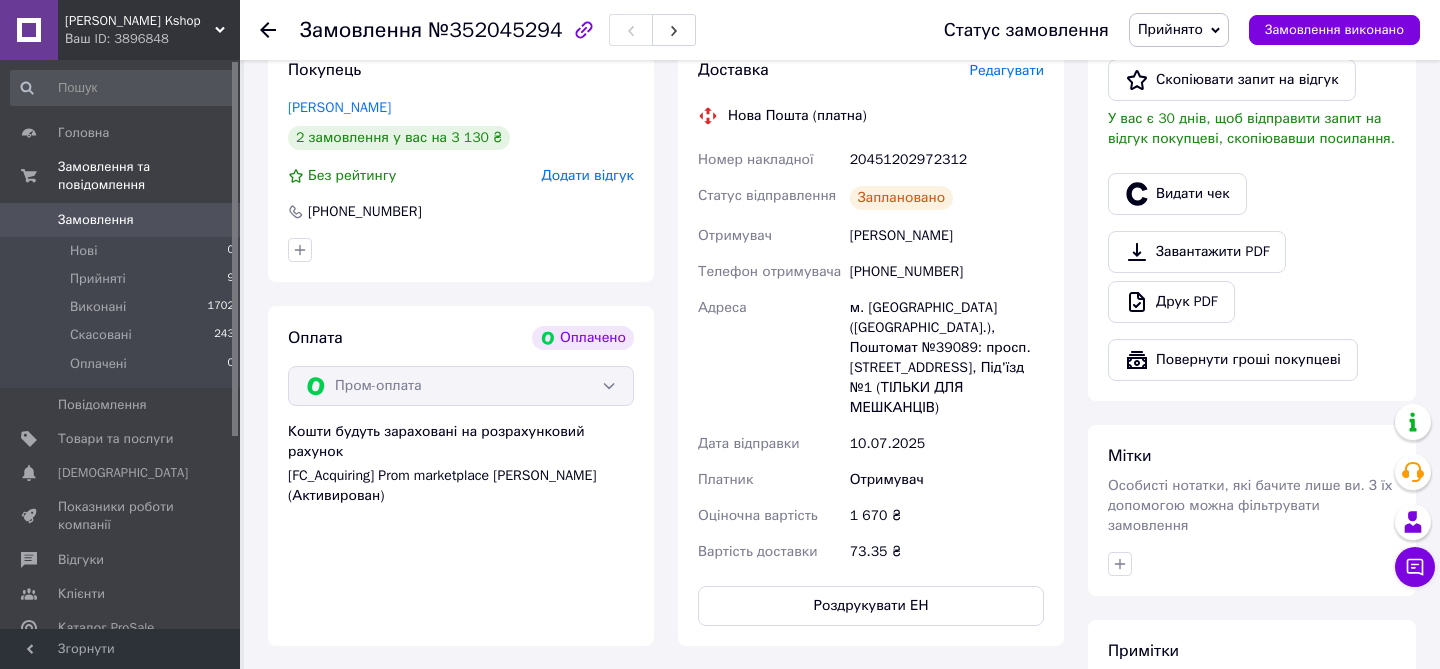 click on "20451202972312" at bounding box center (947, 160) 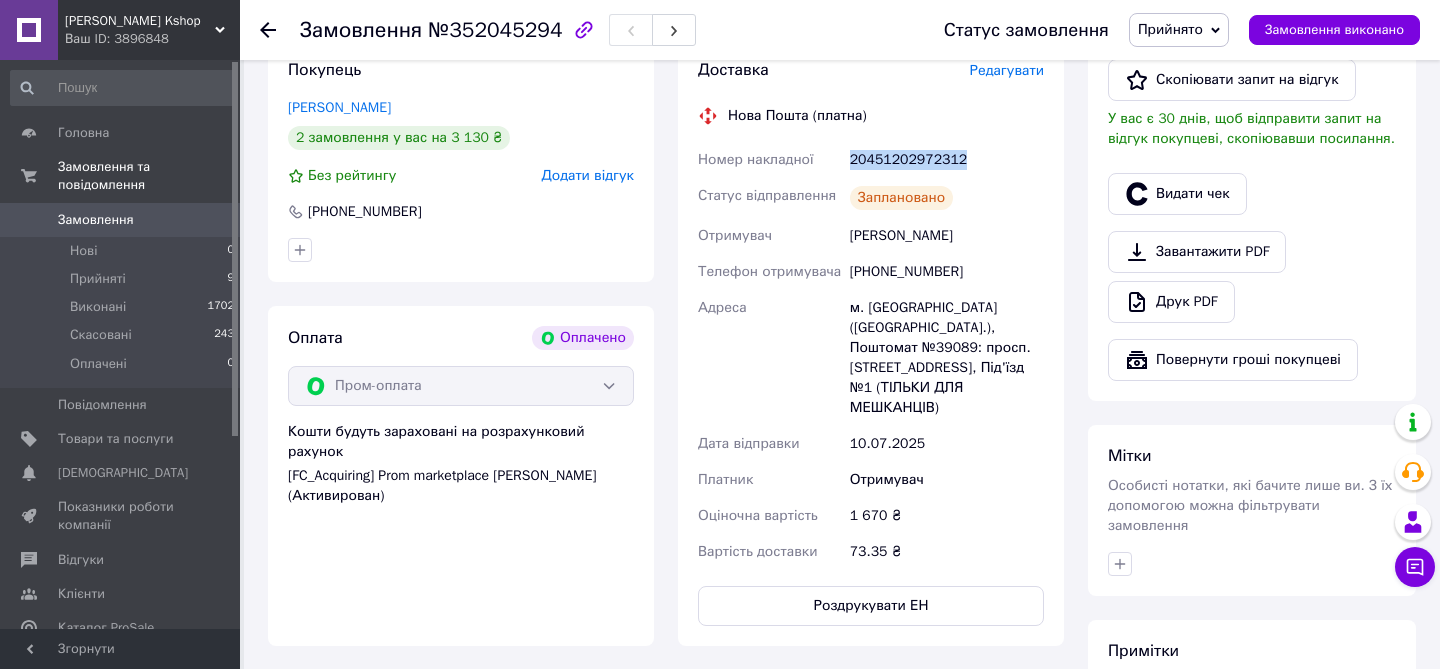 copy on "20451202972312" 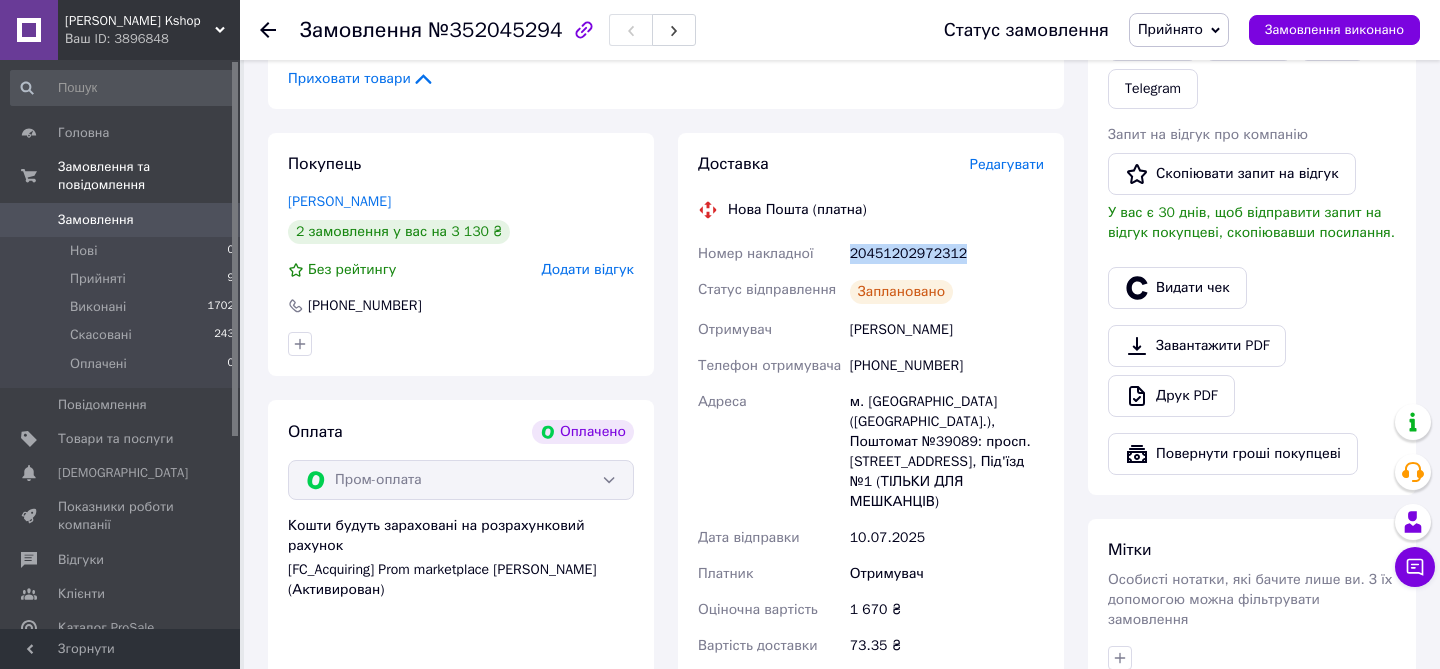 scroll, scrollTop: 548, scrollLeft: 0, axis: vertical 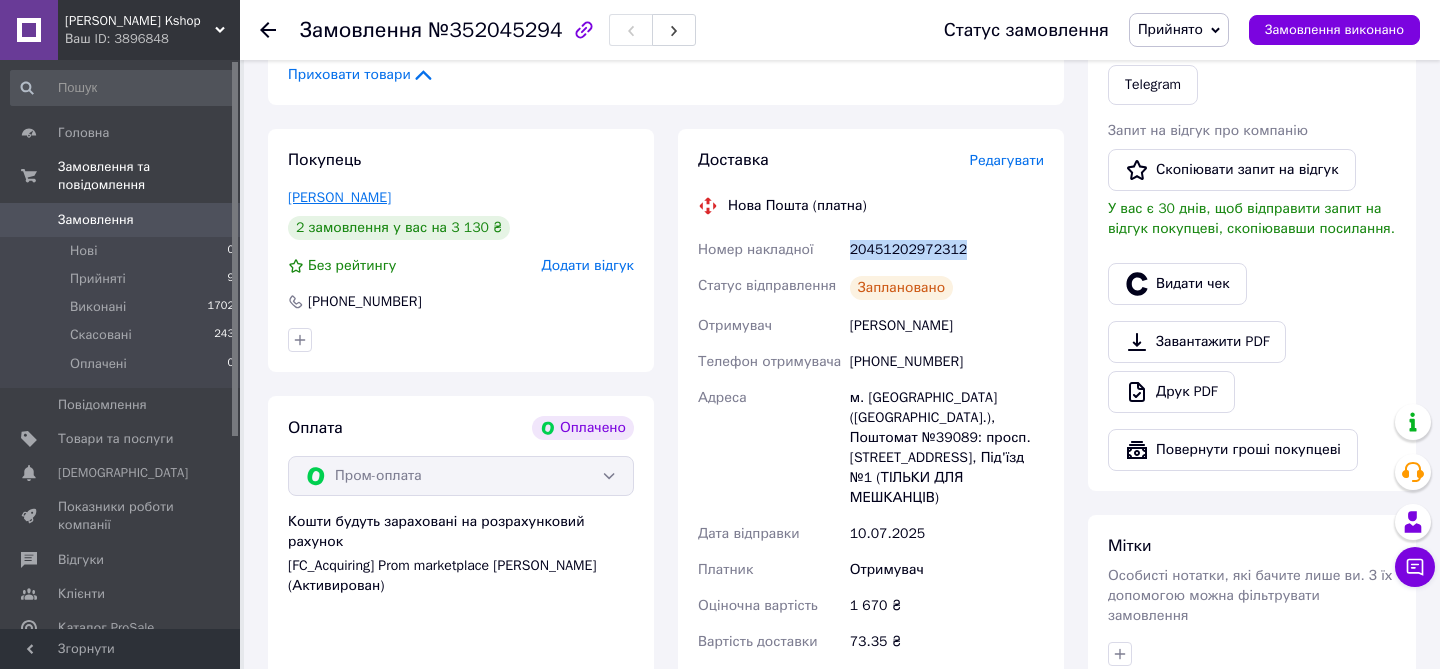 click on "витьман Анна" at bounding box center (339, 197) 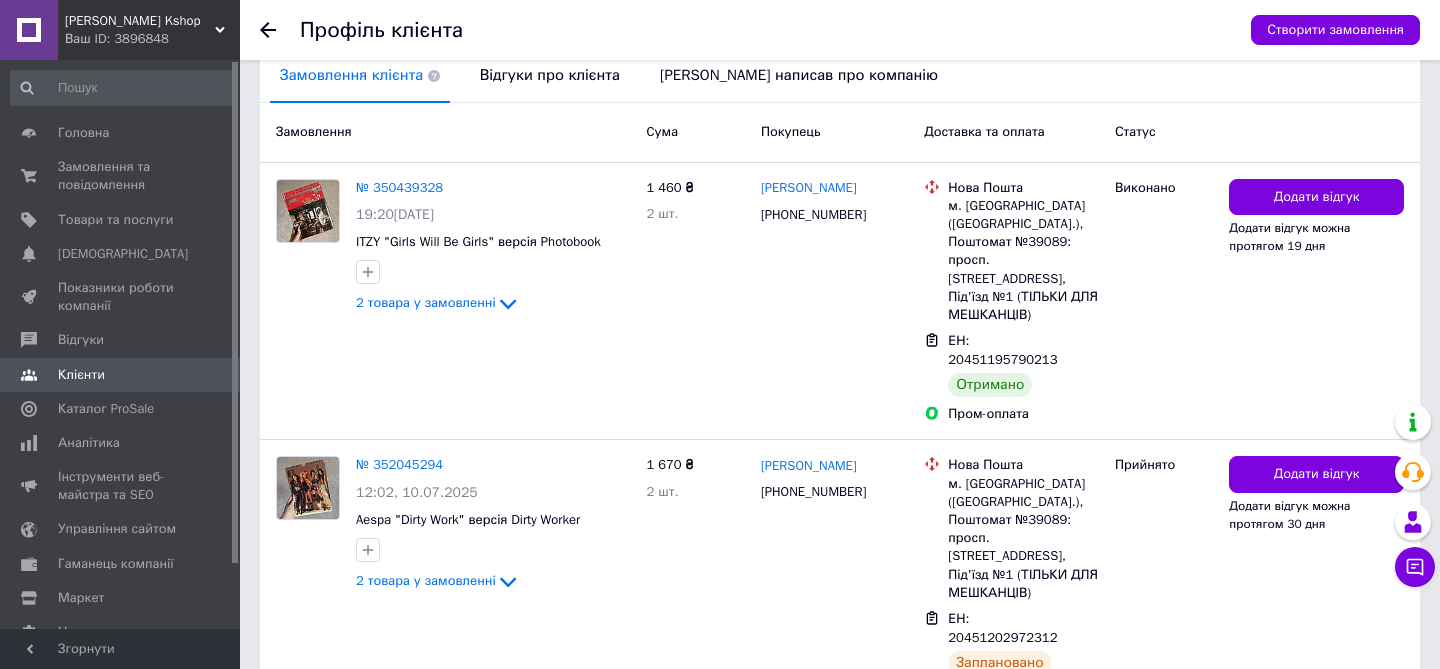 scroll, scrollTop: 507, scrollLeft: 0, axis: vertical 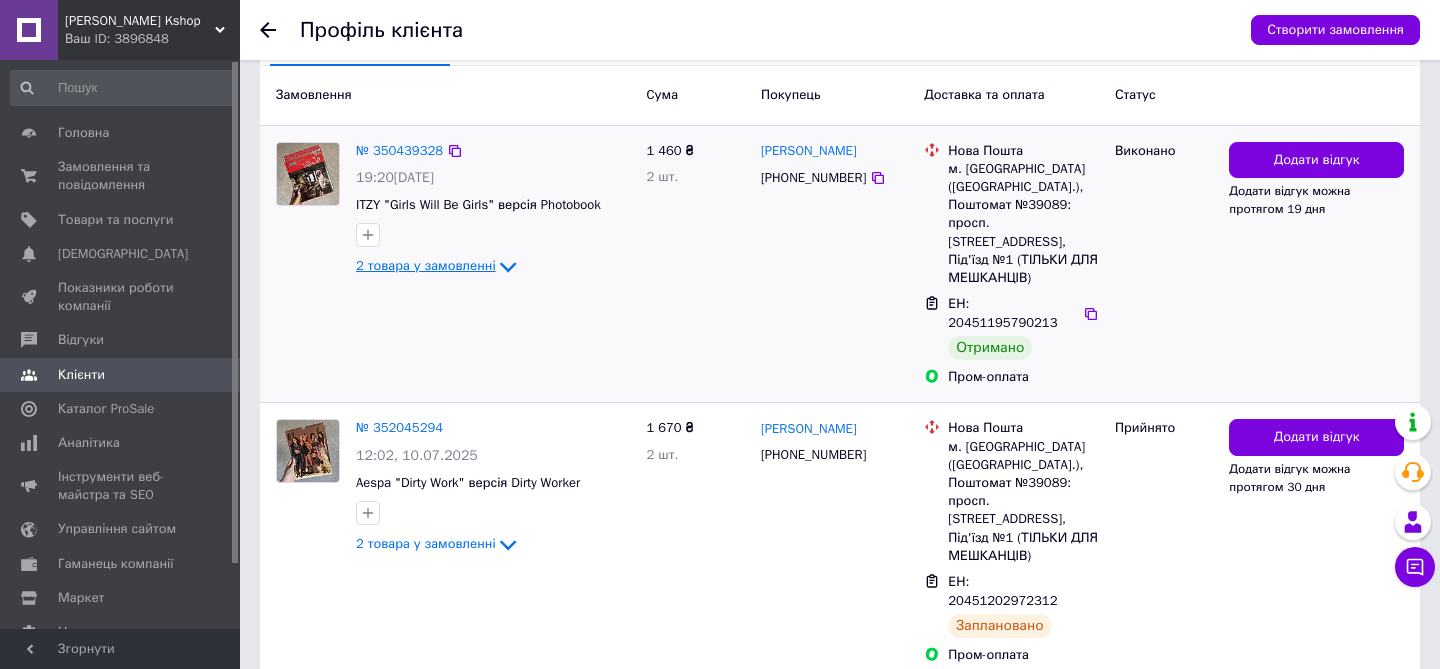 click on "2 товара у замовленні" at bounding box center [426, 265] 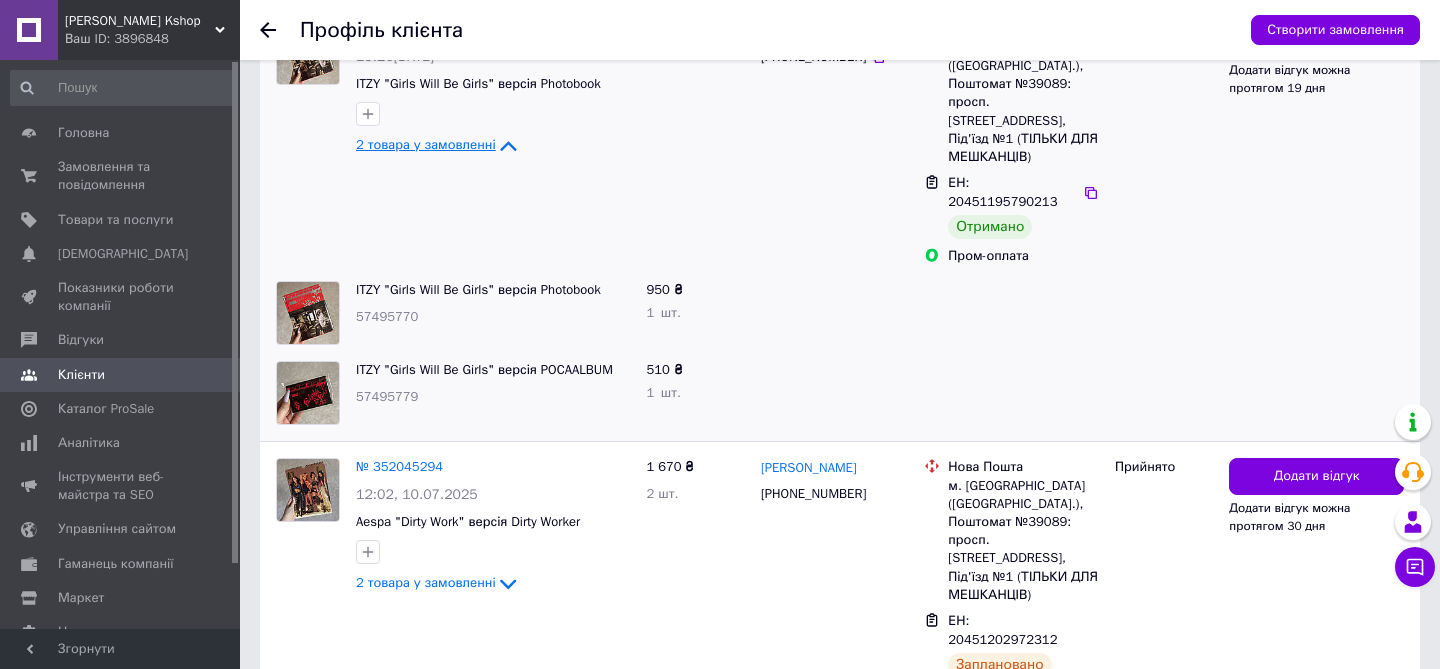 scroll, scrollTop: 638, scrollLeft: 0, axis: vertical 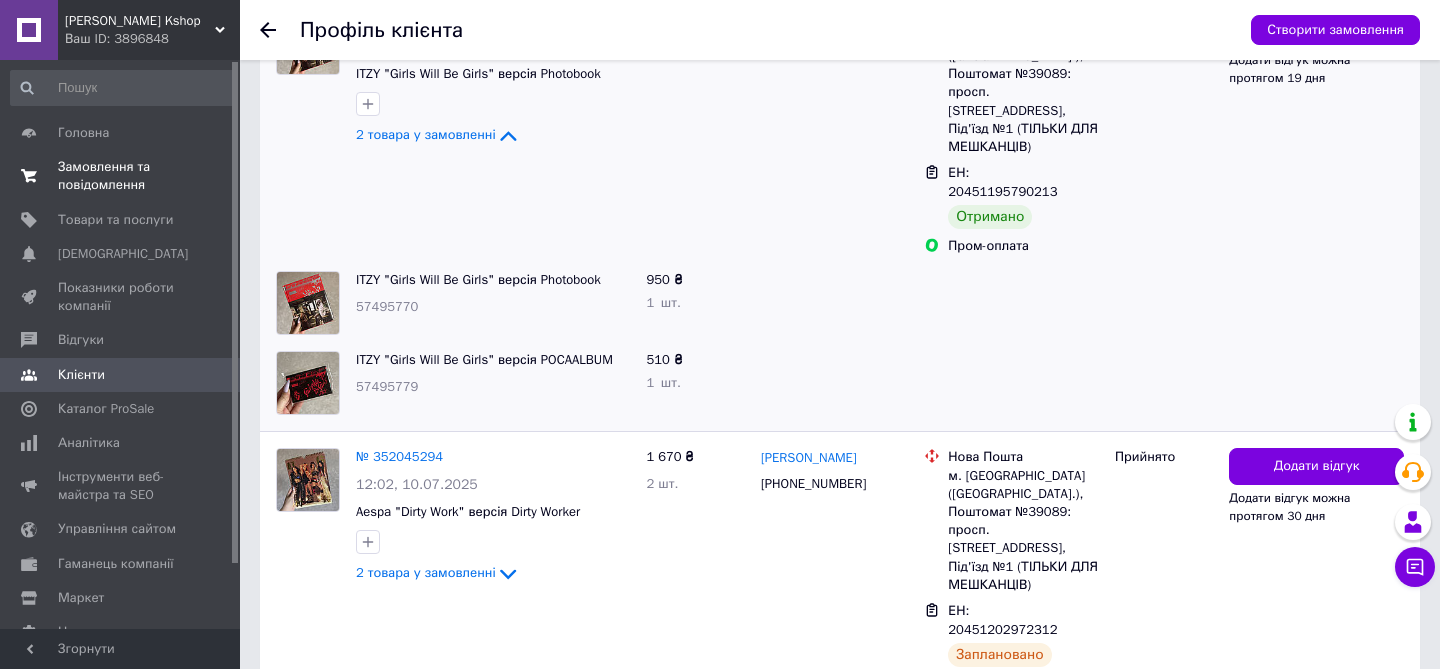 click on "Замовлення та повідомлення" at bounding box center [121, 176] 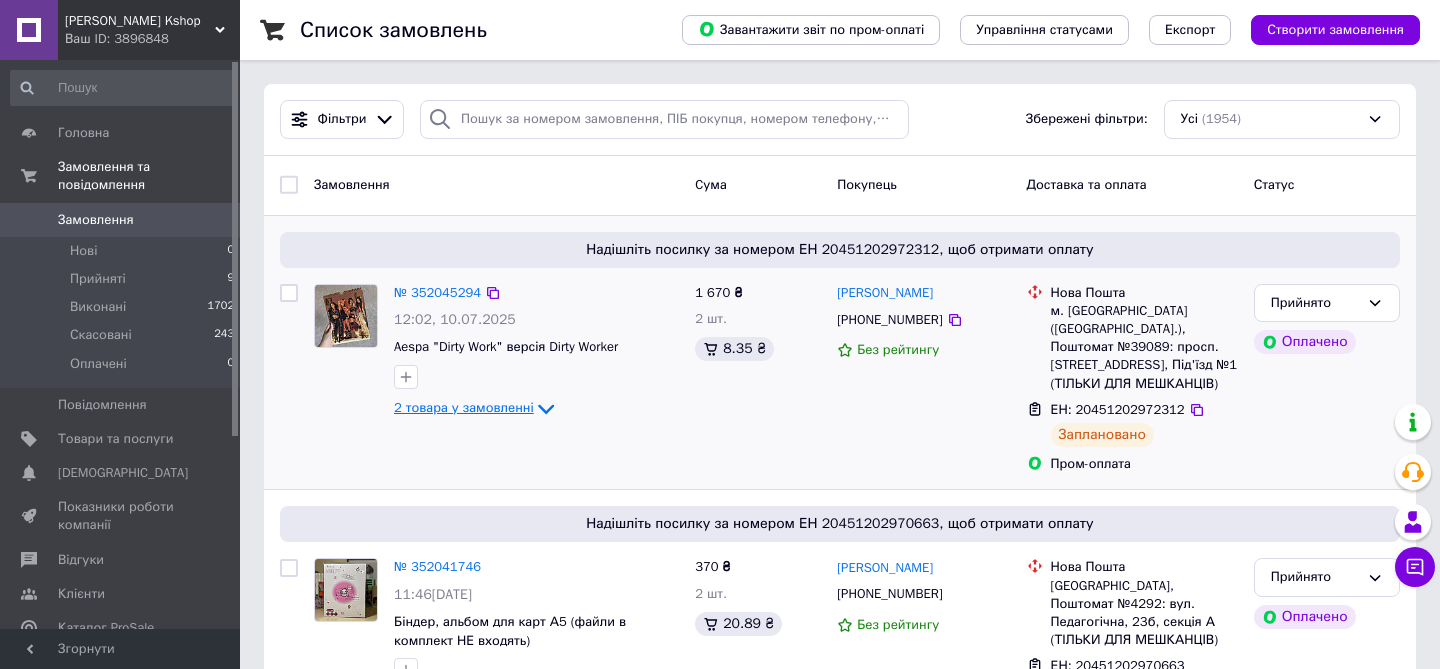 click on "2 товара у замовленні" at bounding box center (464, 407) 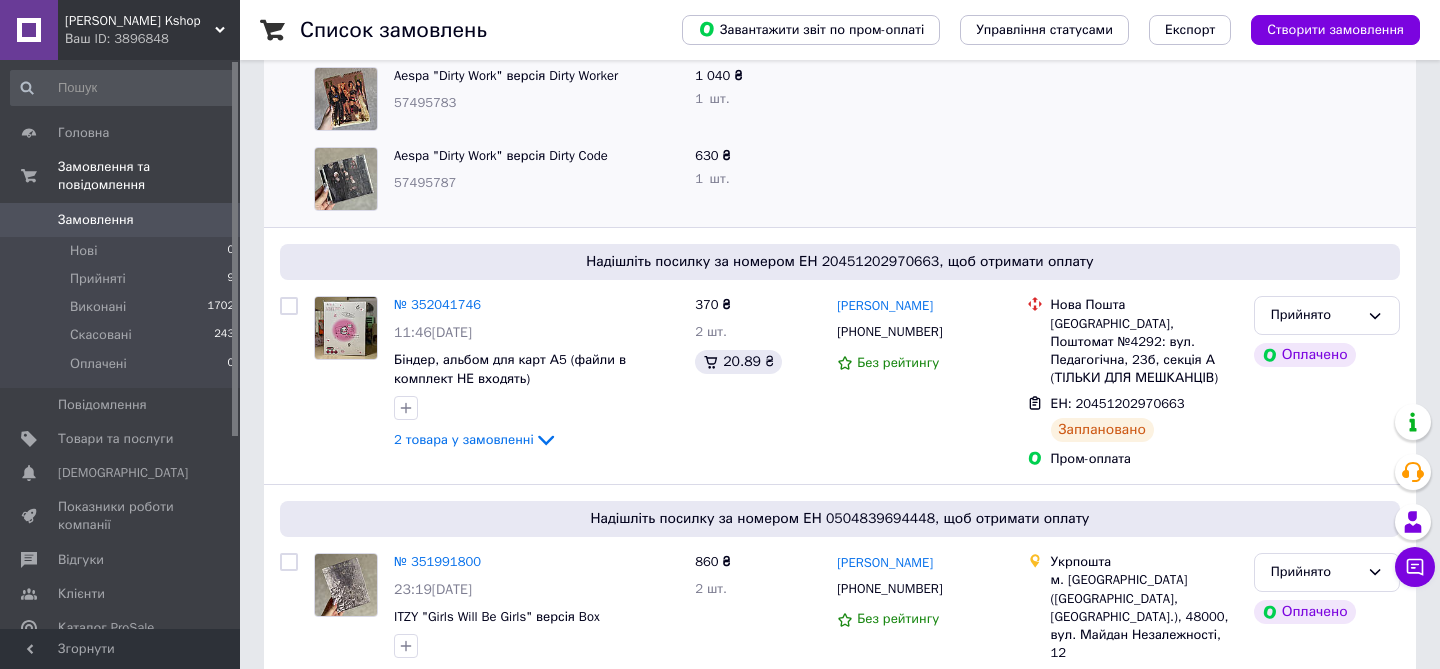 scroll, scrollTop: 469, scrollLeft: 0, axis: vertical 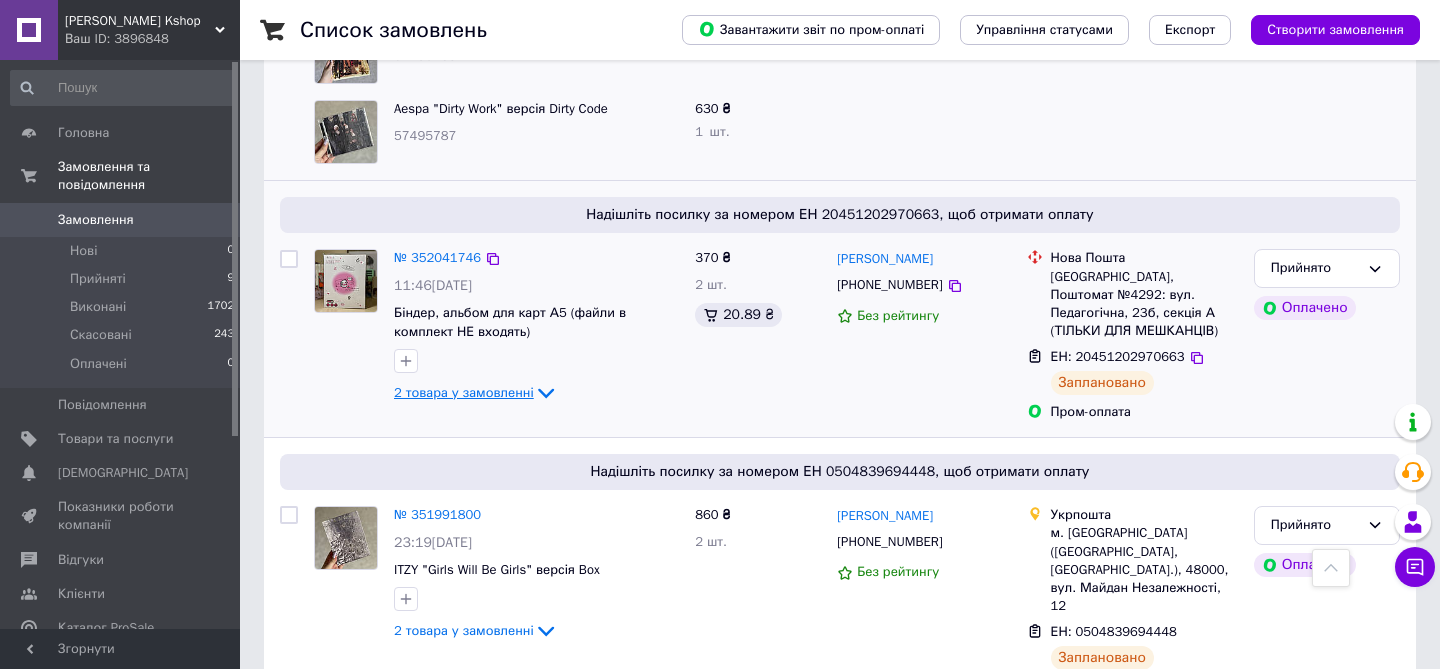 click on "2 товара у замовленні" at bounding box center (476, 392) 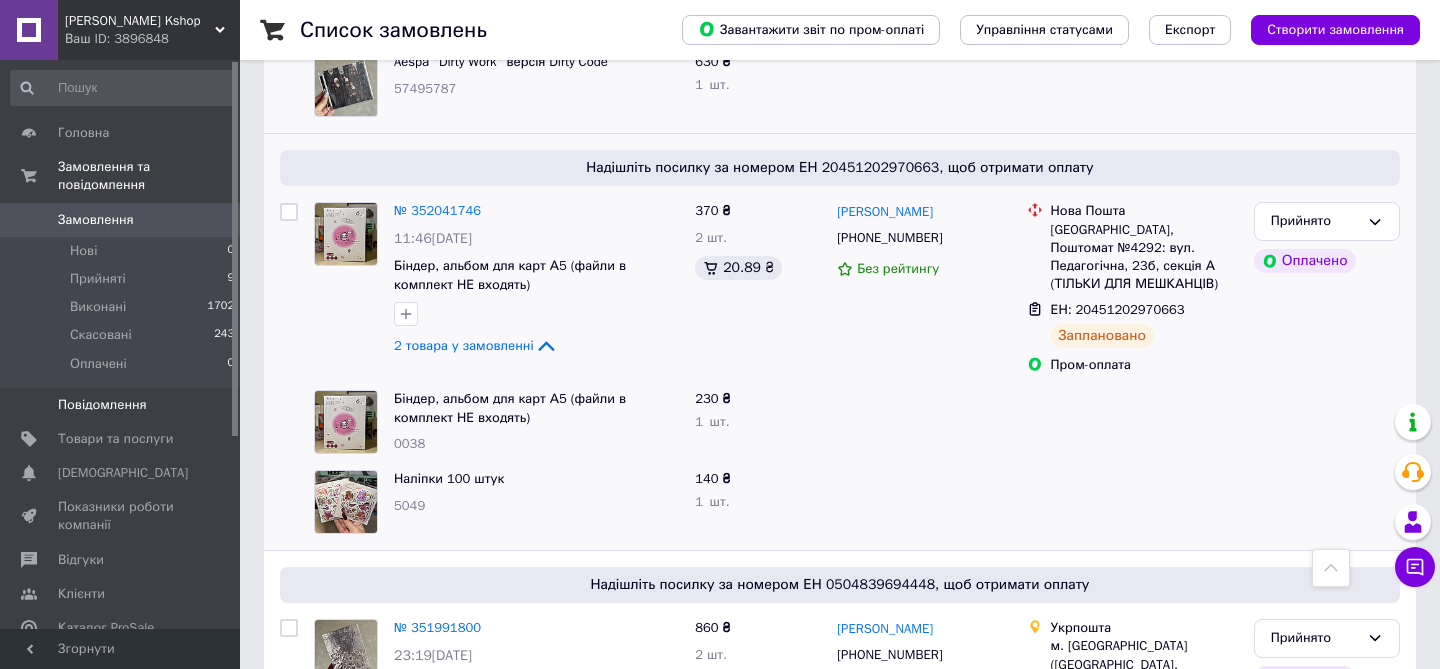 scroll, scrollTop: 516, scrollLeft: 0, axis: vertical 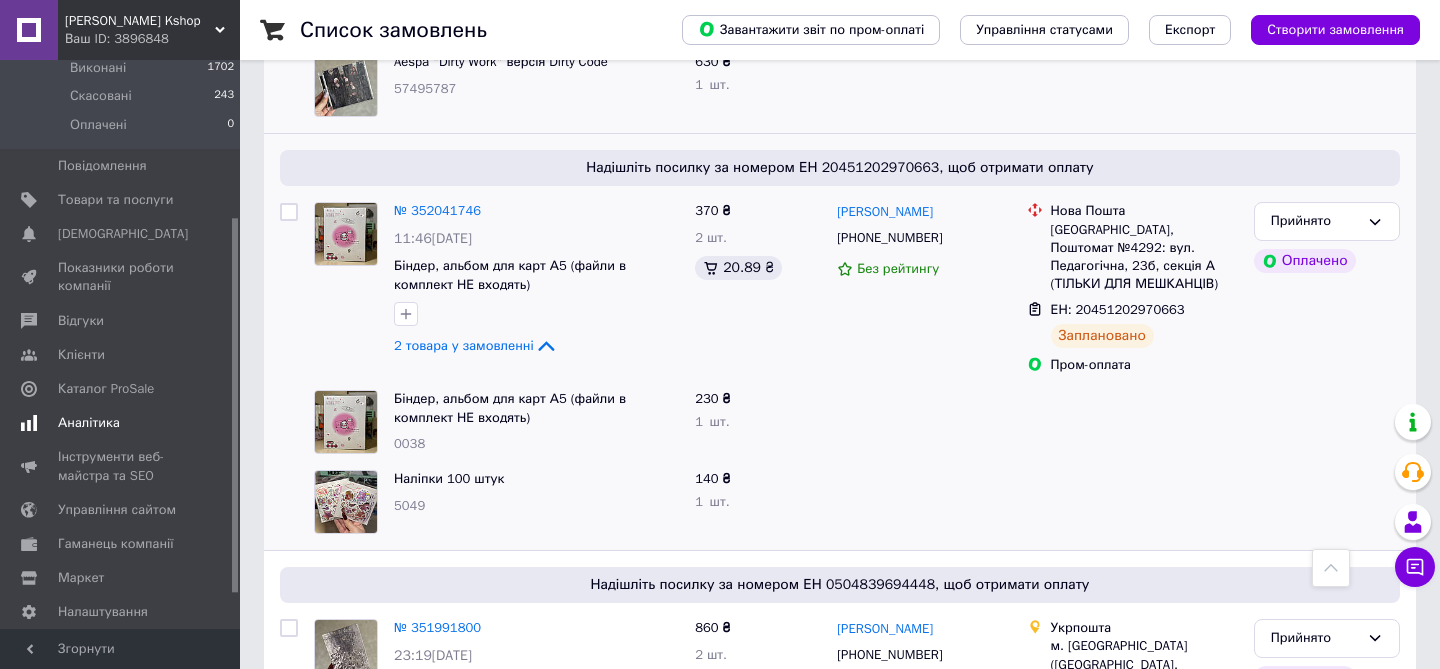 click on "Аналітика" at bounding box center (89, 423) 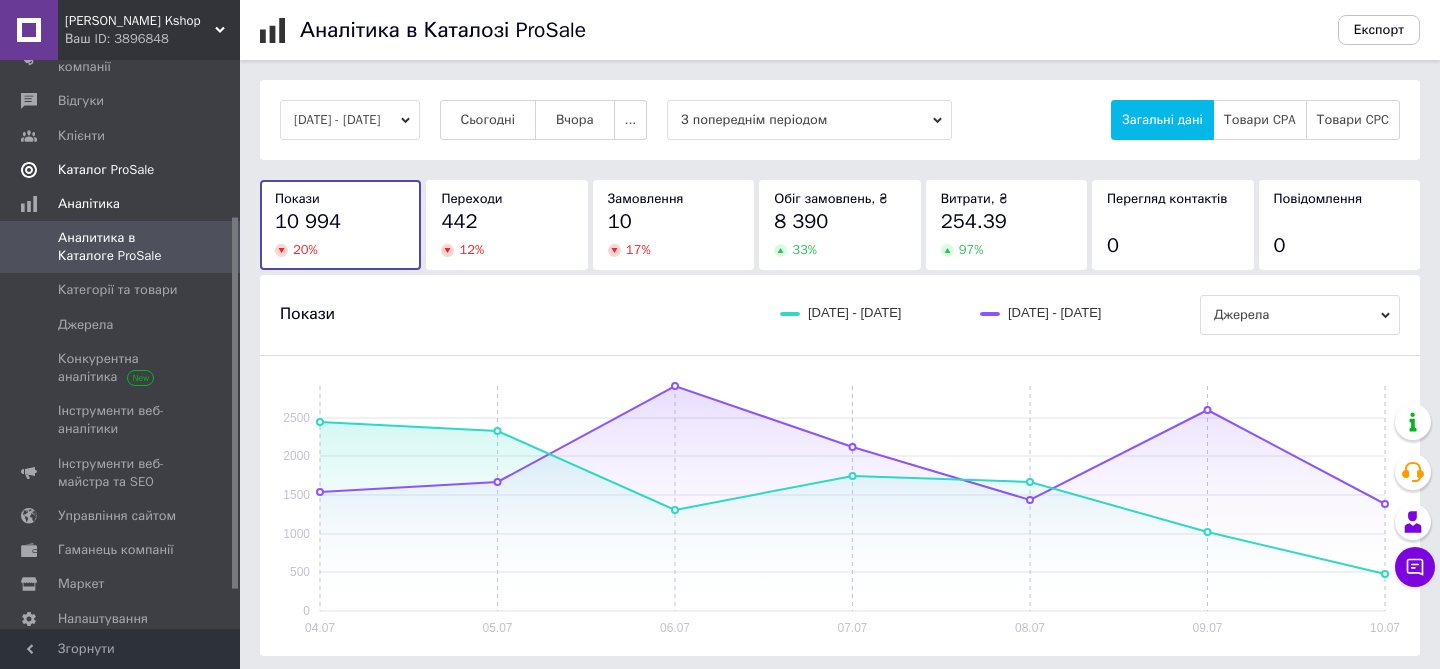 click on "Каталог ProSale" at bounding box center [106, 170] 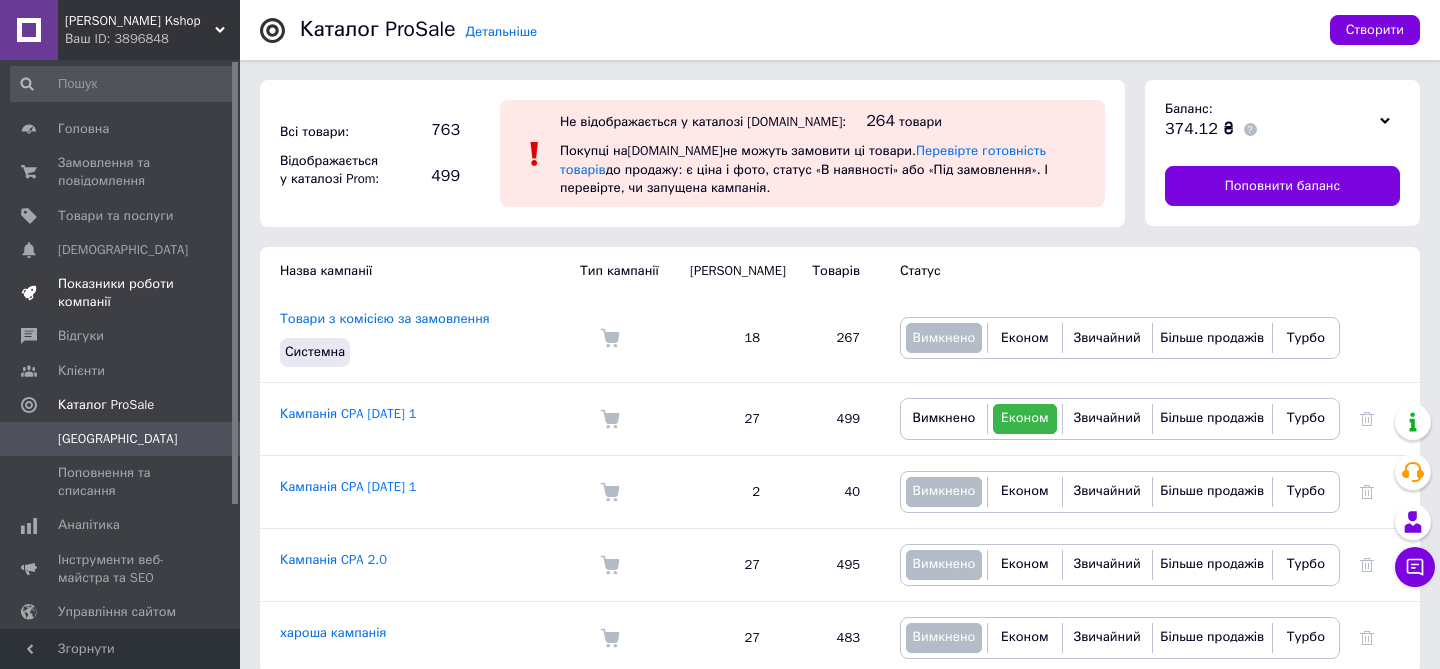 scroll, scrollTop: 0, scrollLeft: 0, axis: both 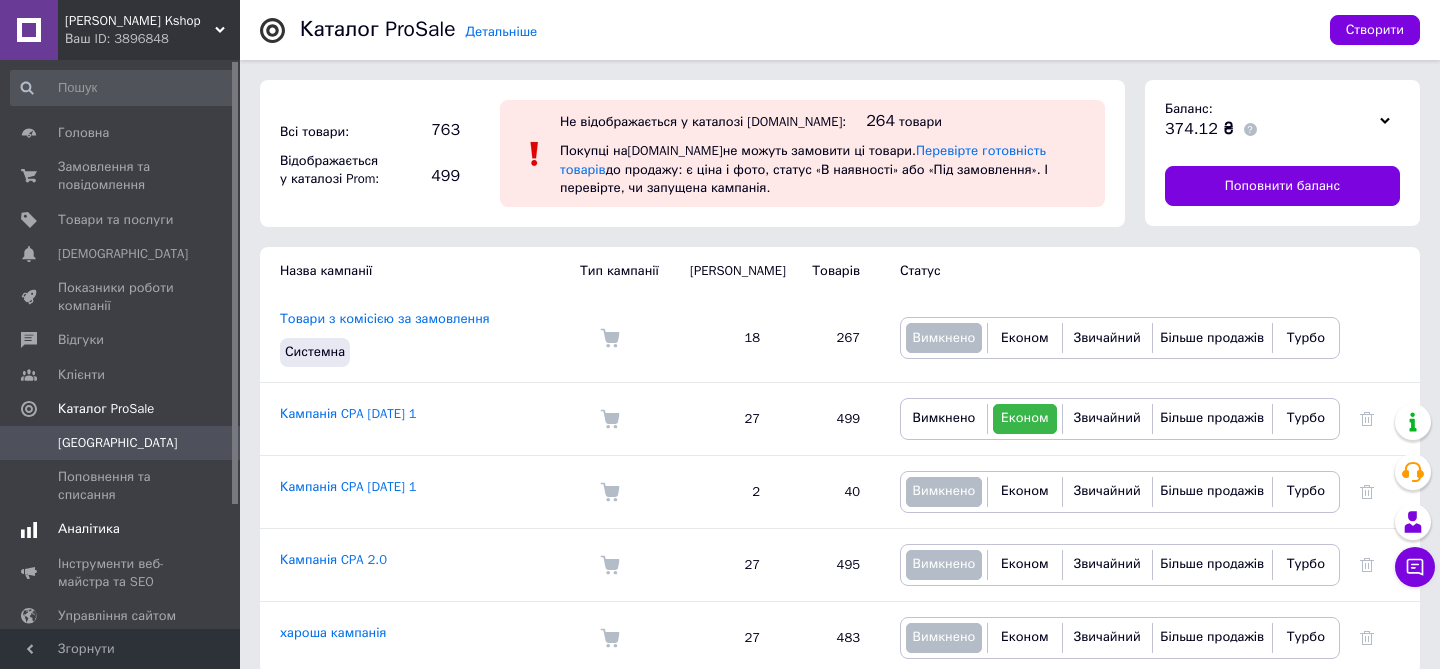 click on "Аналітика" at bounding box center [89, 529] 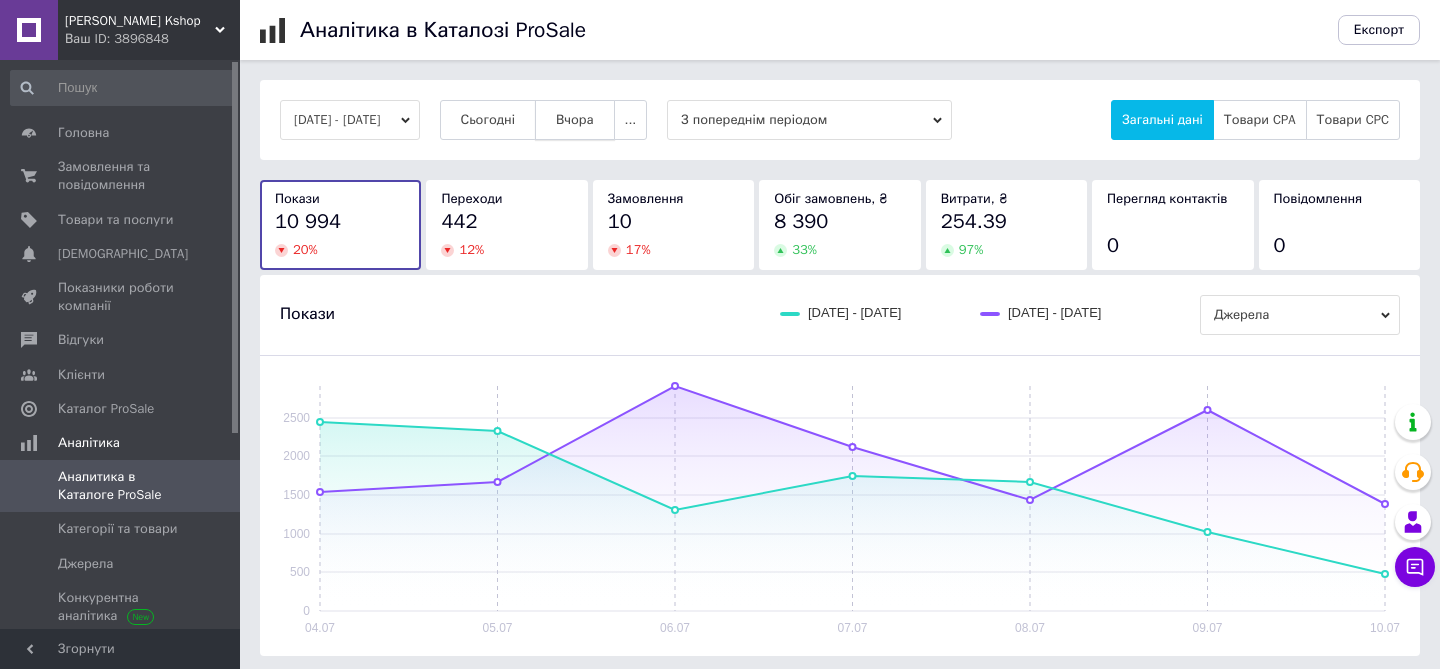 click on "Вчора" at bounding box center [575, 120] 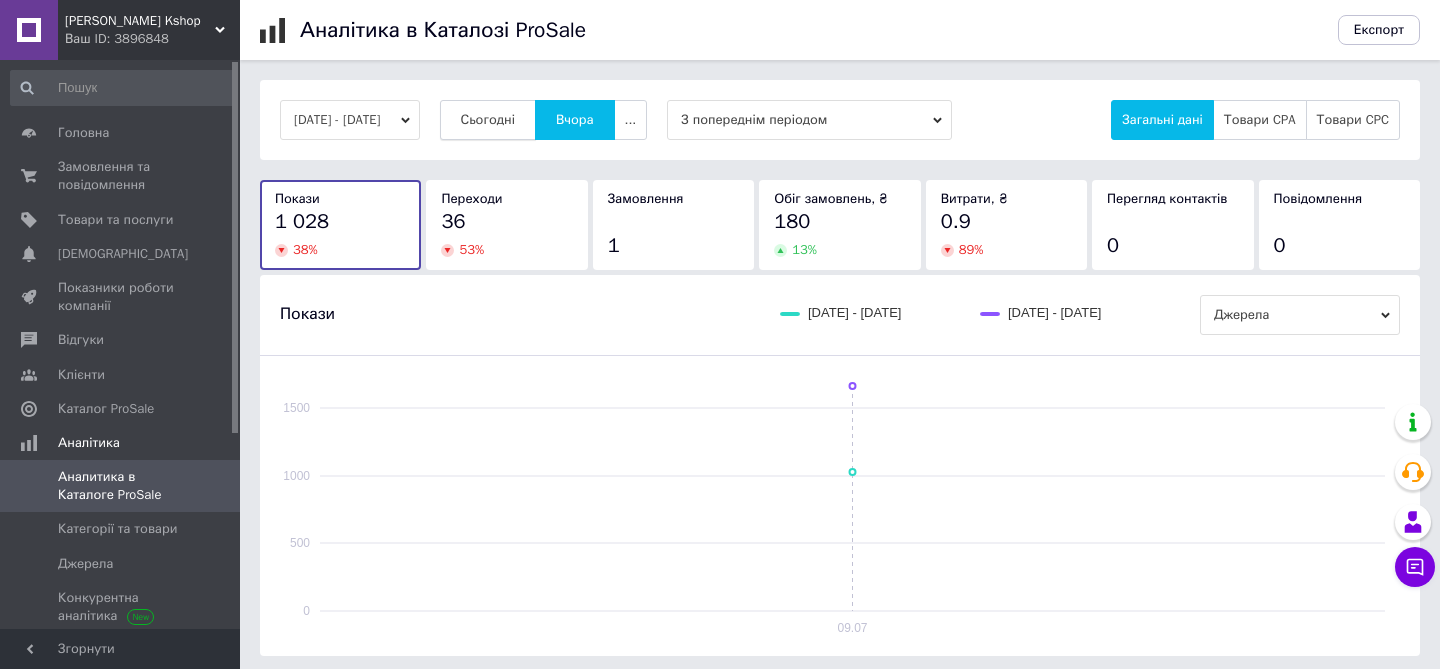 click on "Сьогодні" at bounding box center [488, 120] 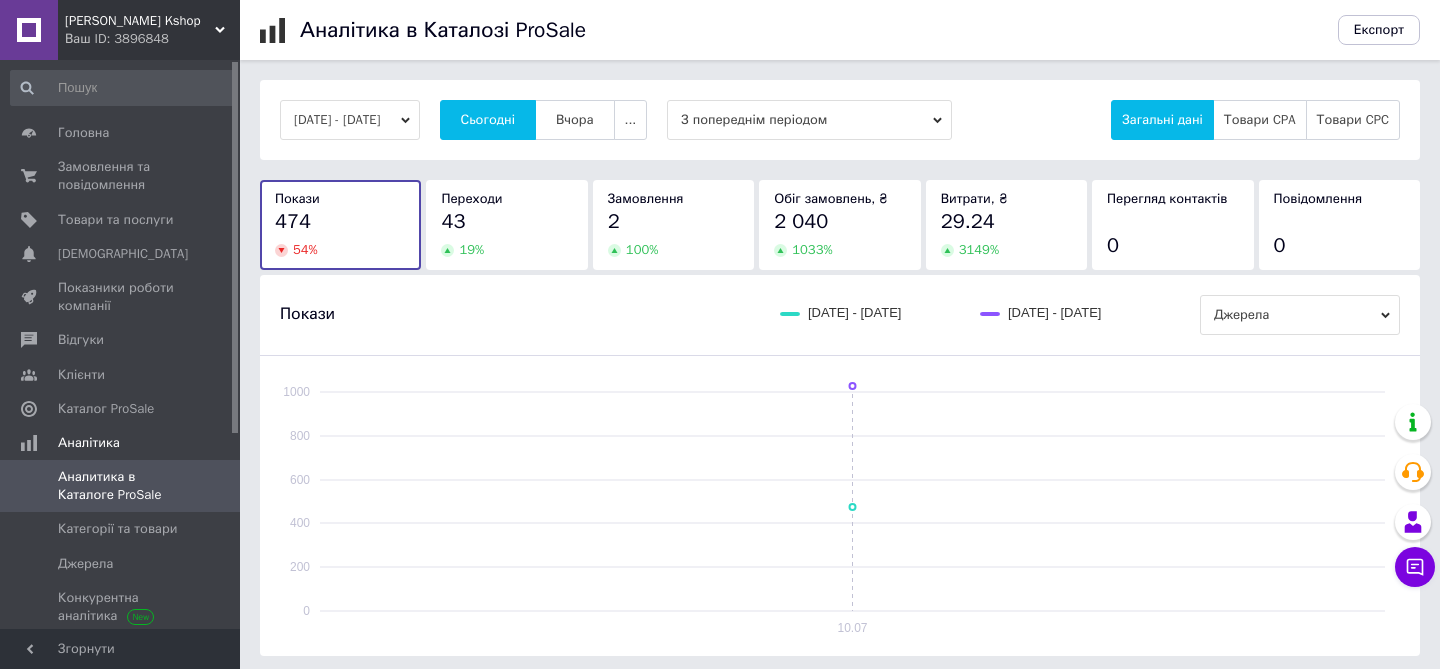 click on "З попереднім періодом" at bounding box center [809, 120] 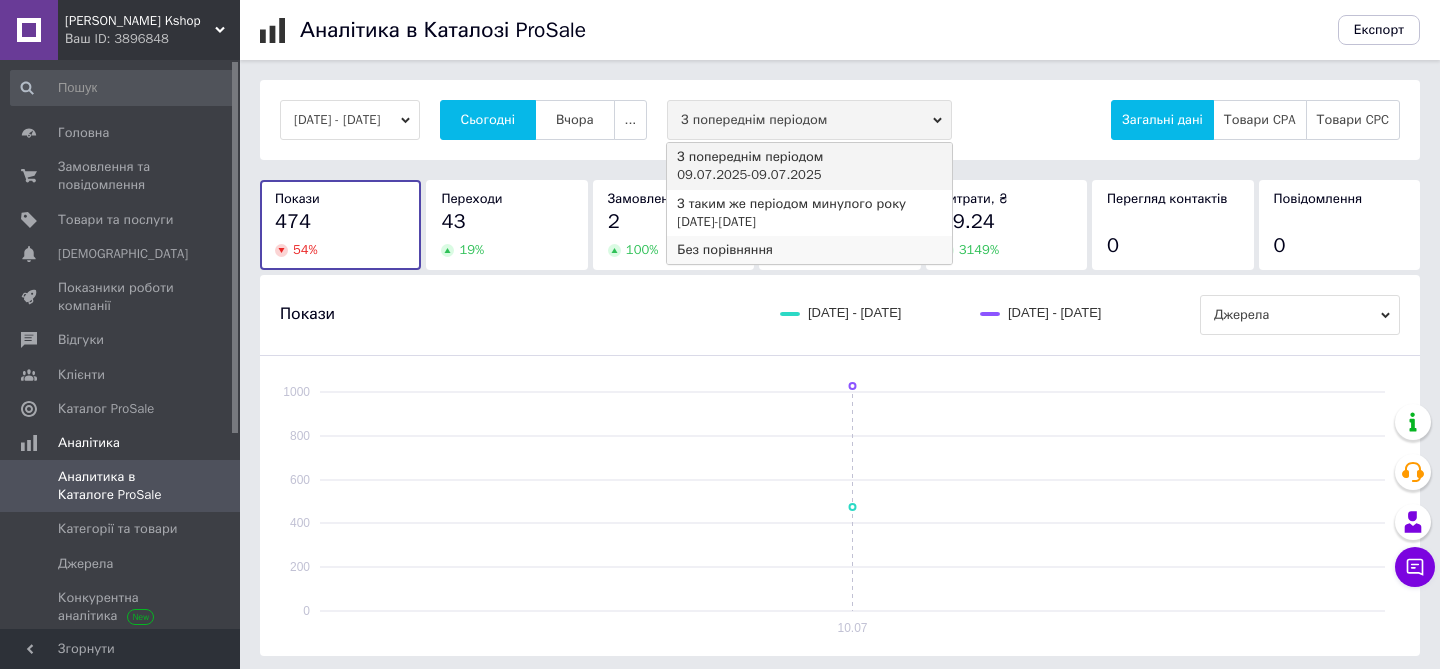 click on "Без порівняння" at bounding box center [809, 250] 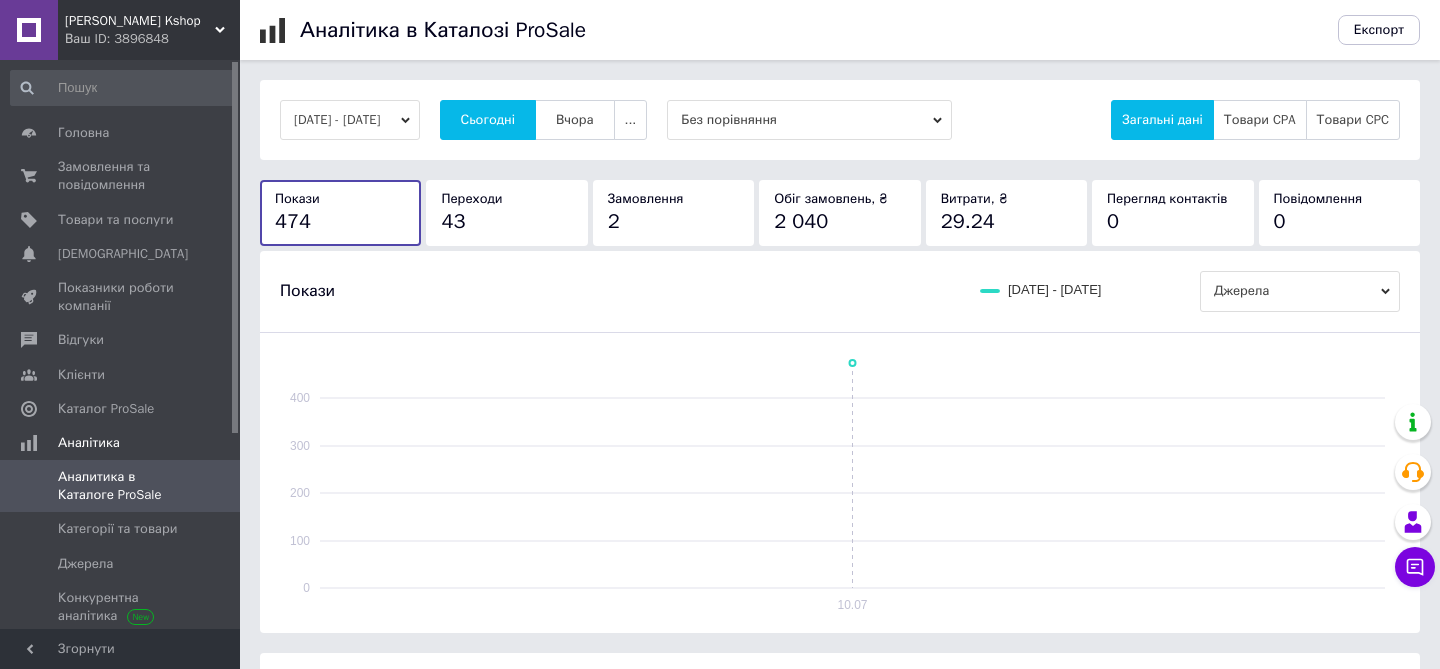 click on "10.07.2025 - 10.07.2025" at bounding box center (350, 120) 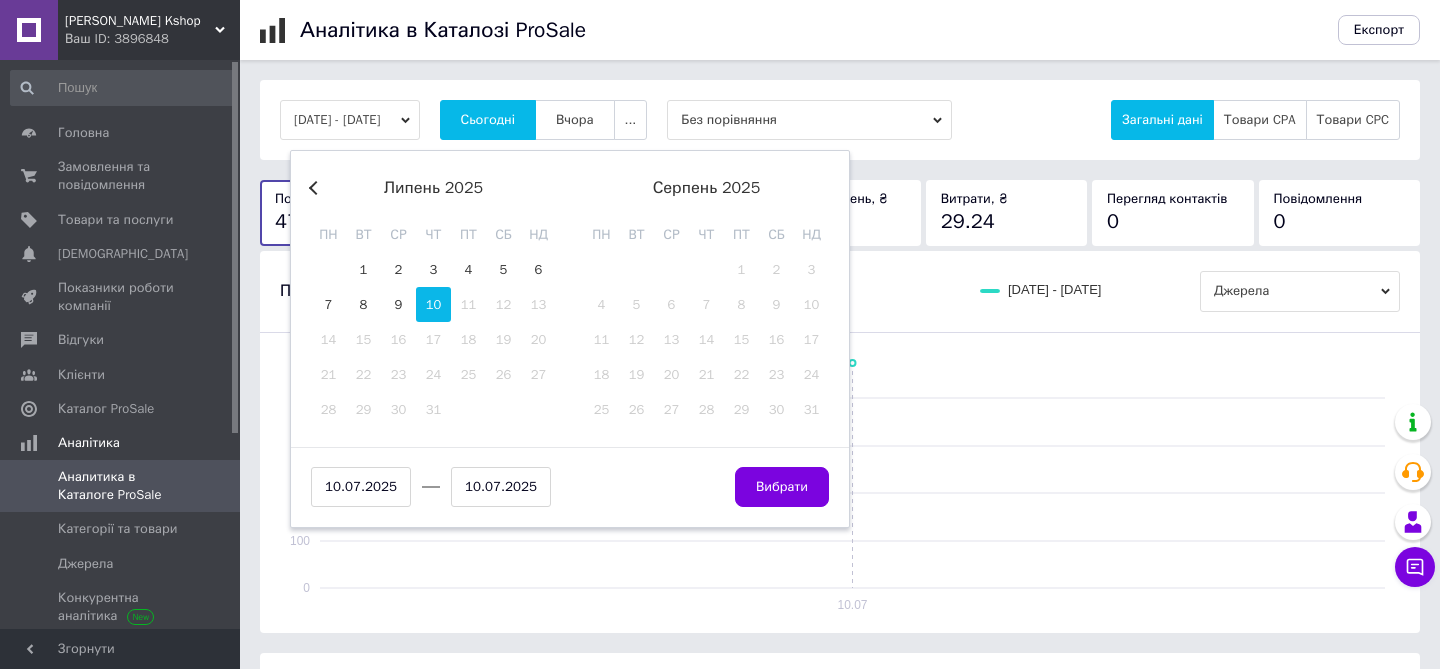click on "Previous Month" at bounding box center (316, 188) 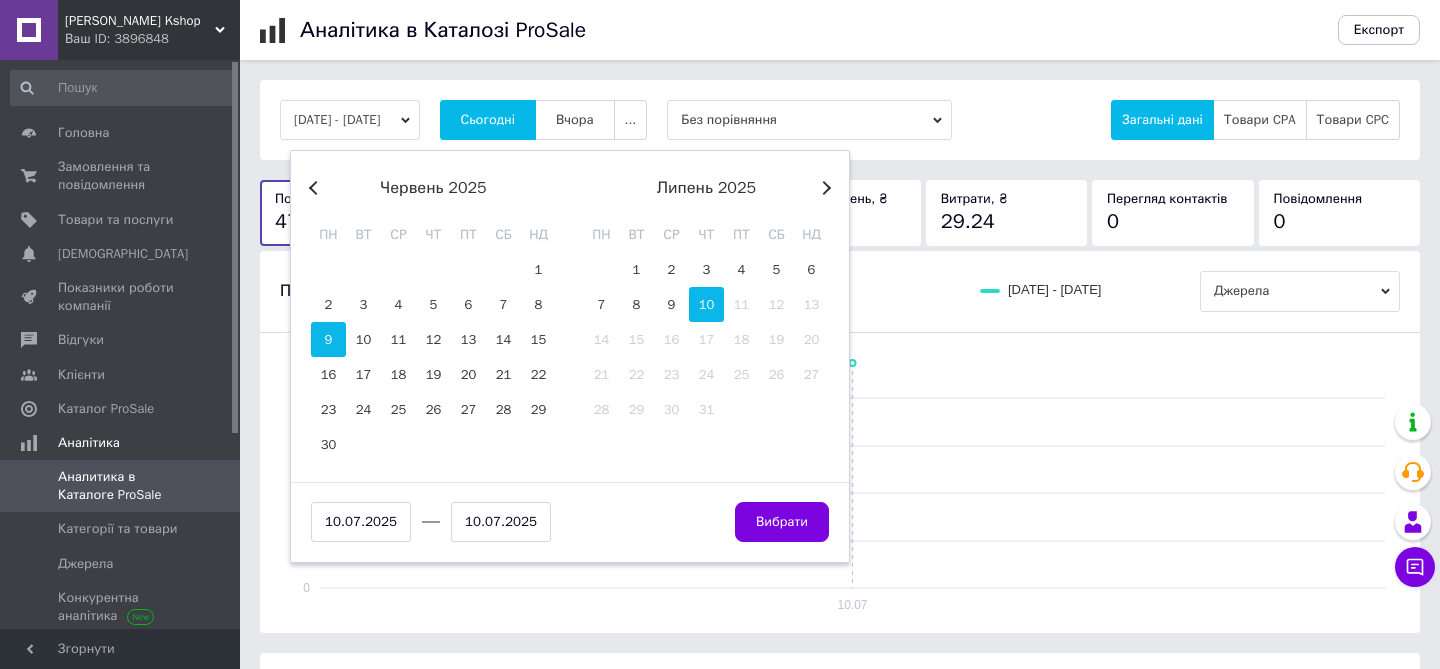 click on "9" at bounding box center [328, 339] 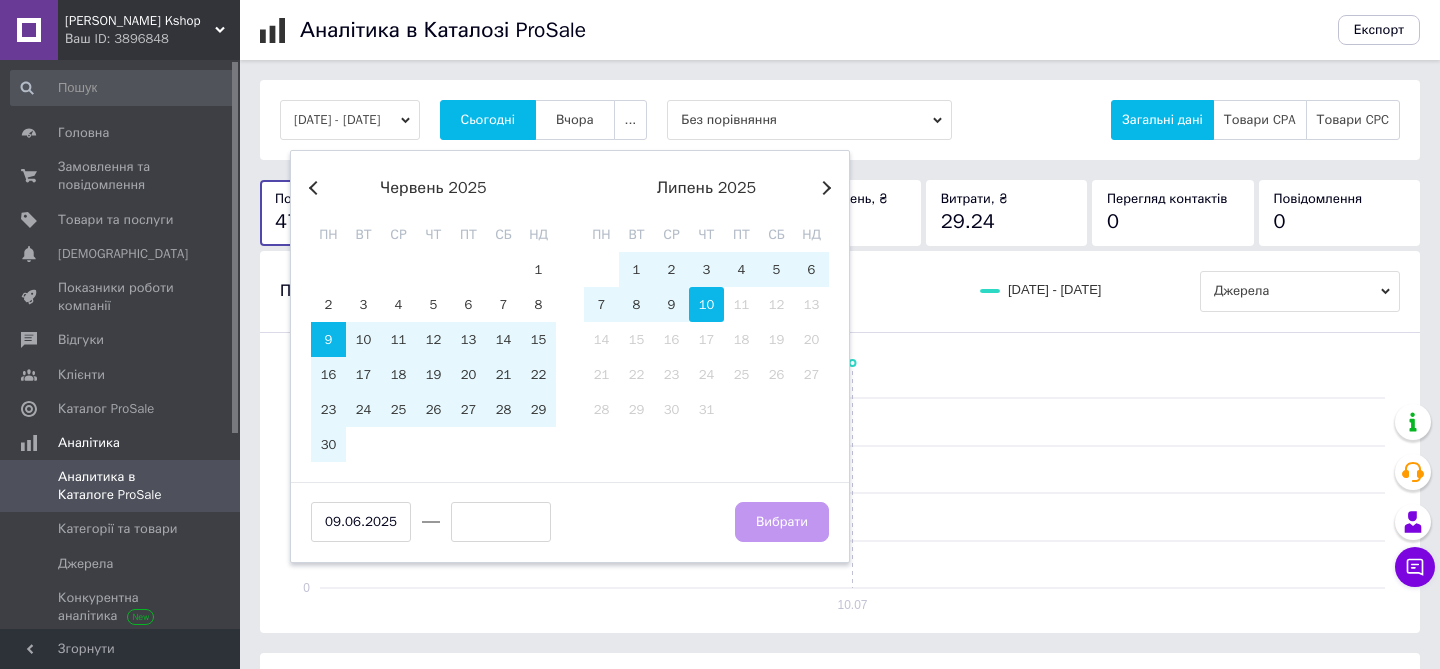 click on "10" at bounding box center [706, 304] 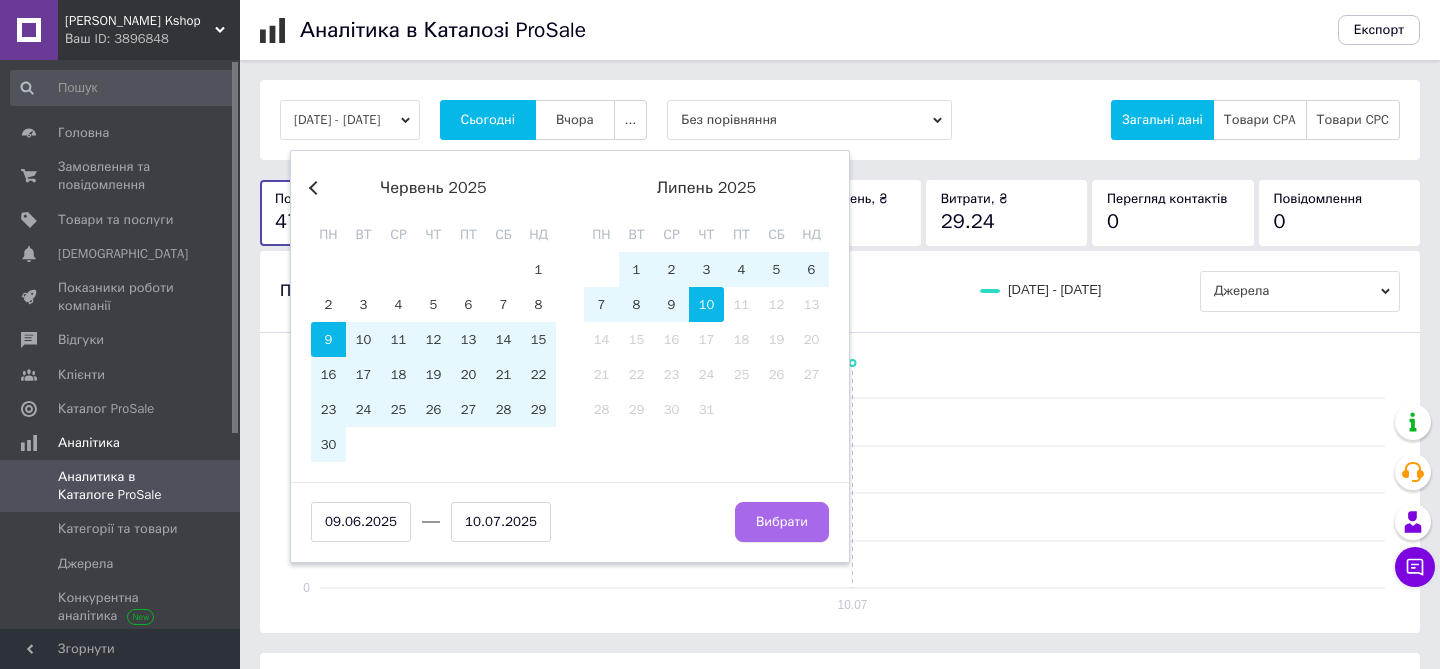 click on "Вибрати" at bounding box center (782, 522) 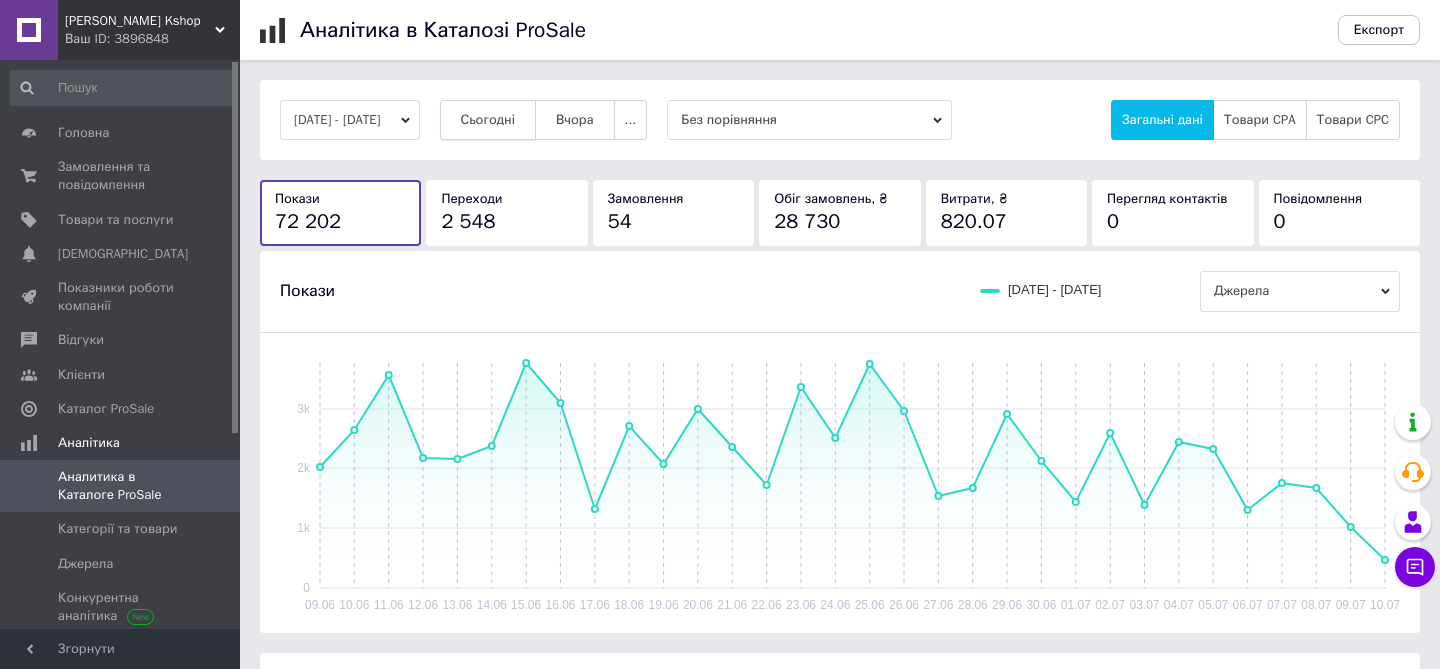 click on "Сьогодні" at bounding box center [488, 120] 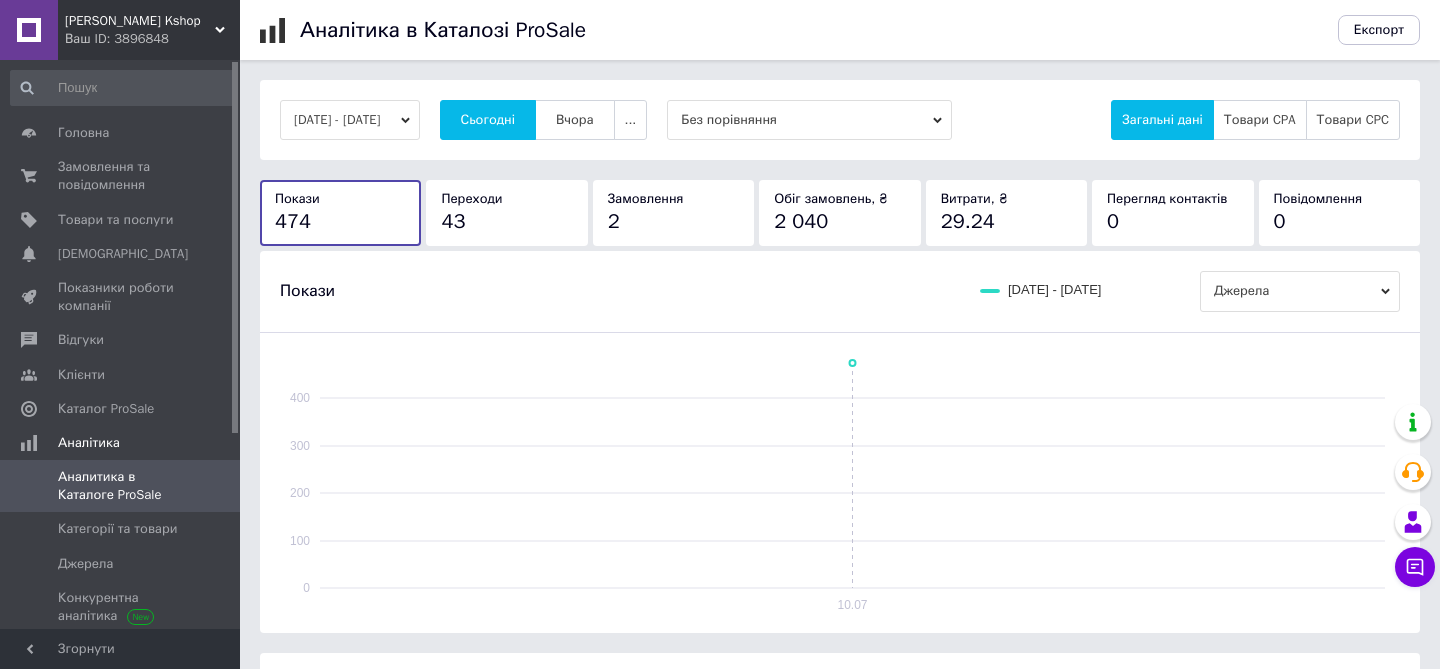 click on "10.07.2025 - 10.07.2025" at bounding box center (350, 120) 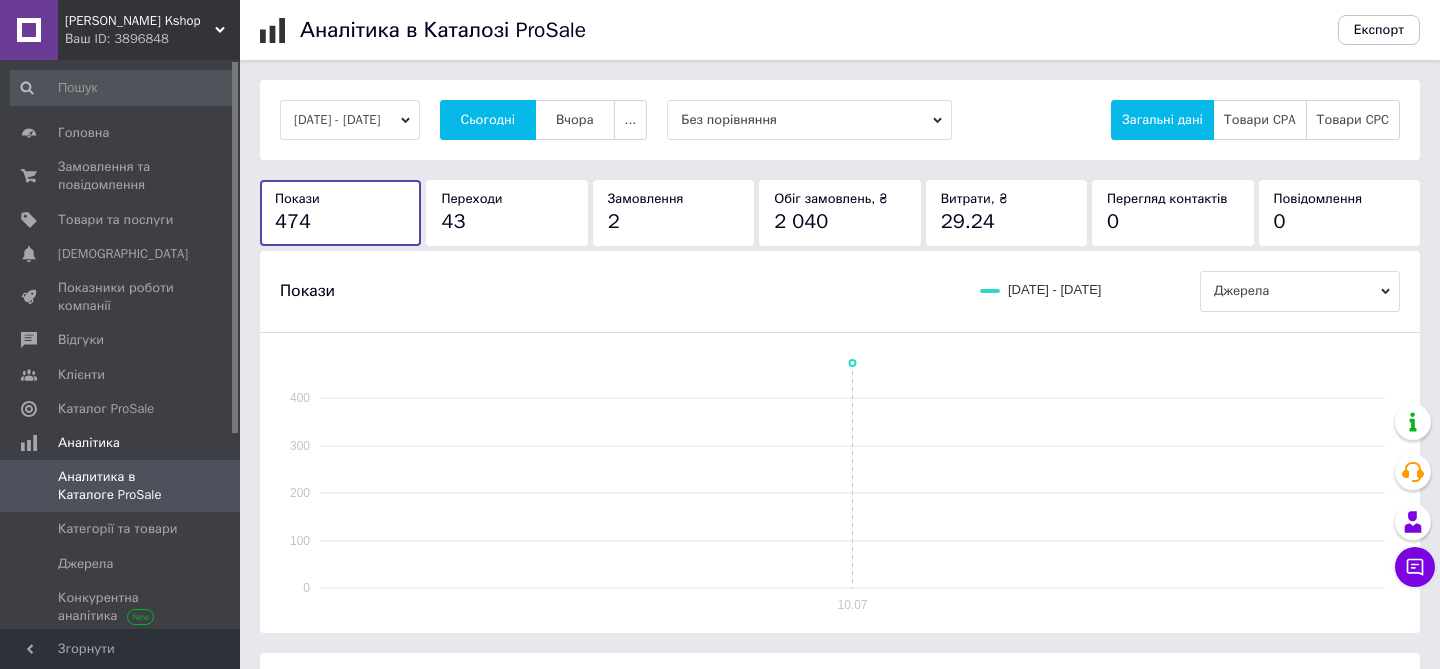 click on "Головна Замовлення та повідомлення 0 0 Товари та послуги Сповіщення 0 0 Показники роботи компанії Відгуки Клієнти Каталог ProSale Аналітика Аналитика в Каталоге ProSale Категорії та товари Джерела Конкурентна аналітика Інструменти веб-аналітики Інструменти веб-майстра та SEO Управління сайтом Гаманець компанії Маркет Налаштування Тарифи та рахунки Prom топ" at bounding box center [123, 347] 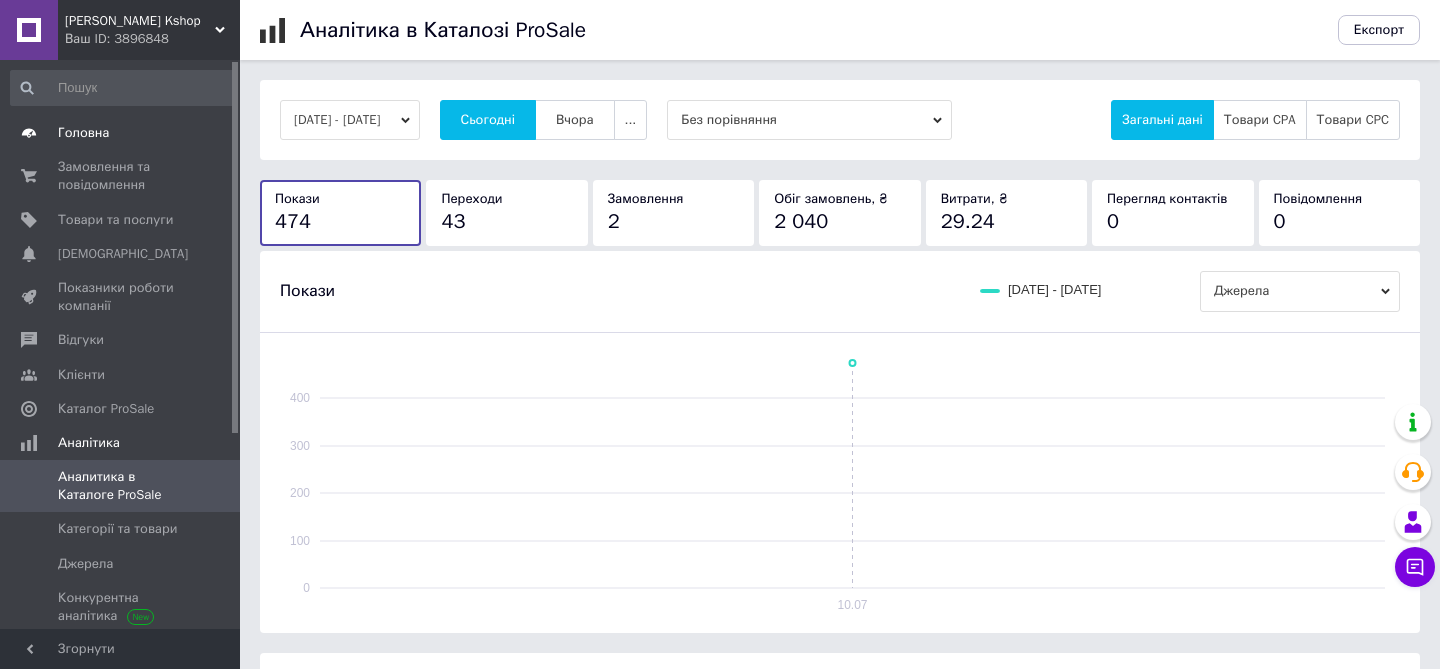 click on "Головна" at bounding box center (83, 133) 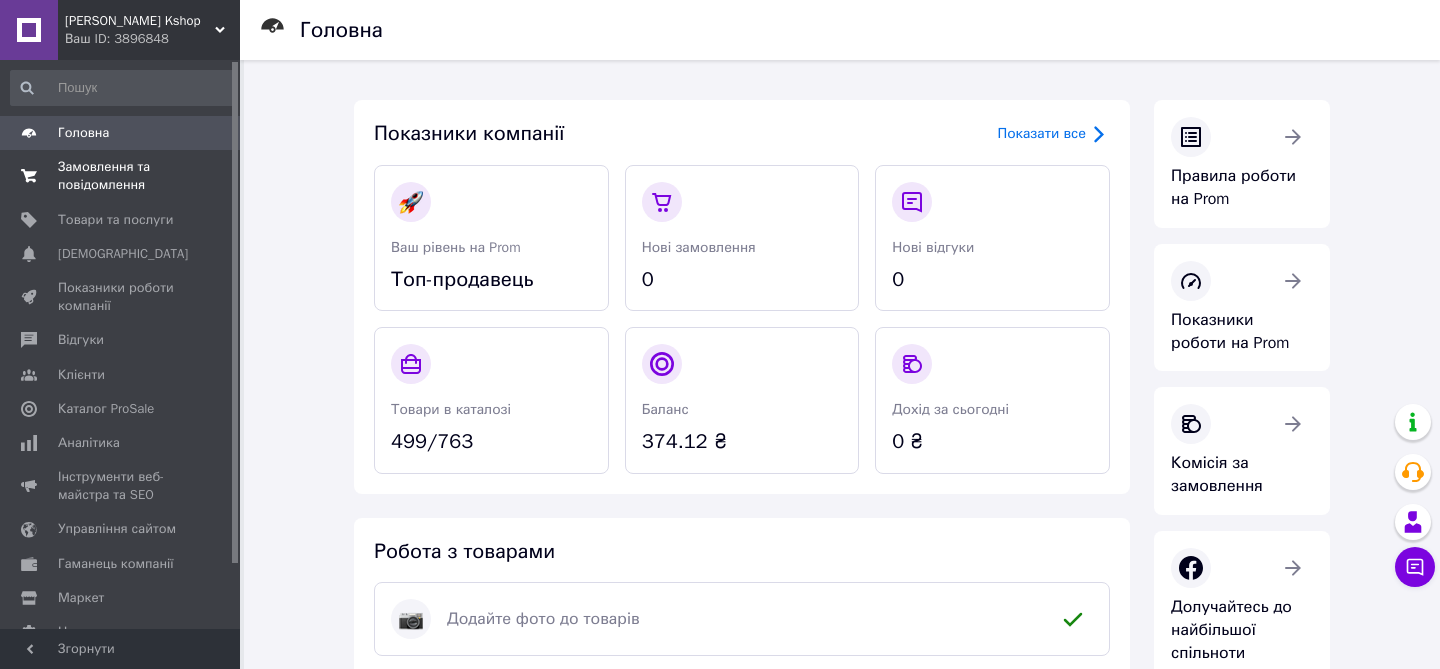 click on "Замовлення та повідомлення" at bounding box center [121, 176] 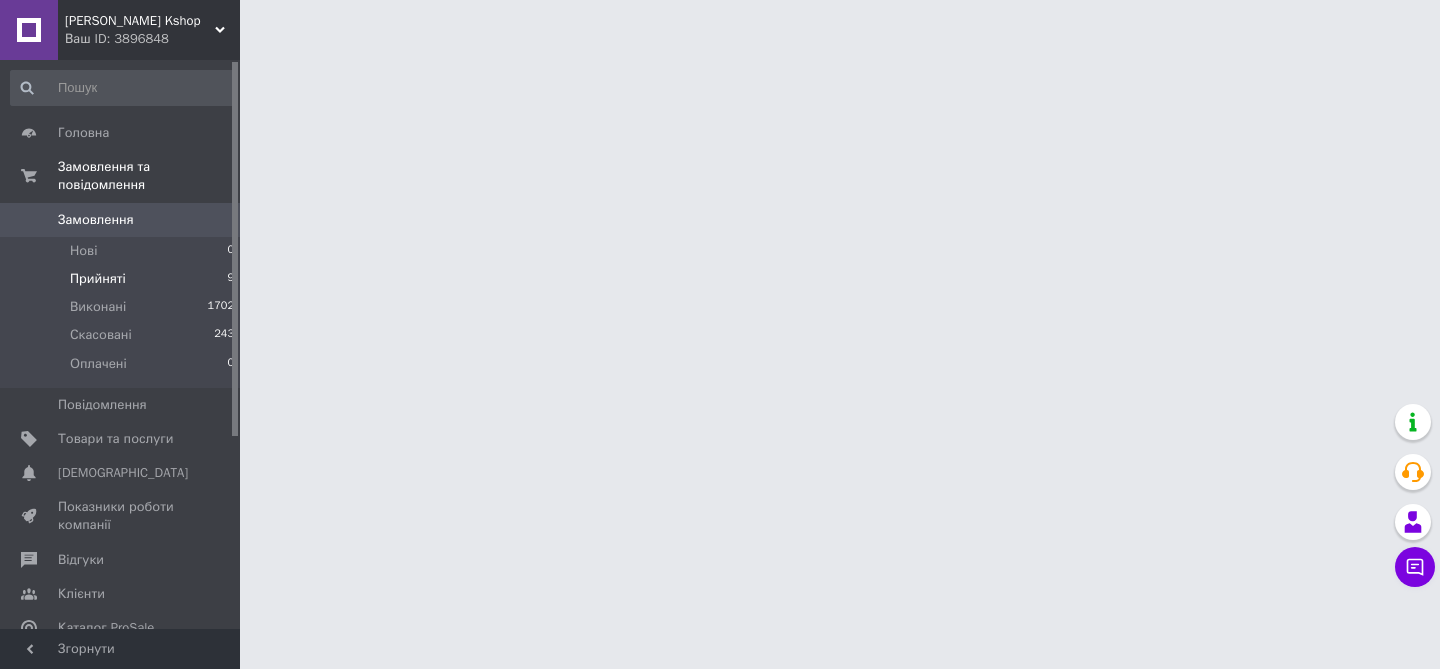 click on "Прийняті" at bounding box center [98, 279] 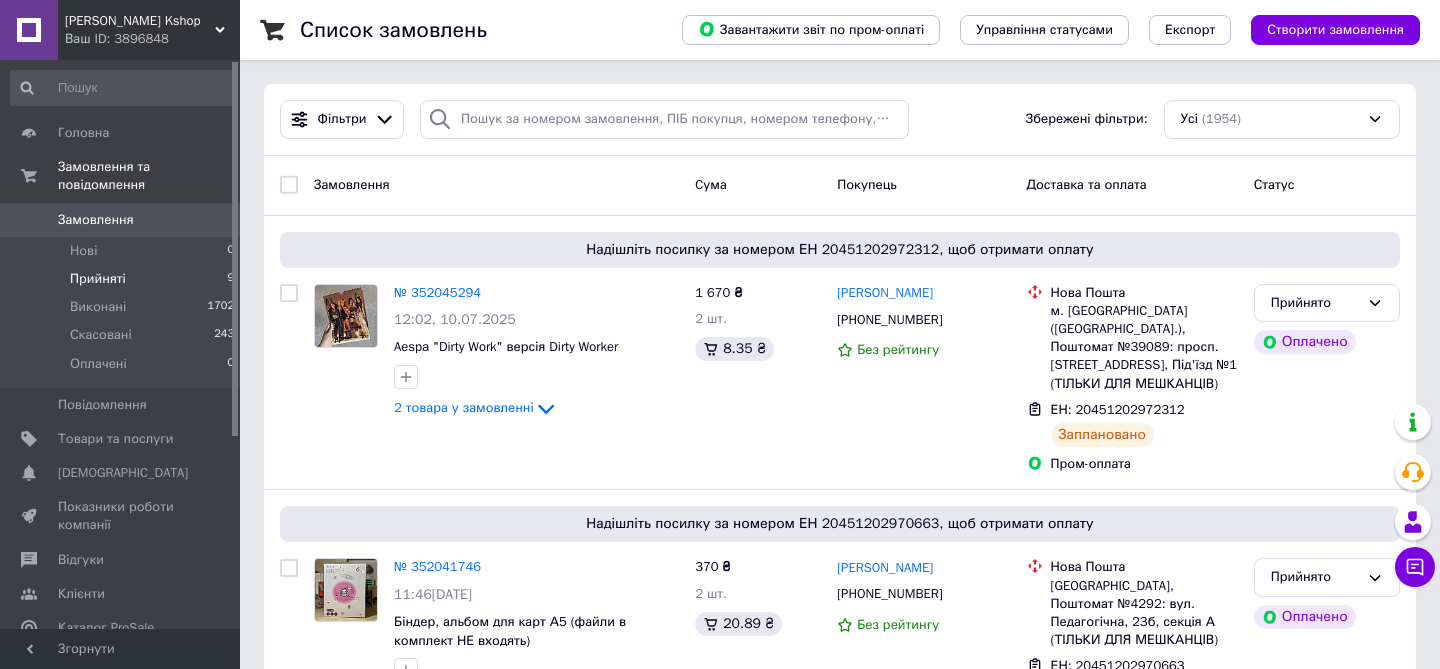 click on "Прийняті" at bounding box center [98, 279] 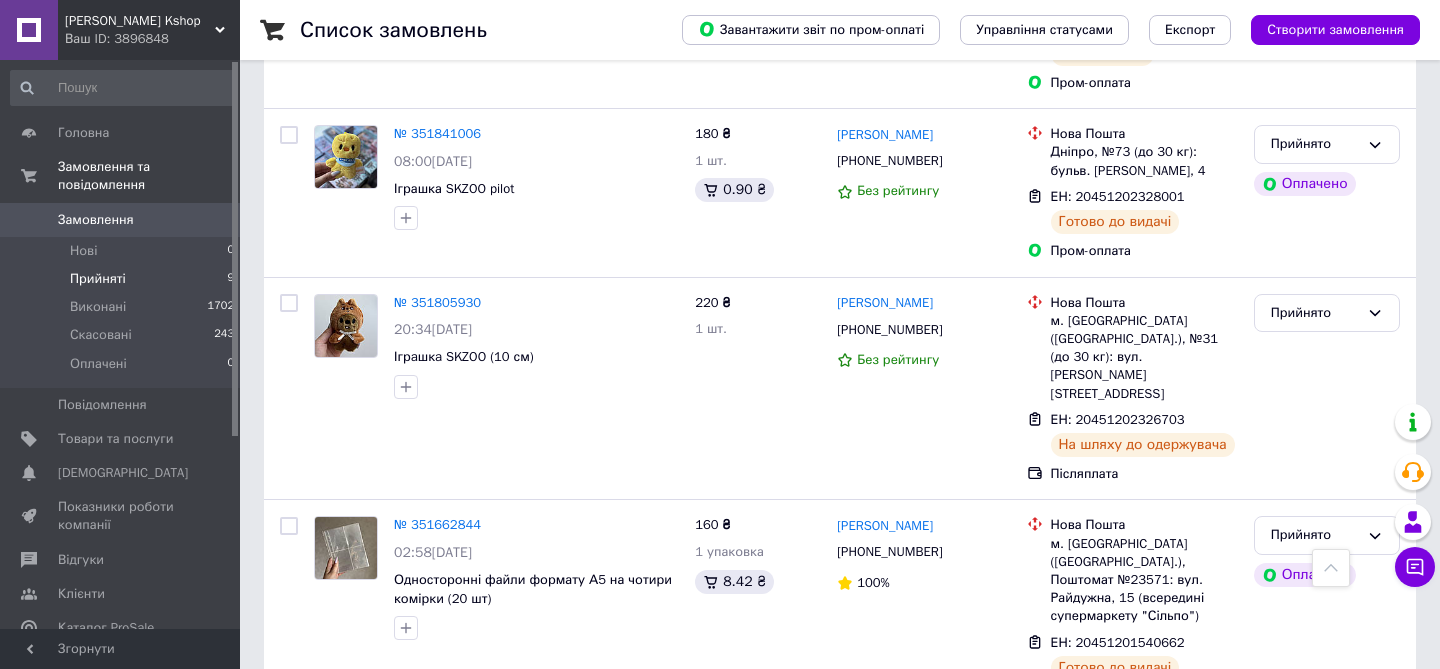 scroll, scrollTop: 1453, scrollLeft: 0, axis: vertical 